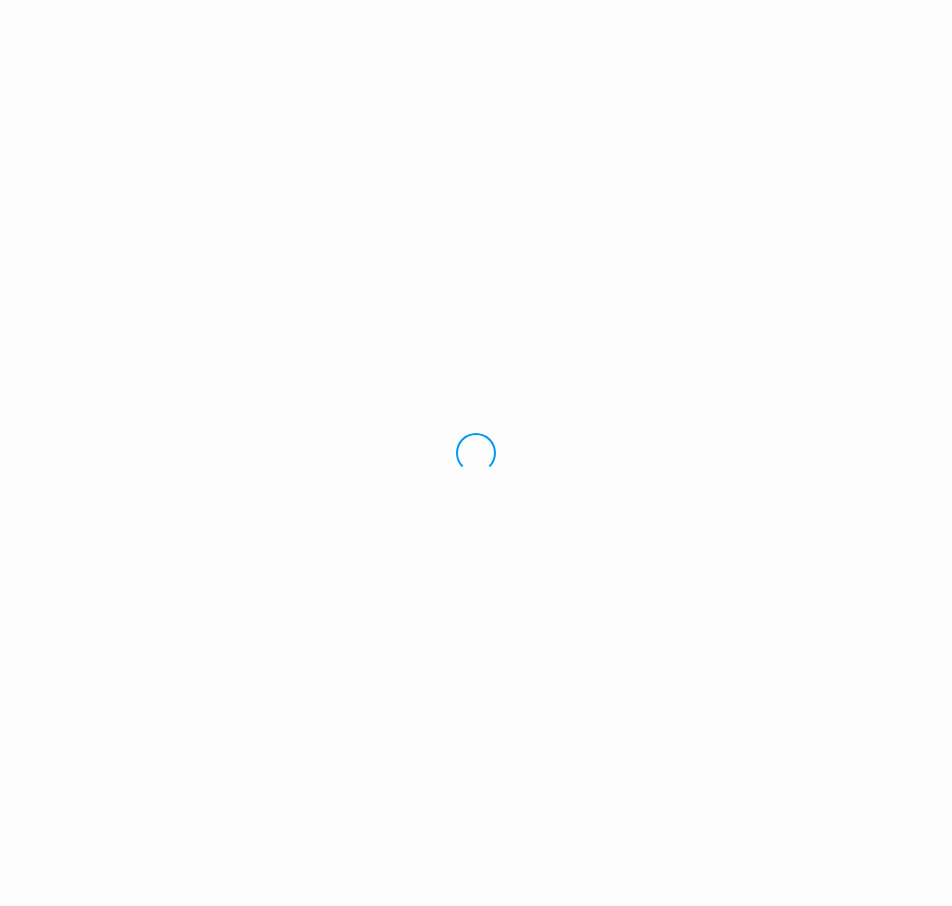 scroll, scrollTop: 0, scrollLeft: 0, axis: both 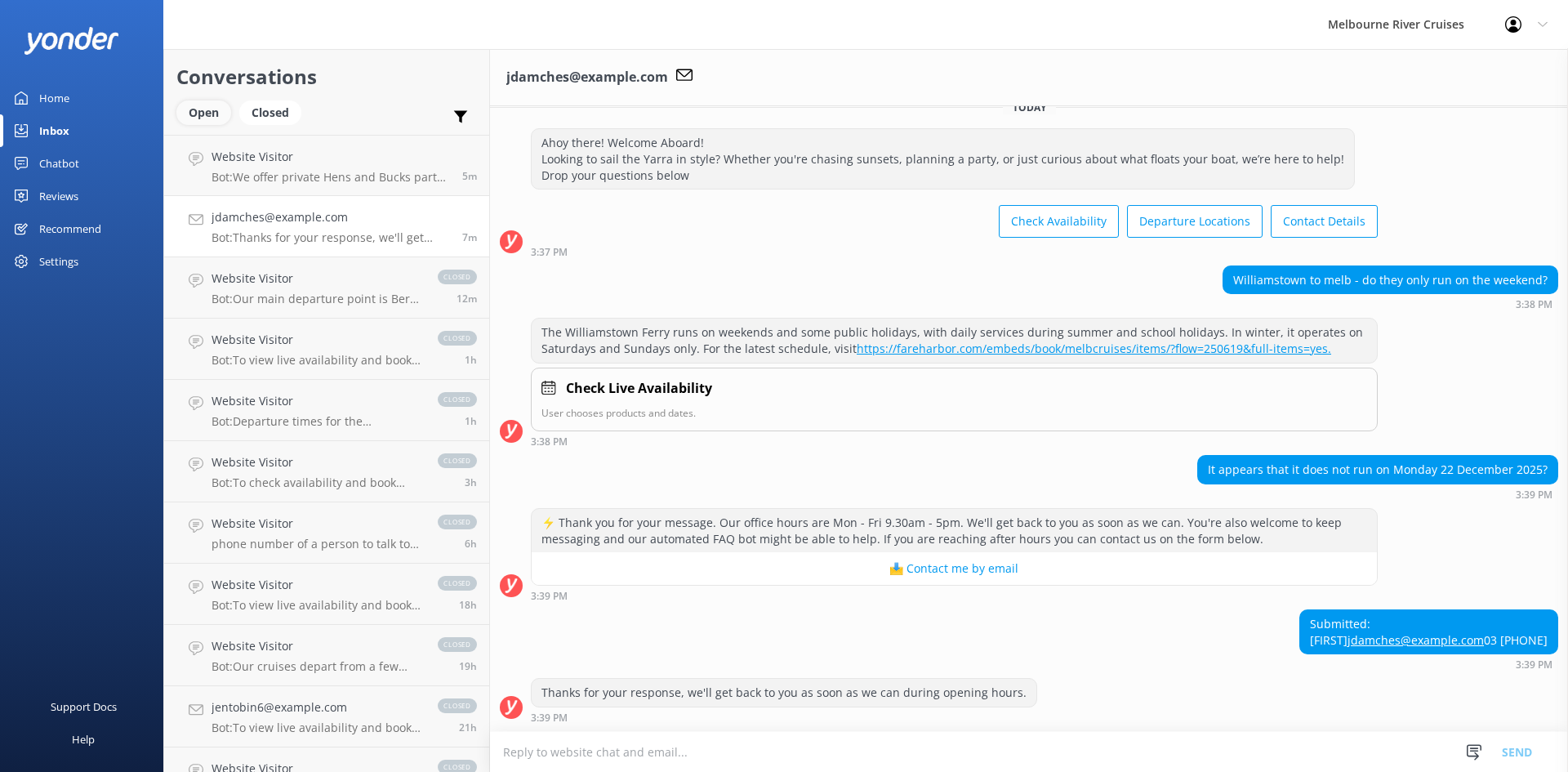 click on "Open" at bounding box center (203, 113) 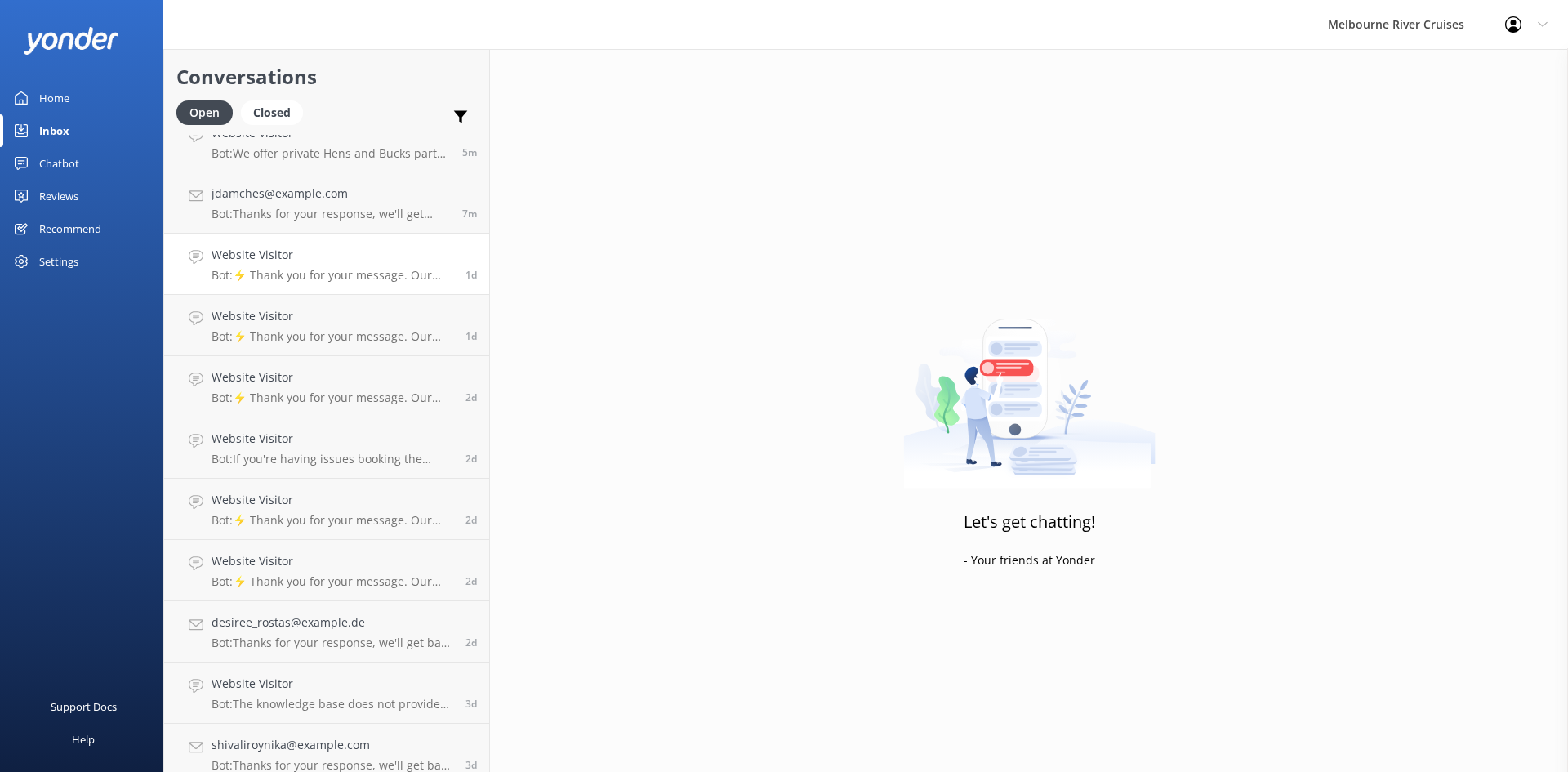 scroll, scrollTop: 37, scrollLeft: 0, axis: vertical 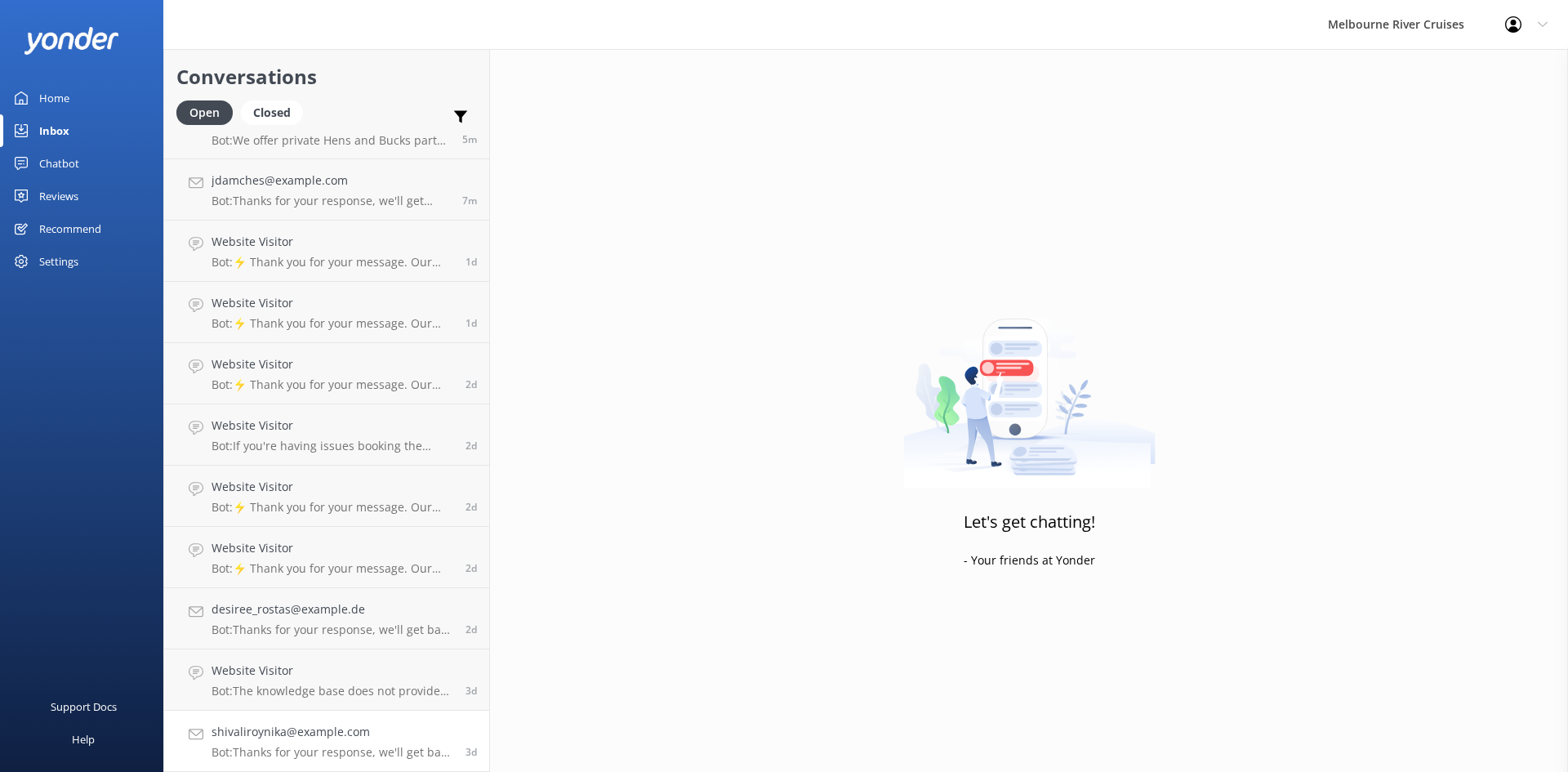 click on "shivaliroynika@example.com" at bounding box center (332, 732) 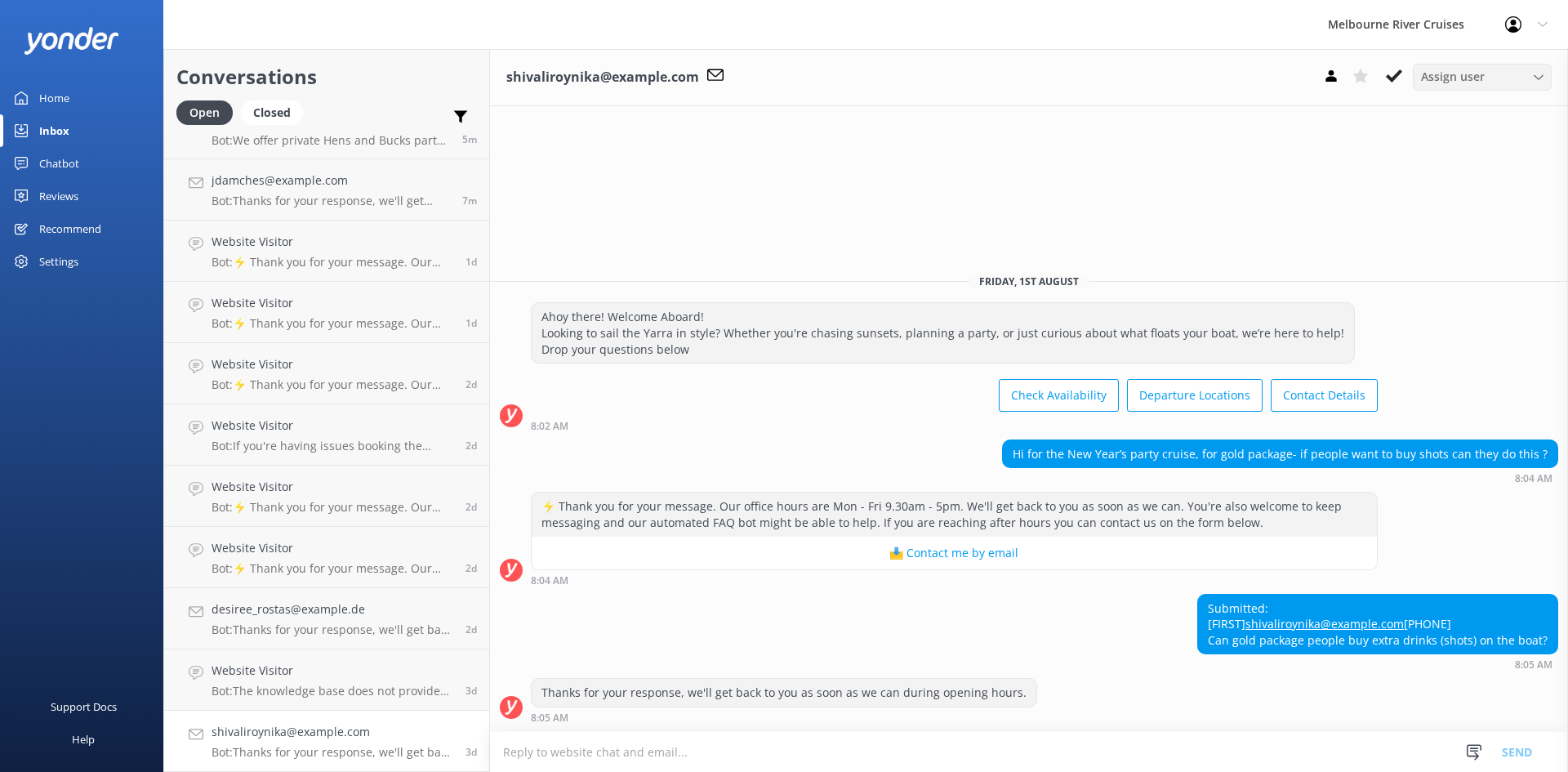 click on "Assign user" at bounding box center (1453, 77) 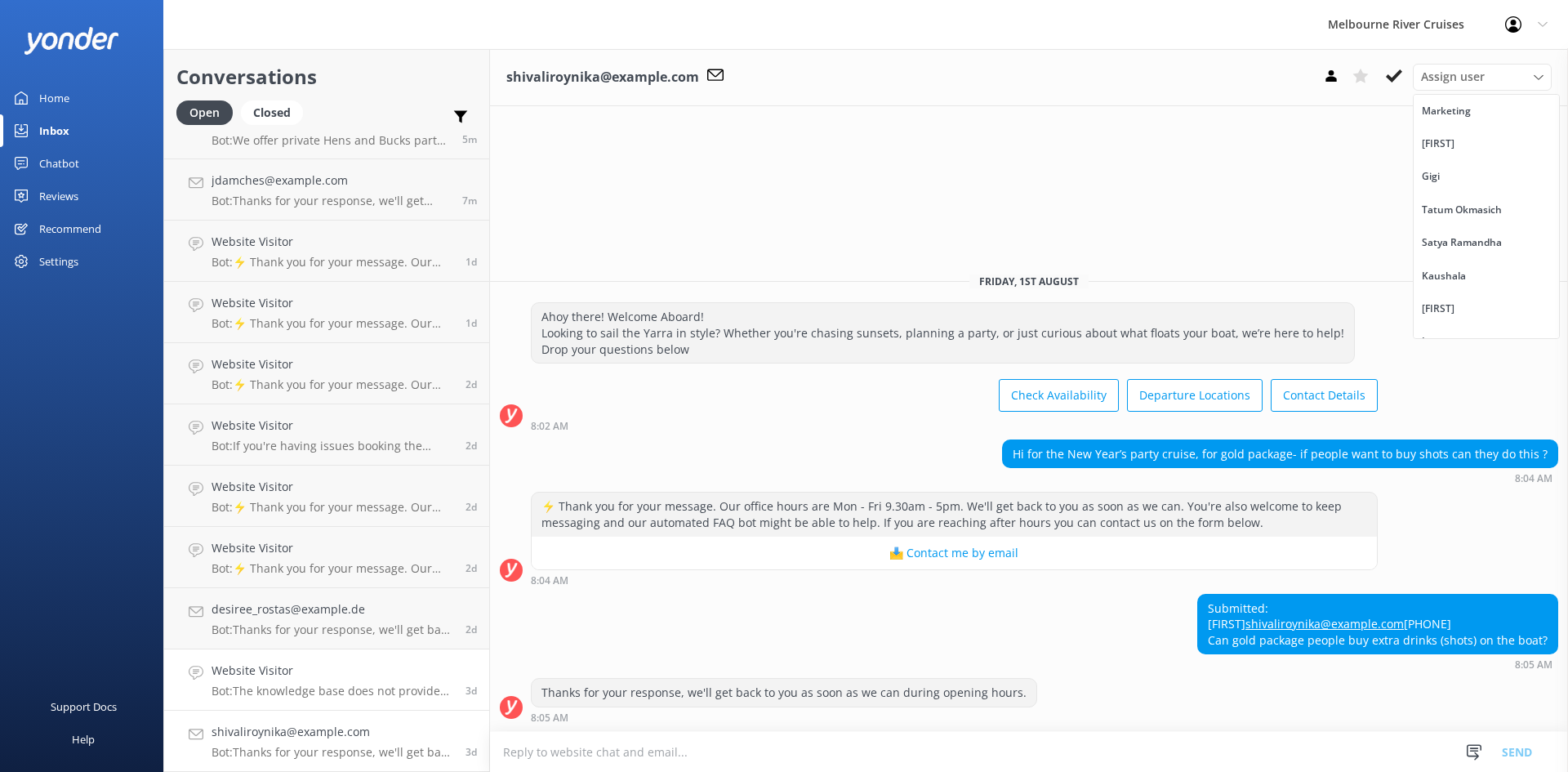 click on "Website Visitor Bot:  The knowledge base does not provide specific information about drinks being served on the water taxi. 3d" at bounding box center (327, 680) 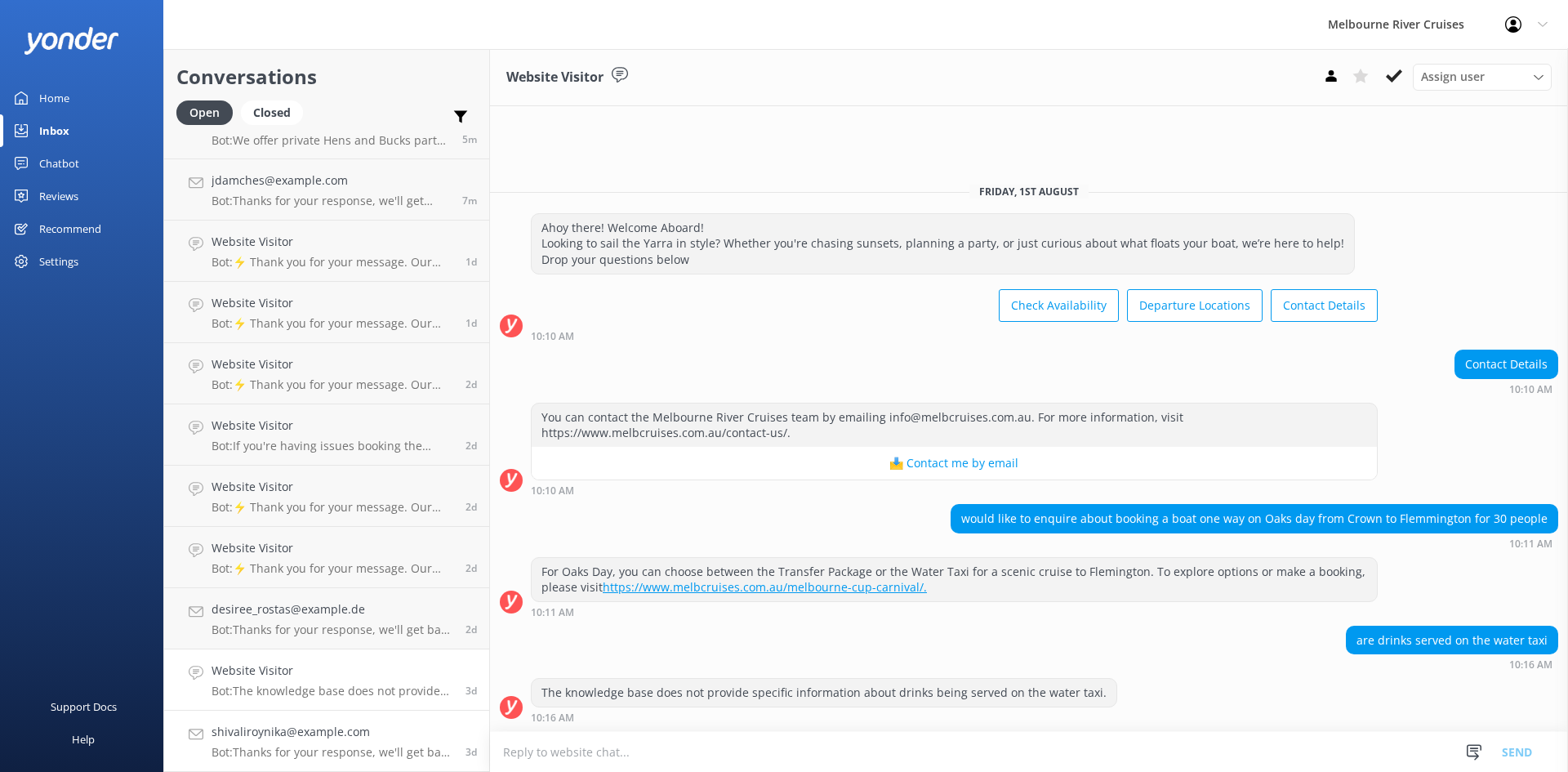 click on "shivaliroynika@yahoo.com" at bounding box center [332, 732] 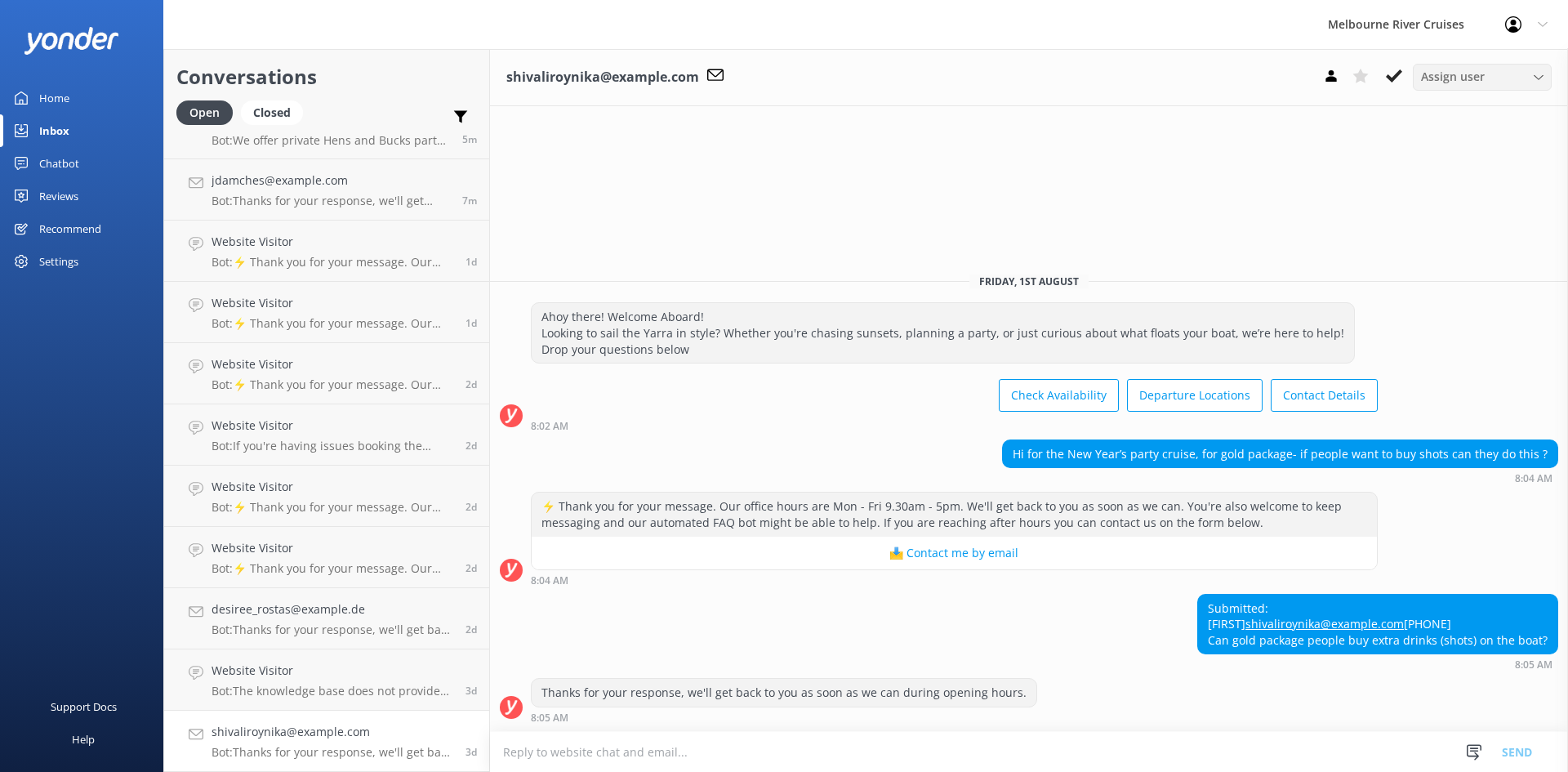 click on "Assign user Marketing Stephanie Gigi Tatum Okmasich Satya Ramandha Kaushala Renata Inna" at bounding box center (1482, 77) 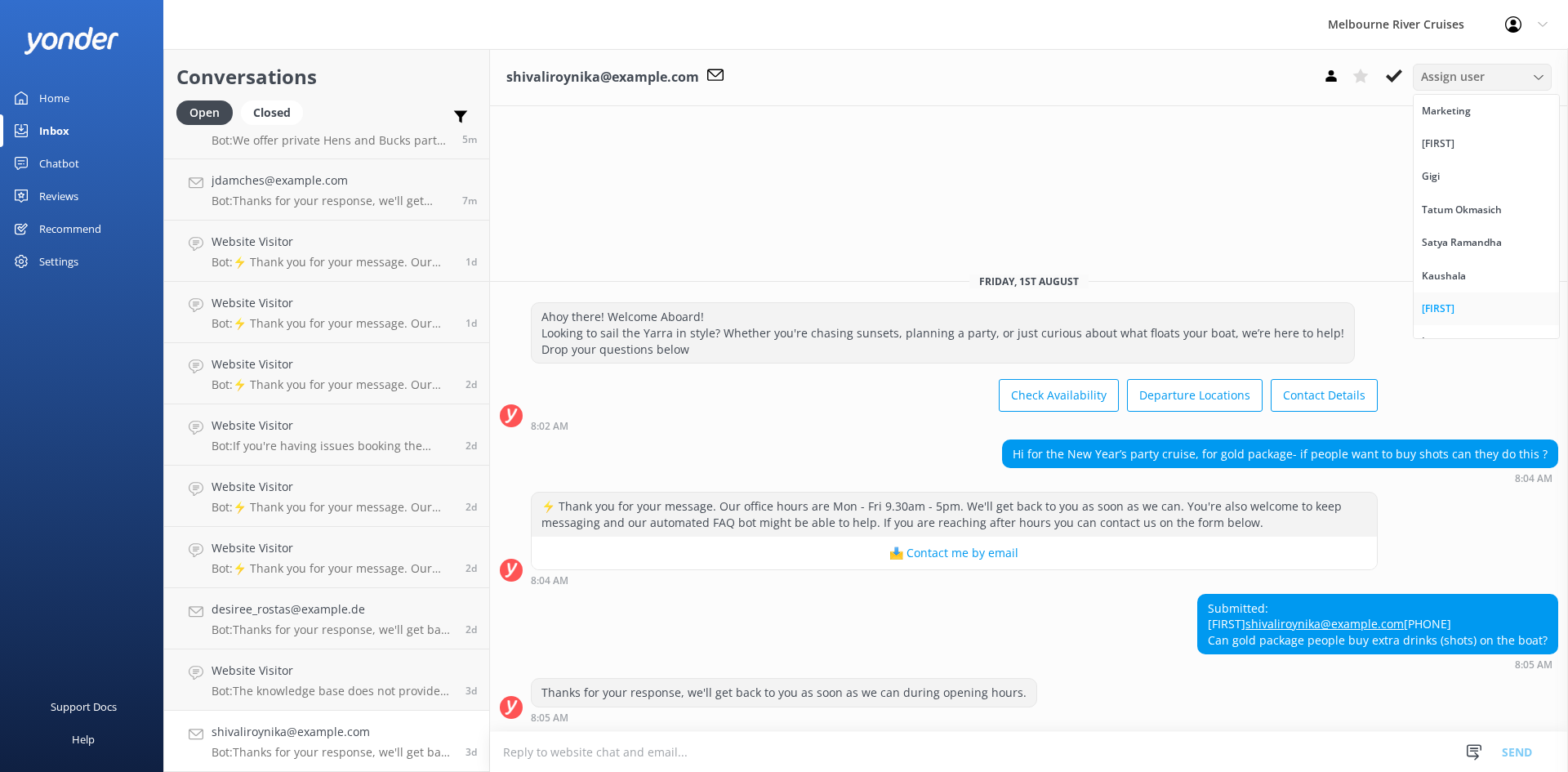 click on "Renata" at bounding box center [1486, 309] 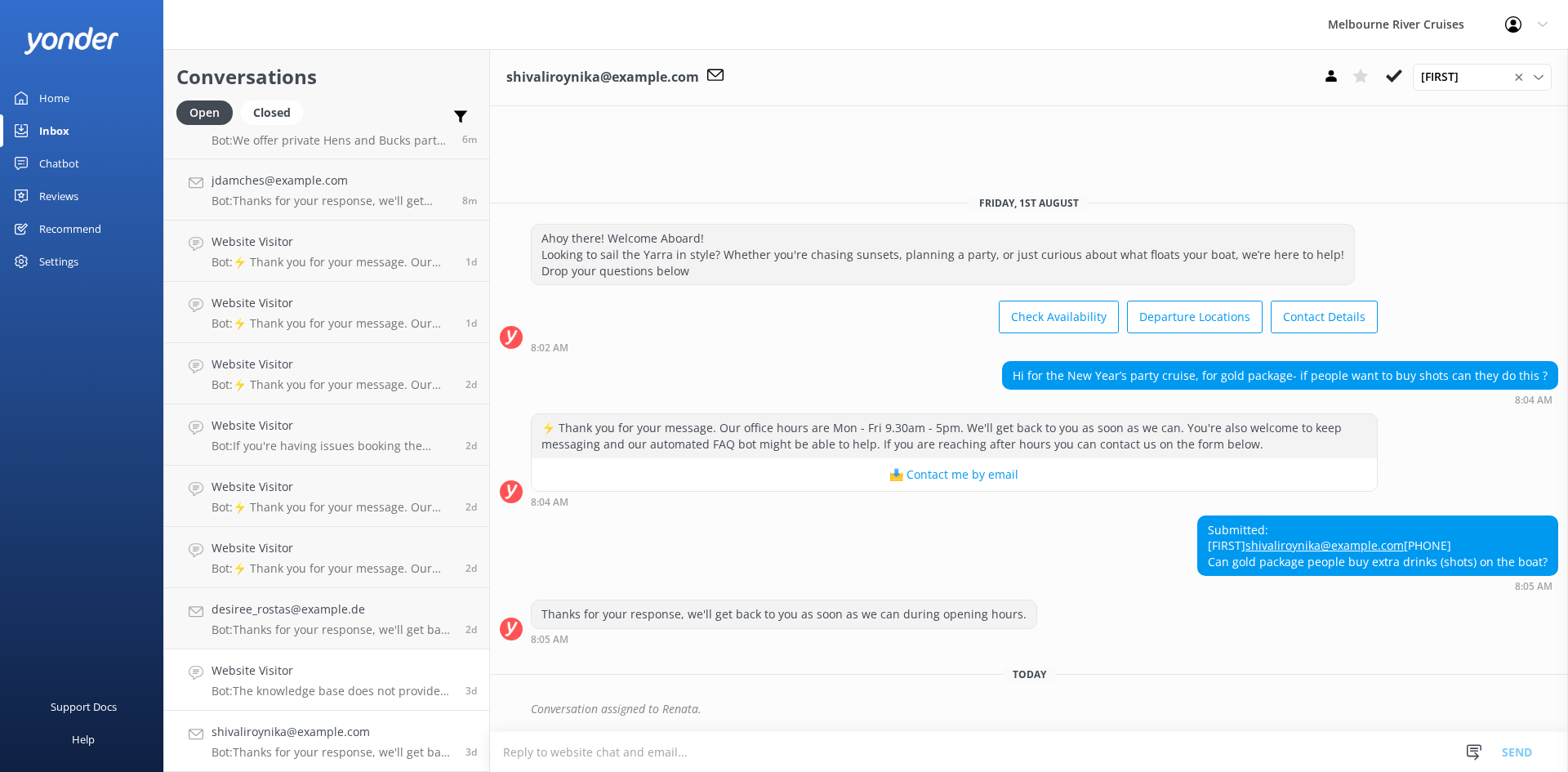 click on "Bot:  The knowledge base does not provide specific information about drinks being served on the water taxi." at bounding box center [332, 691] 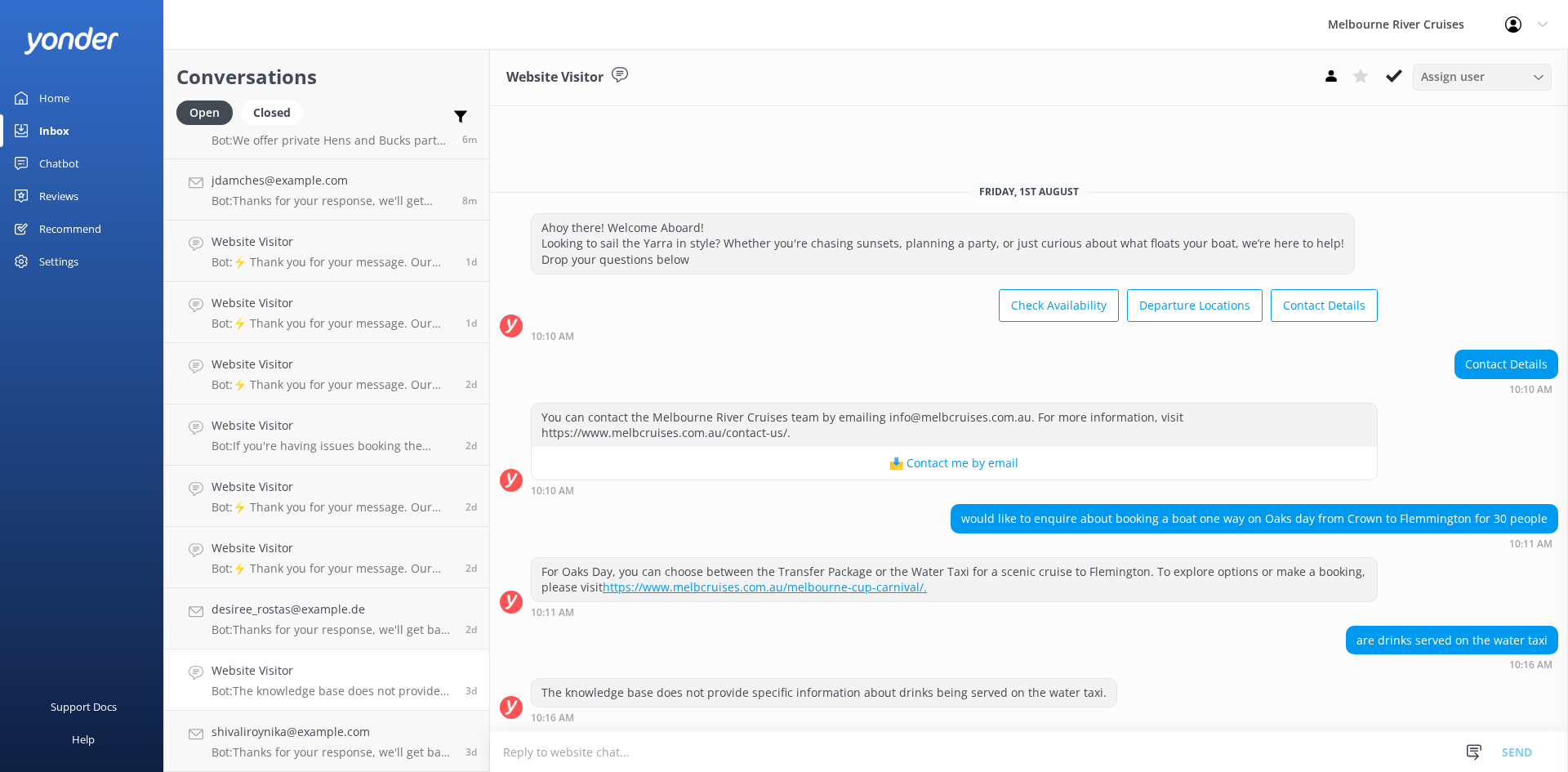 click on "Assign user" at bounding box center (1453, 77) 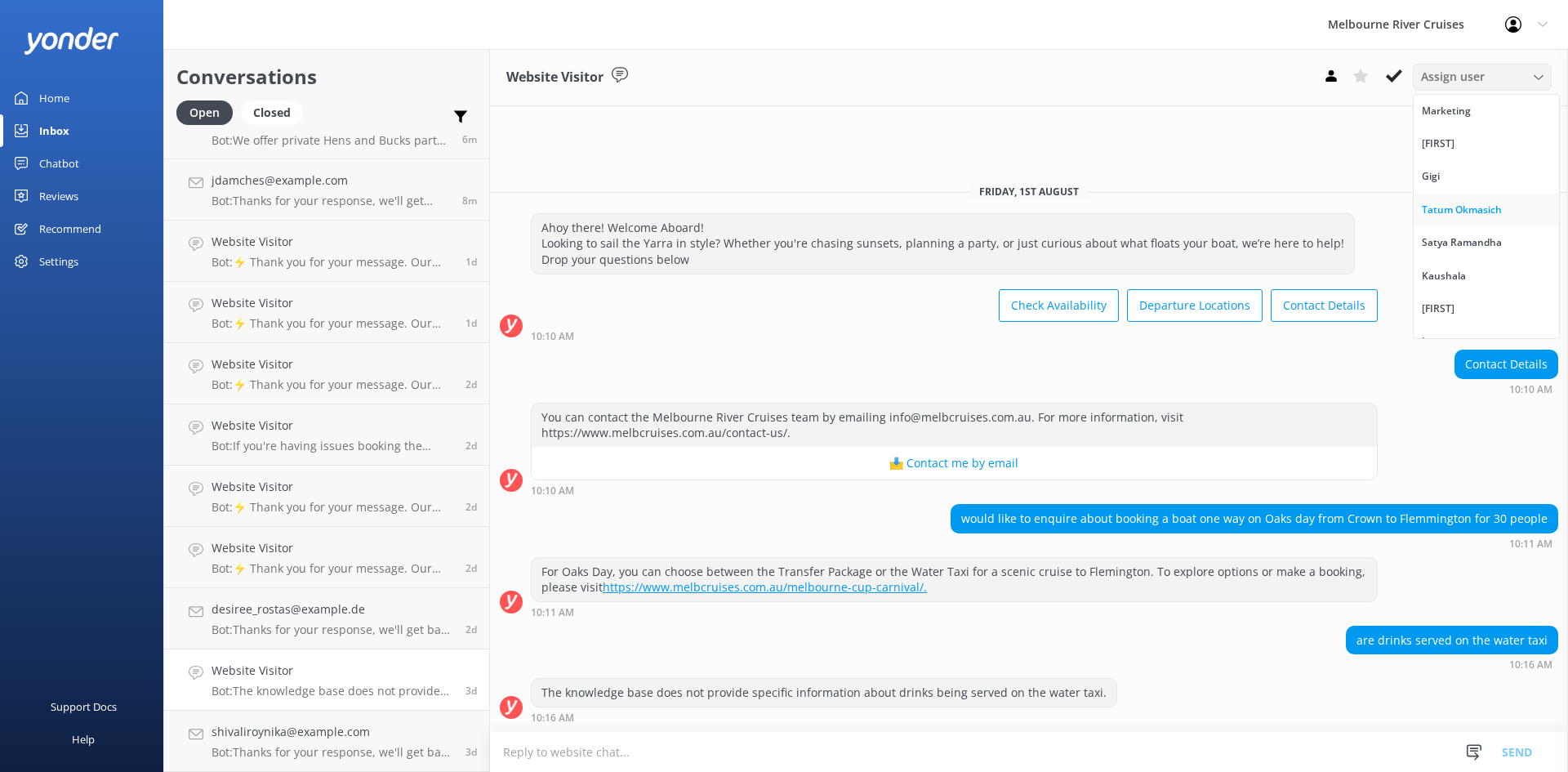 click on "Tatum Okmasich" at bounding box center [1462, 210] 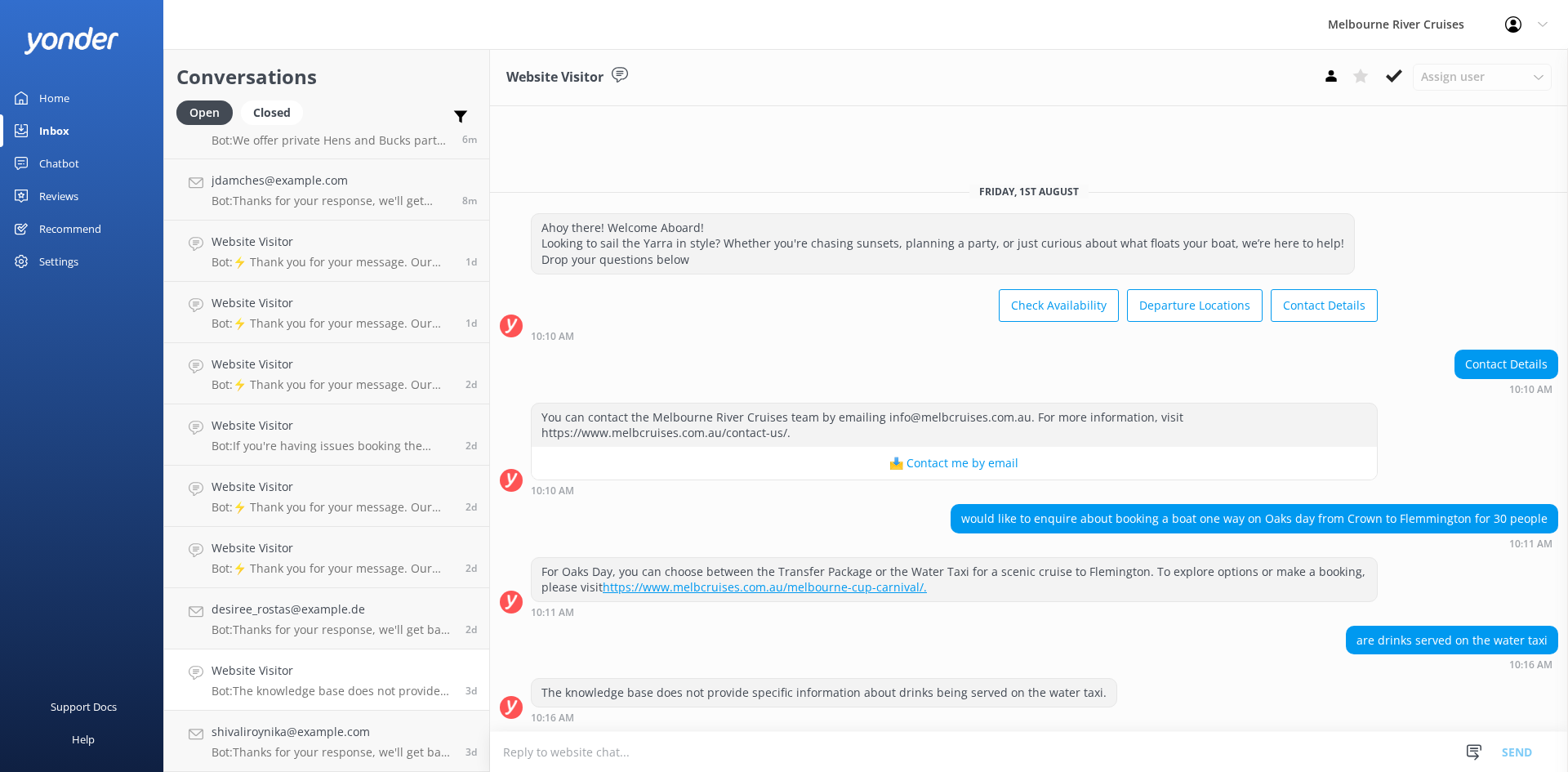scroll, scrollTop: 15, scrollLeft: 0, axis: vertical 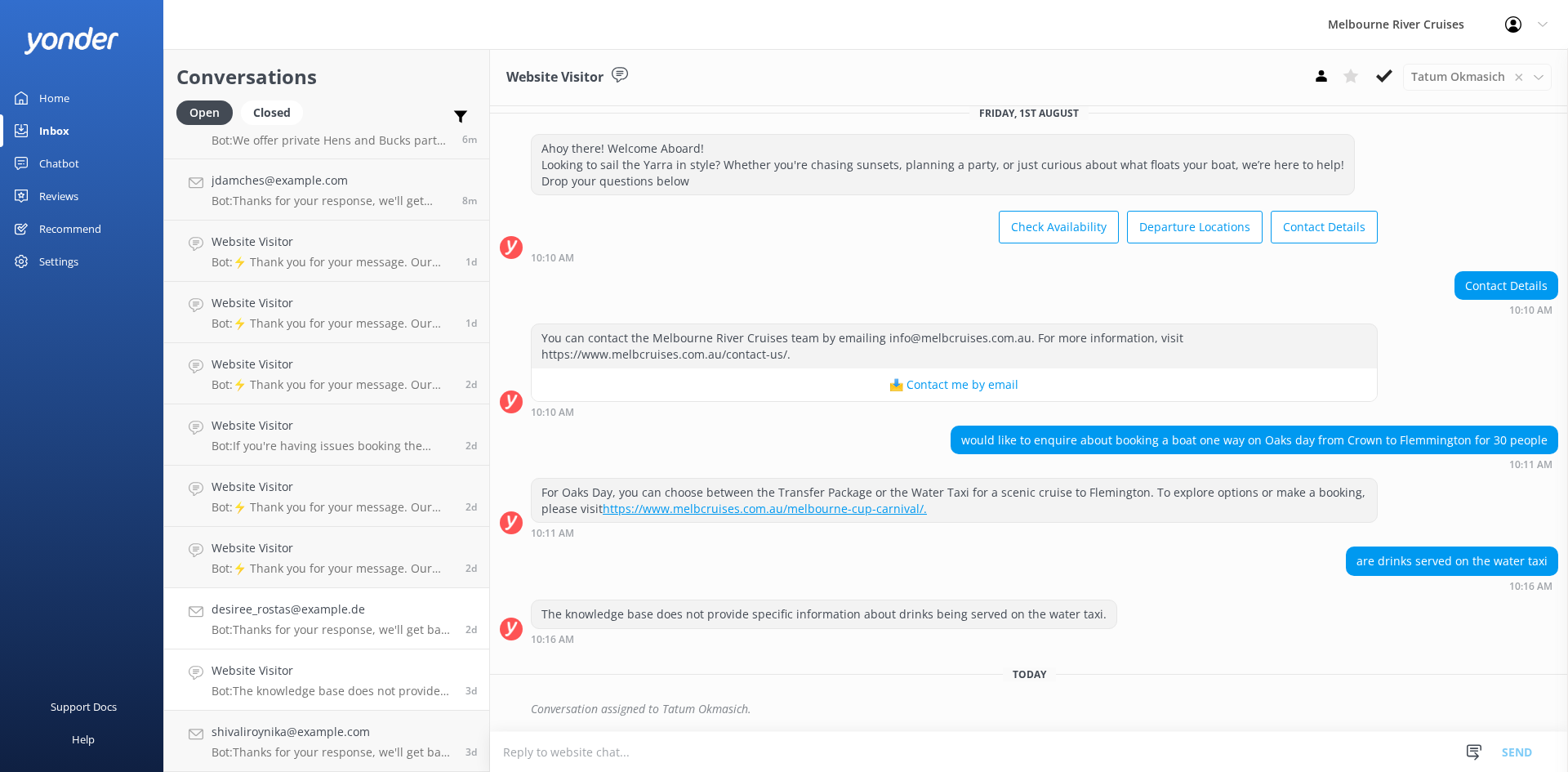 click on "Bot:  Thanks for your response, we'll get back to you as soon as we can during opening hours." at bounding box center (332, 630) 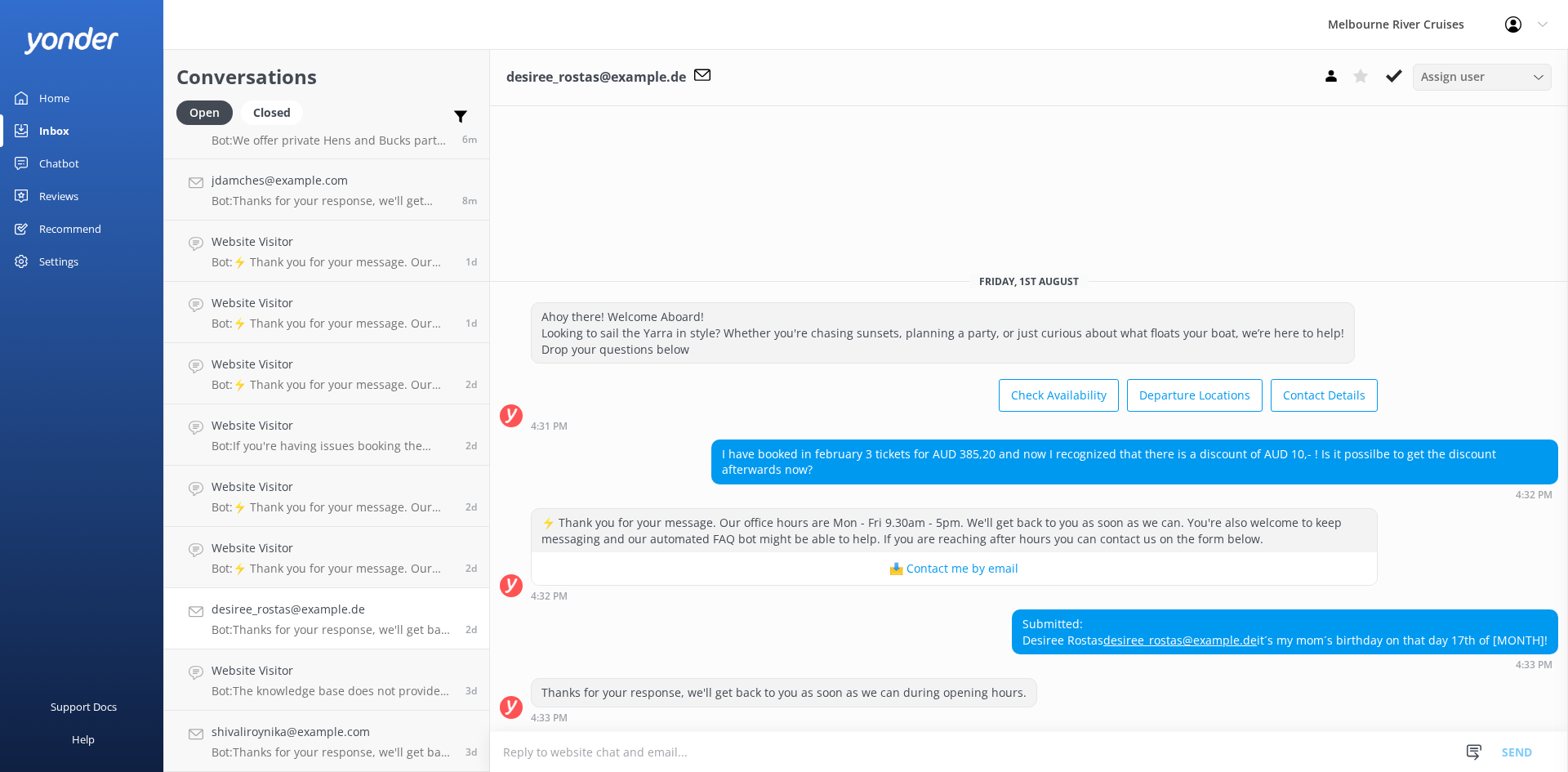 click on "Assign user" at bounding box center (1453, 77) 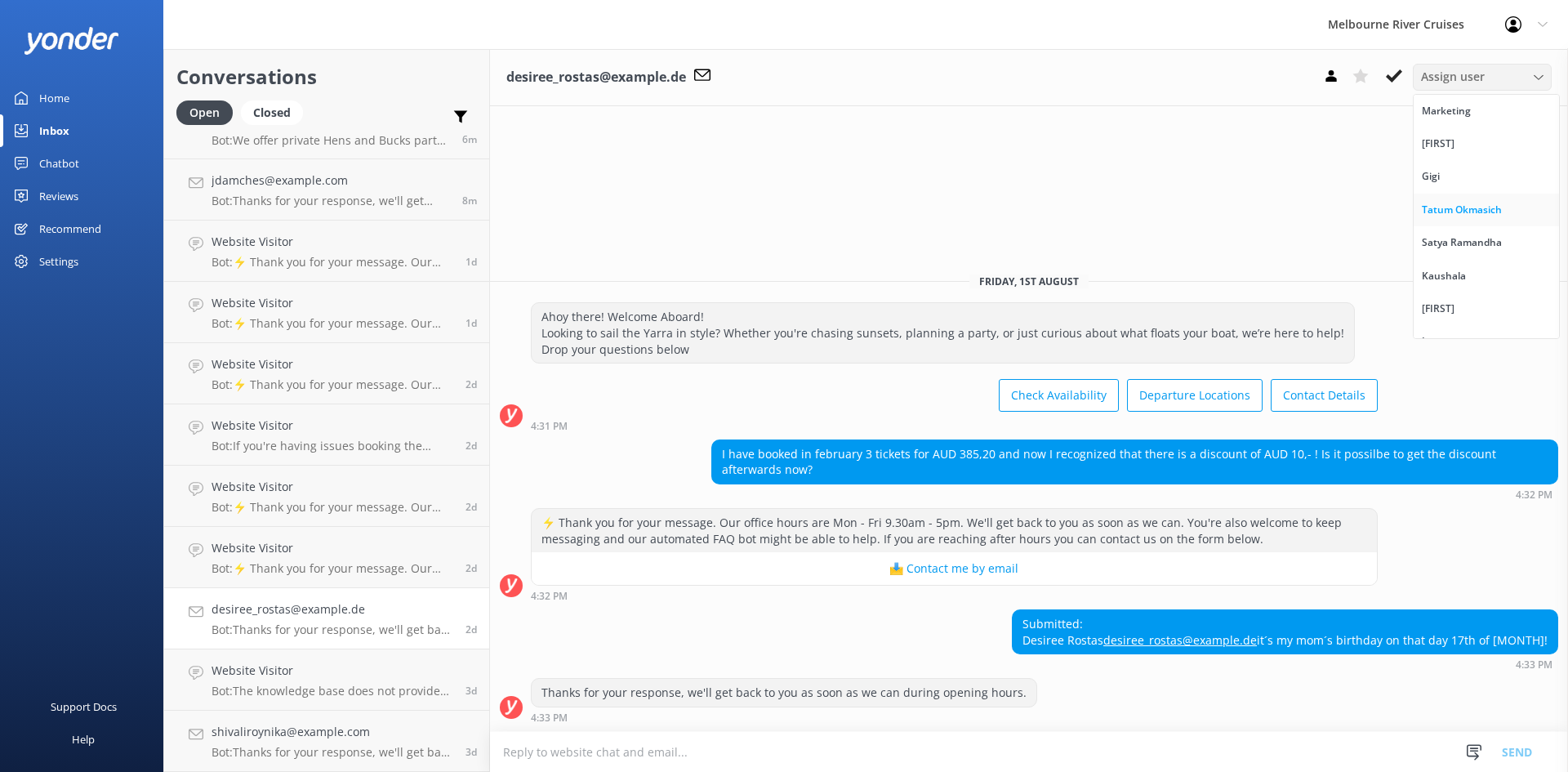 click on "Tatum Okmasich" at bounding box center (1486, 210) 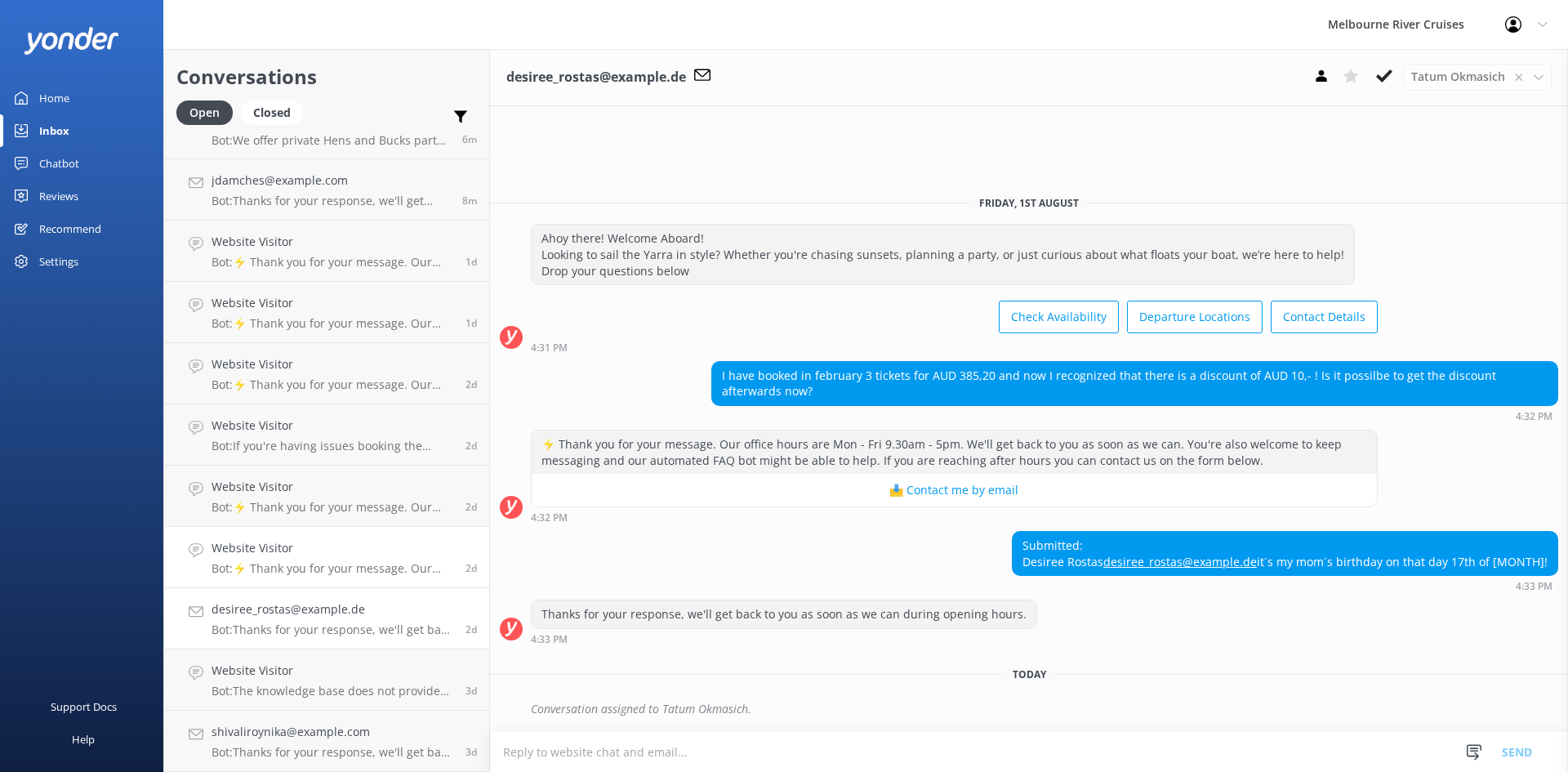 click on "Bot:  ⚡ Thank you for your message. Our office hours are Mon - Fri 9.30am - 5pm. We'll get back to you as soon as we can. You're also welcome to keep messaging and our automated FAQ bot might be able to help. If you are reaching after hours you can contact us on the form below." at bounding box center (332, 569) 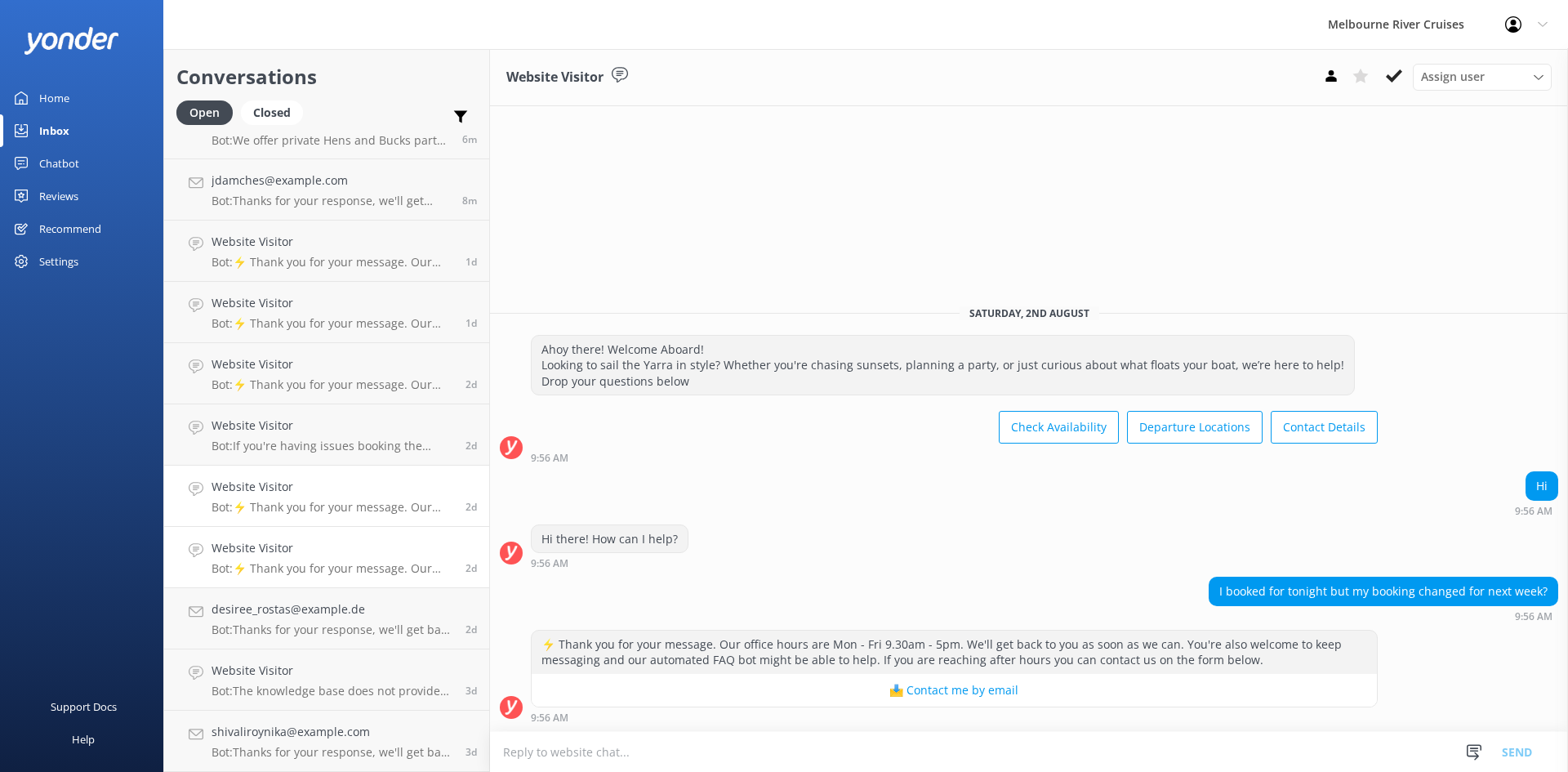 click on "Website Visitor" at bounding box center (332, 487) 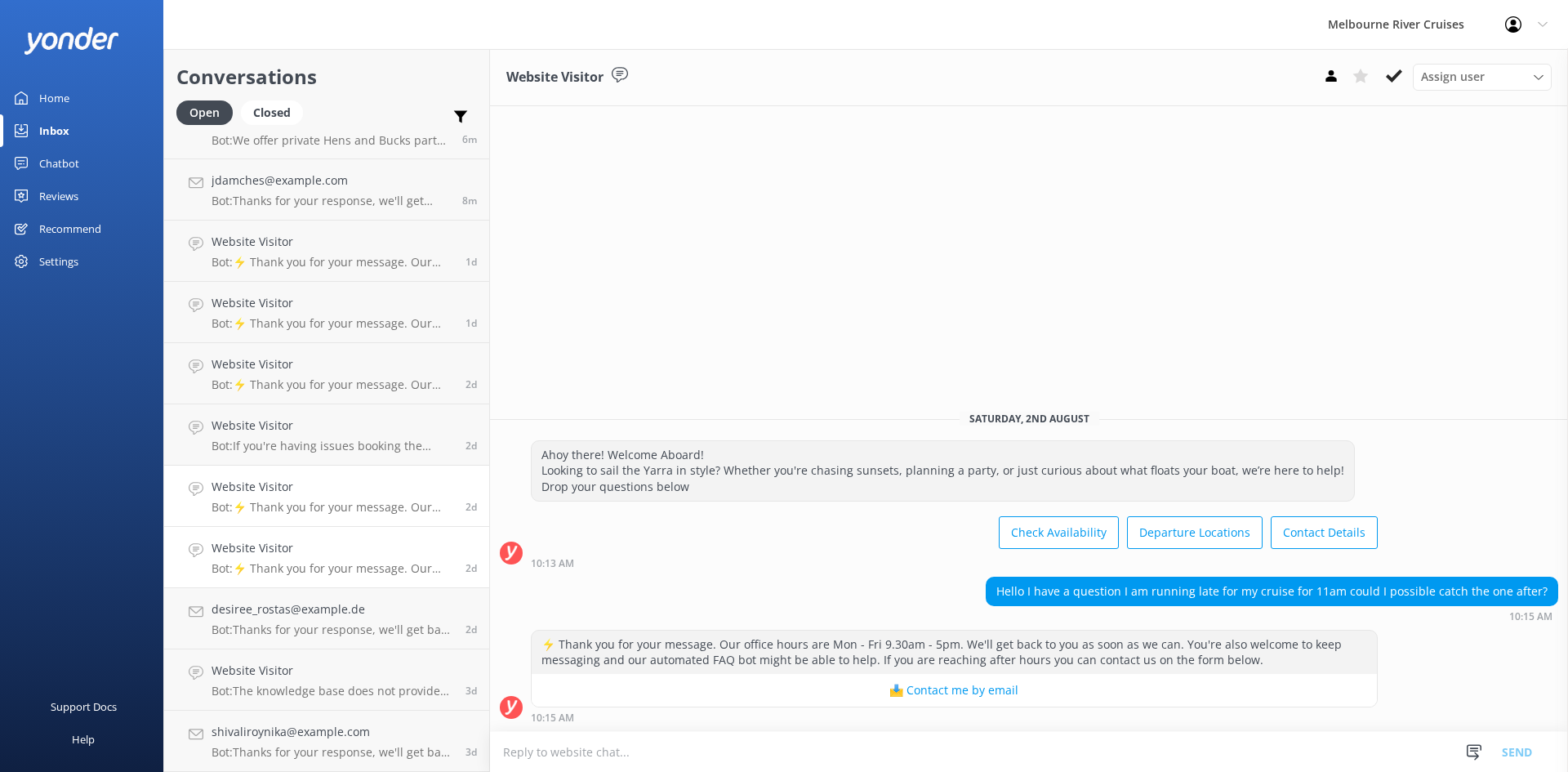 click on "Website Visitor" at bounding box center (332, 548) 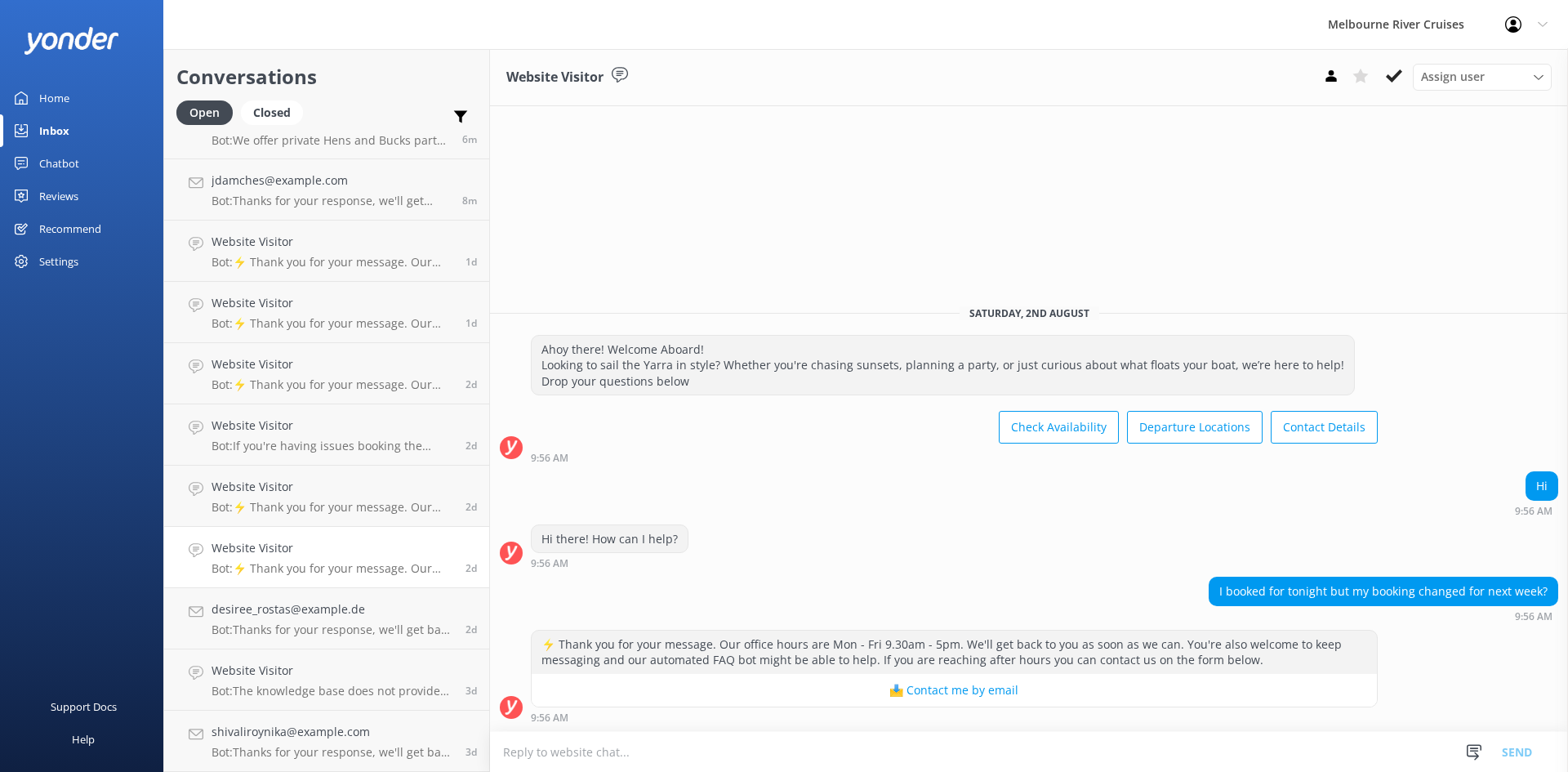 click on "Bot:  ⚡ Thank you for your message. Our office hours are Mon - Fri 9.30am - 5pm. We'll get back to you as soon as we can. You're also welcome to keep messaging and our automated FAQ bot might be able to help. If you are reaching after hours you can contact us on the form below." at bounding box center (332, 569) 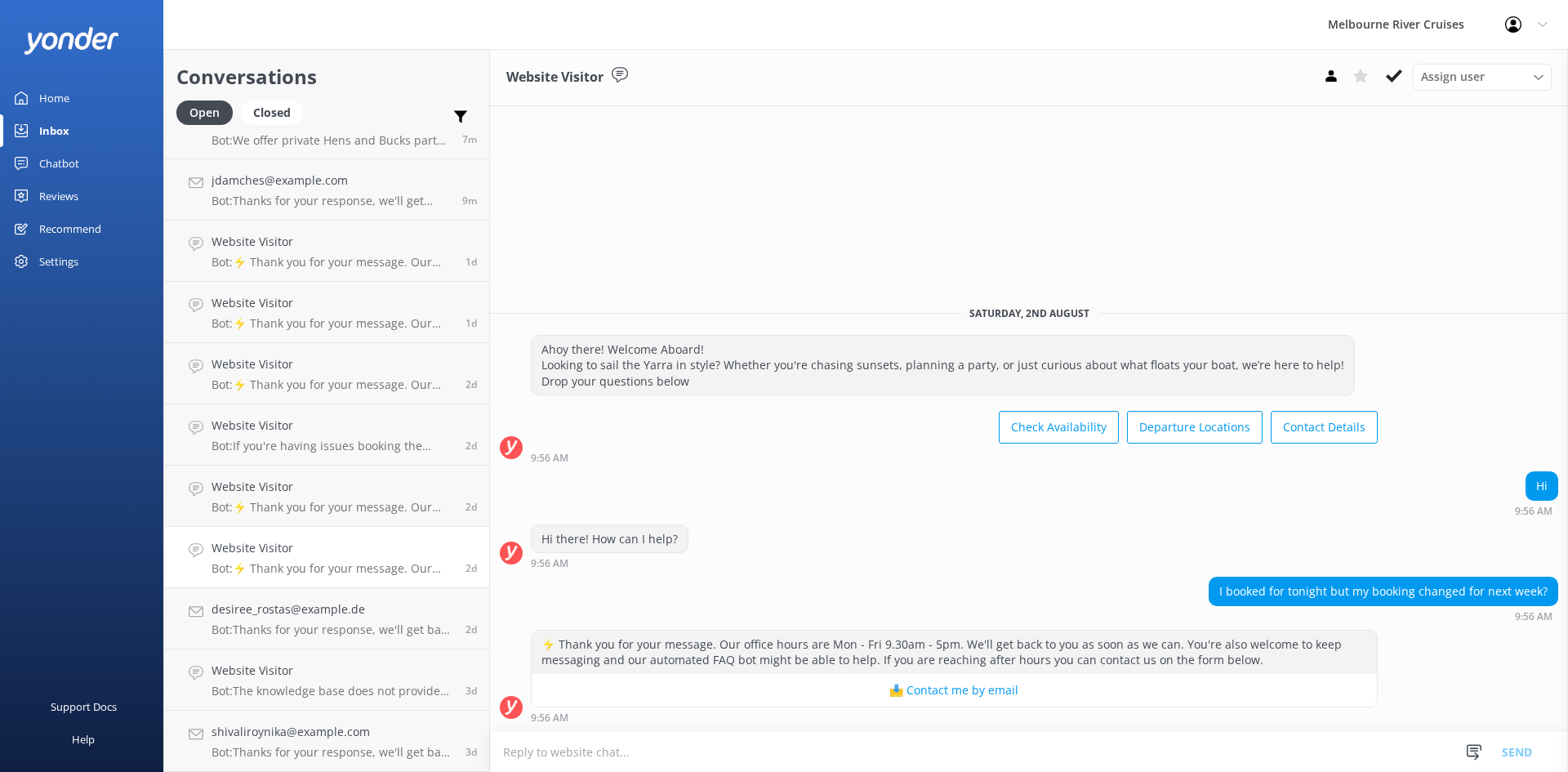 click on "Website Visitor" at bounding box center (332, 548) 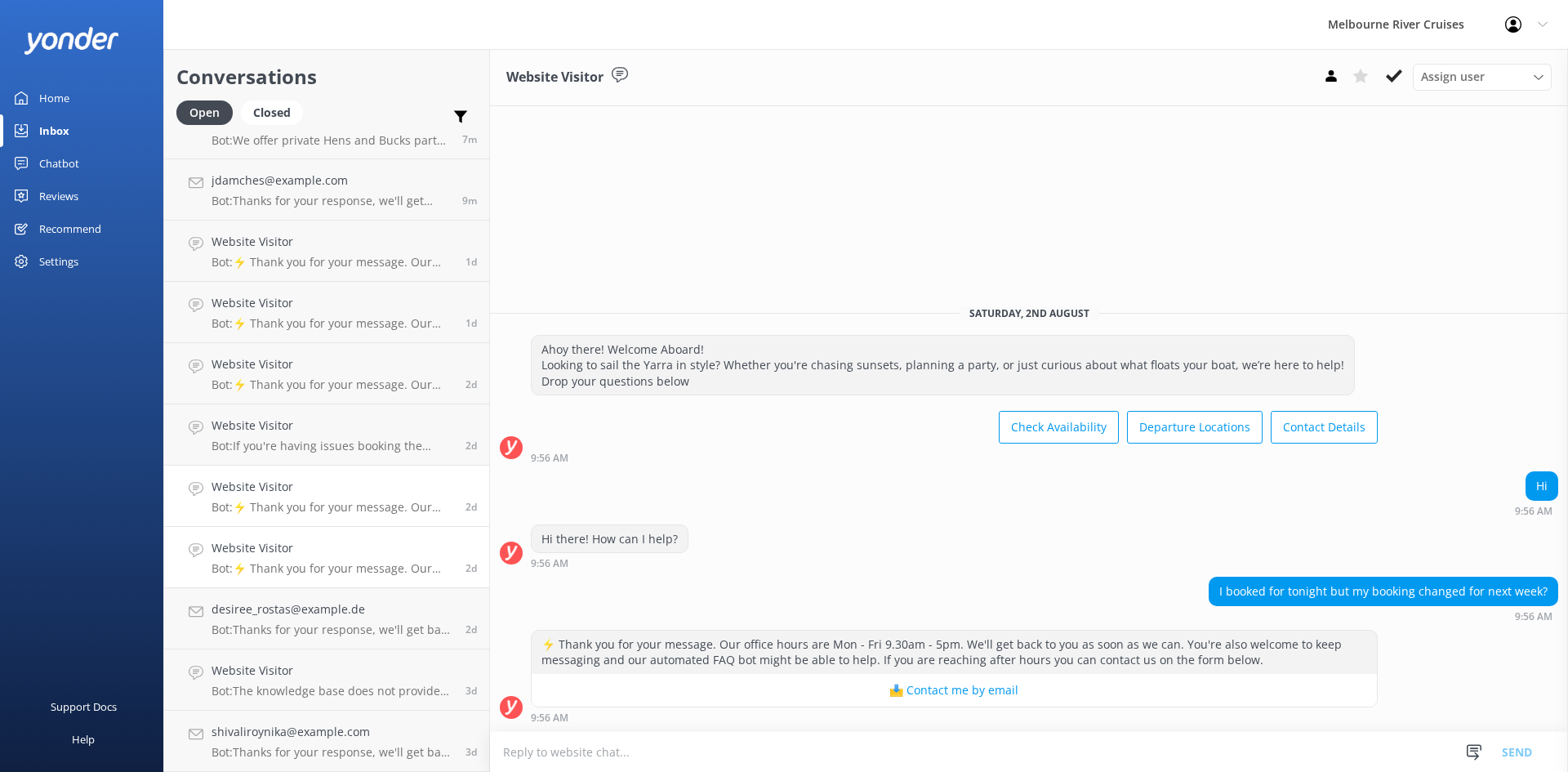 click on "Bot:  ⚡ Thank you for your message. Our office hours are Mon - Fri 9.30am - 5pm. We'll get back to you as soon as we can. You're also welcome to keep messaging and our automated FAQ bot might be able to help. If you are reaching after hours you can contact us on the form below." at bounding box center (332, 507) 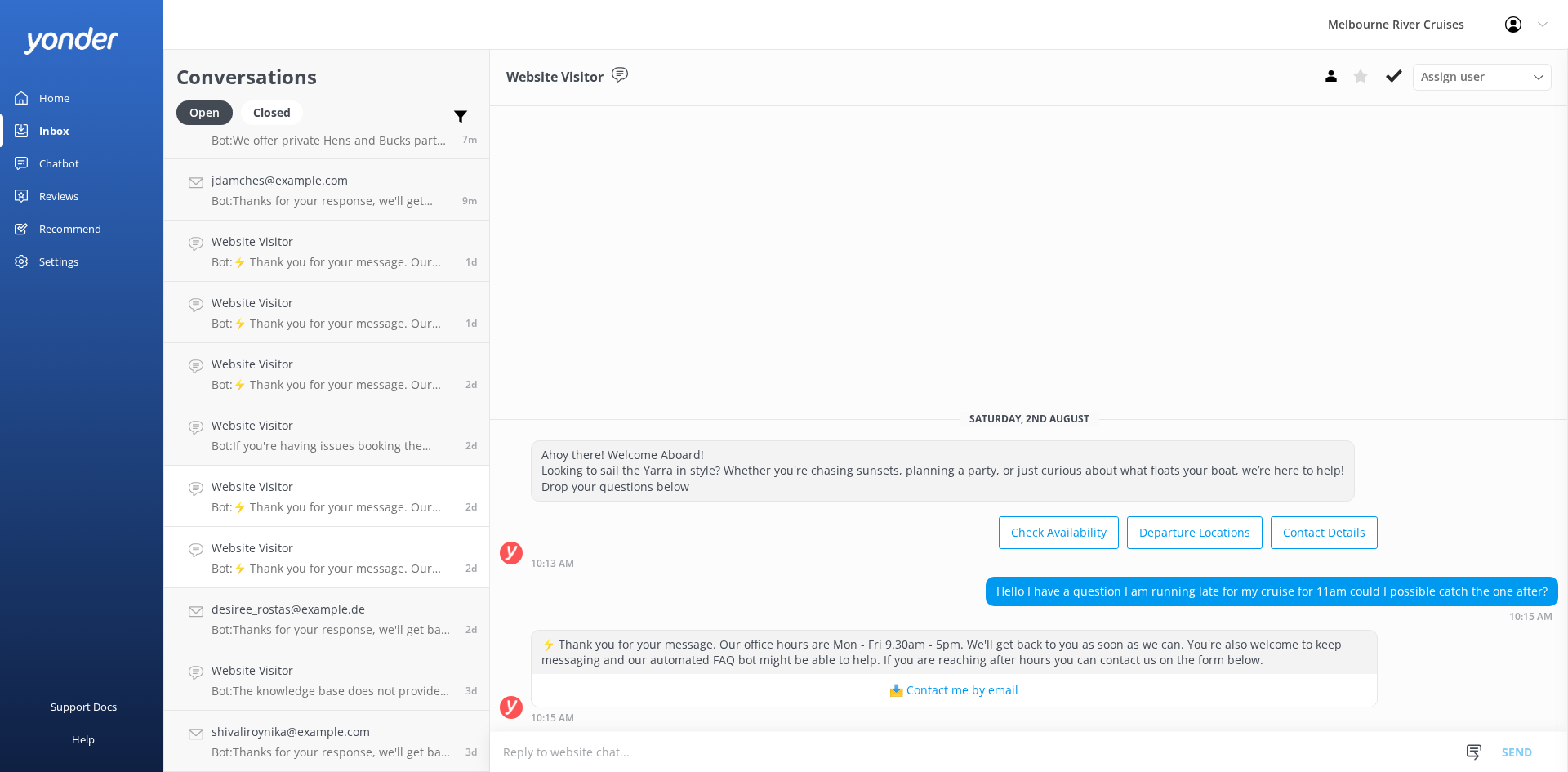 click on "Bot:  ⚡ Thank you for your message. Our office hours are Mon - Fri 9.30am - 5pm. We'll get back to you as soon as we can. You're also welcome to keep messaging and our automated FAQ bot might be able to help. If you are reaching after hours you can contact us on the form below." at bounding box center [332, 569] 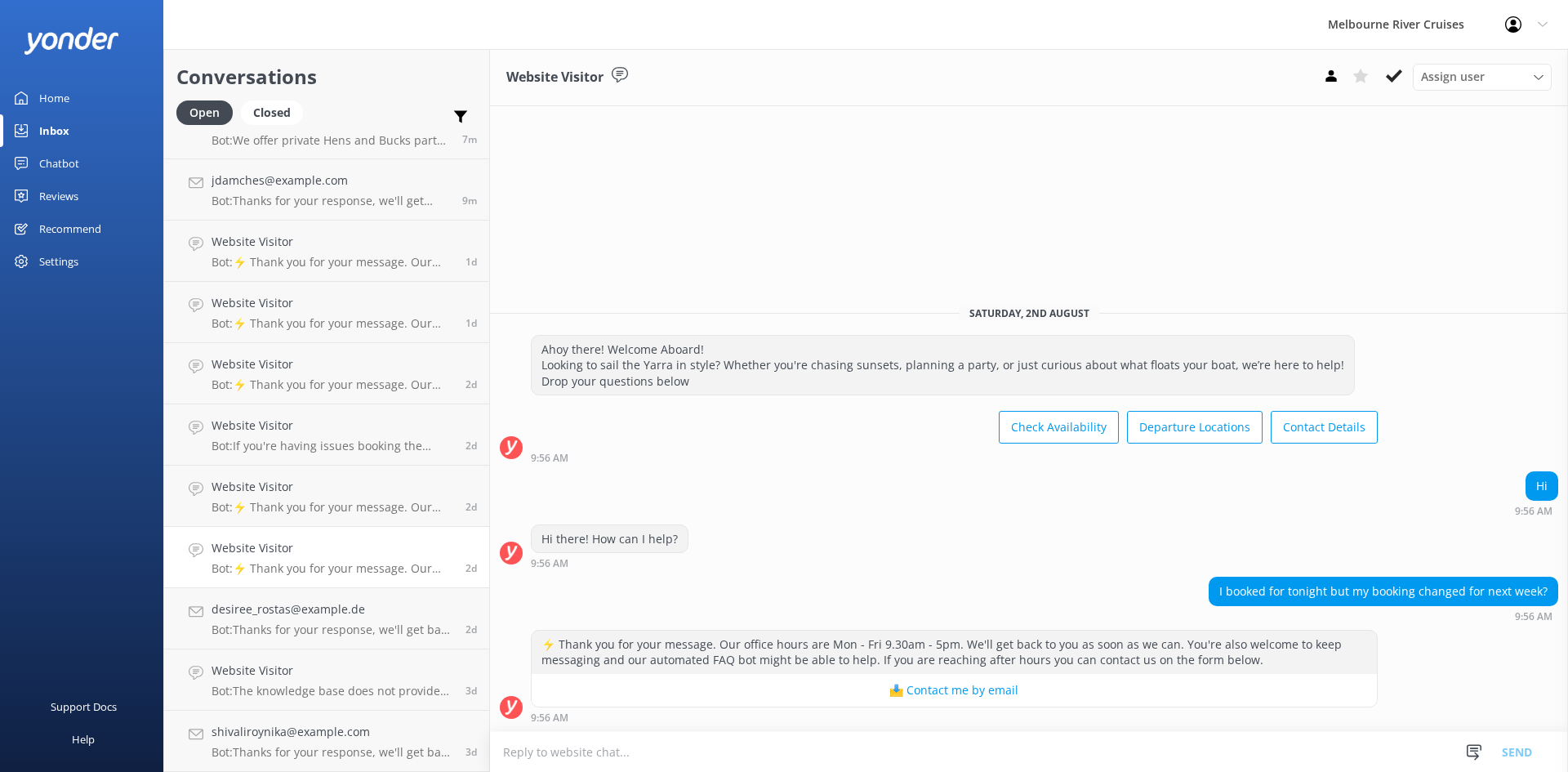 click on "Bot:  ⚡ Thank you for your message. Our office hours are Mon - Fri 9.30am - 5pm. We'll get back to you as soon as we can. You're also welcome to keep messaging and our automated FAQ bot might be able to help. If you are reaching after hours you can contact us on the form below." at bounding box center [332, 569] 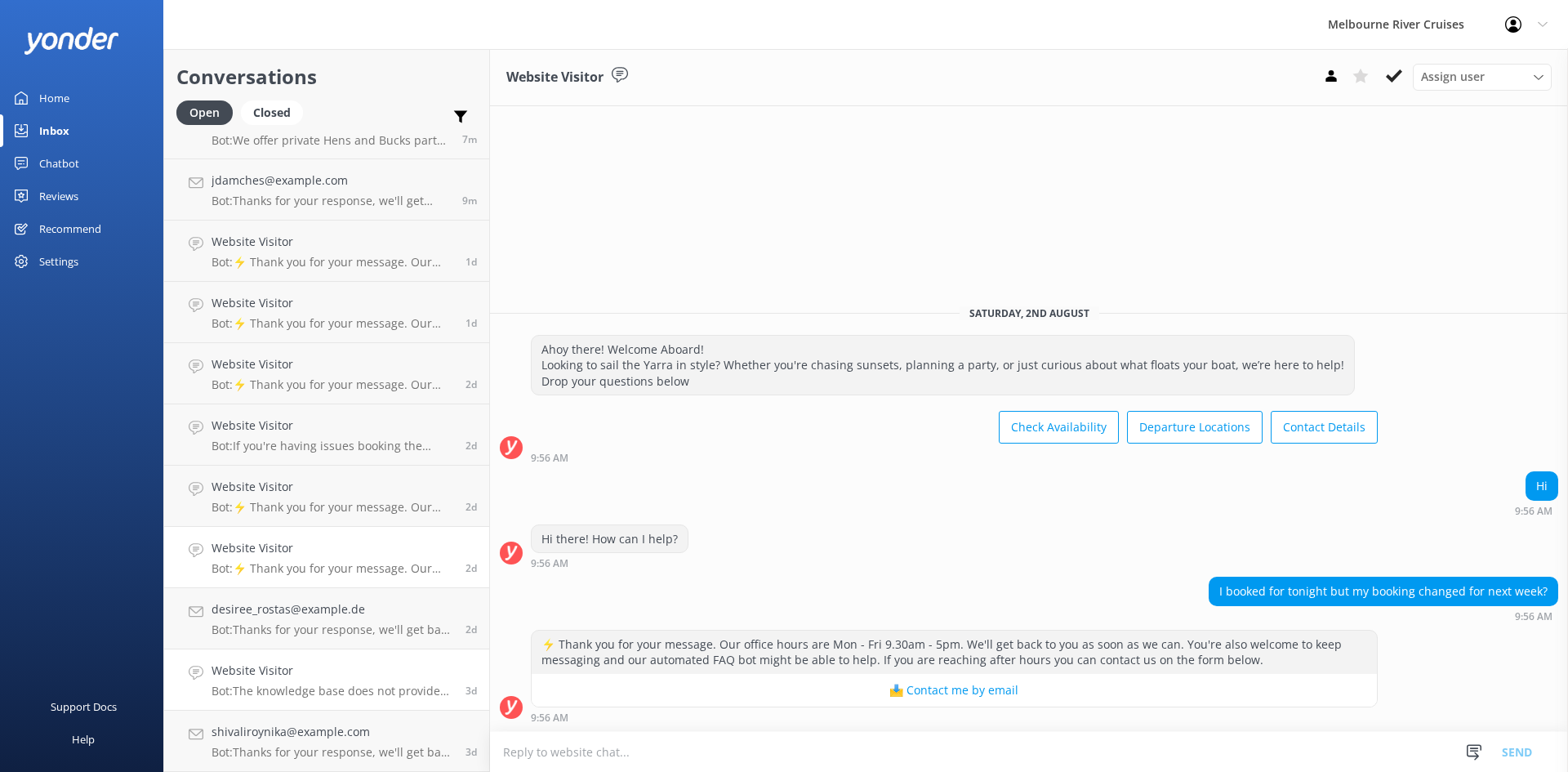 click on "Website Visitor" at bounding box center [332, 671] 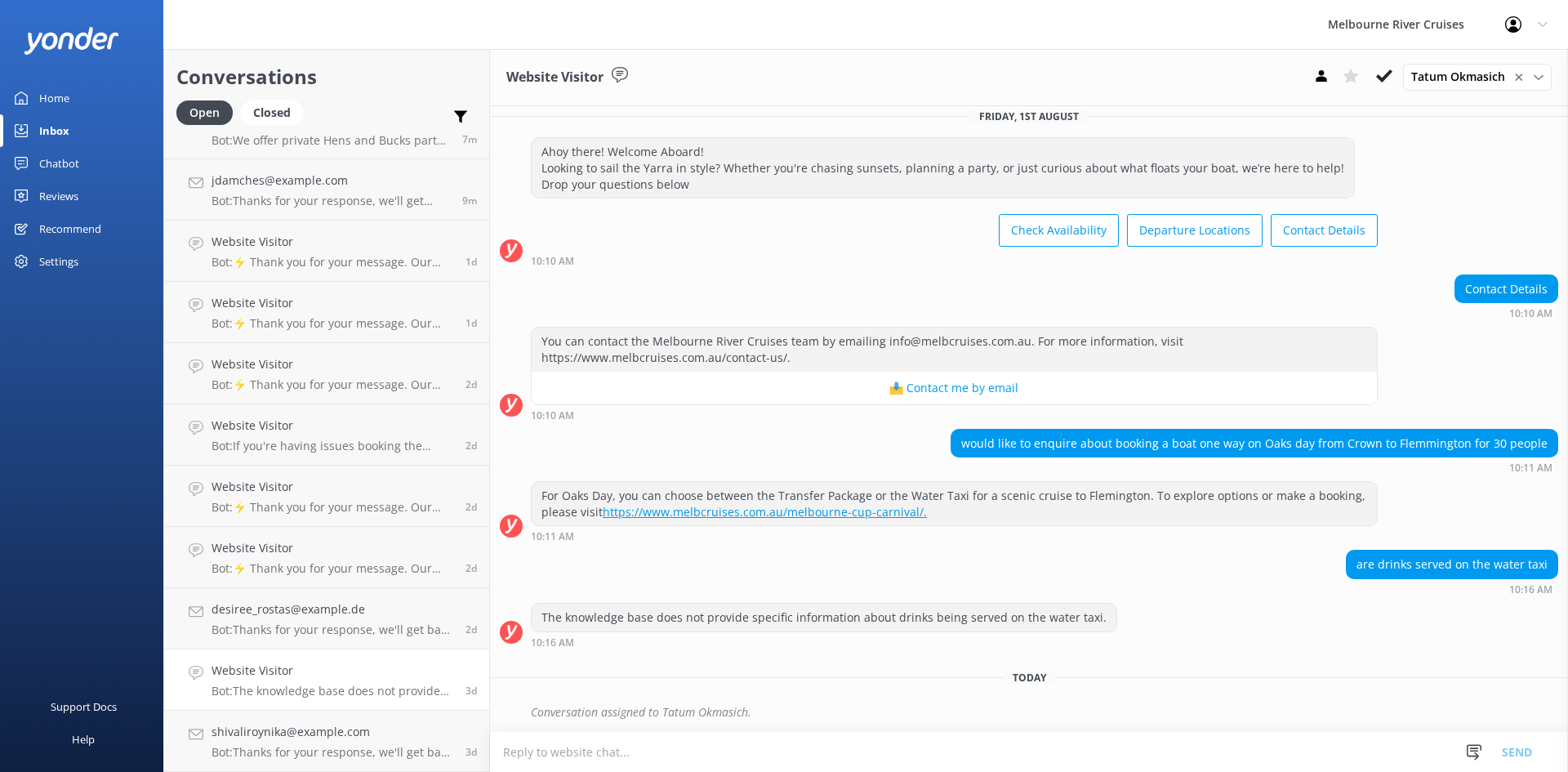 scroll, scrollTop: 15, scrollLeft: 0, axis: vertical 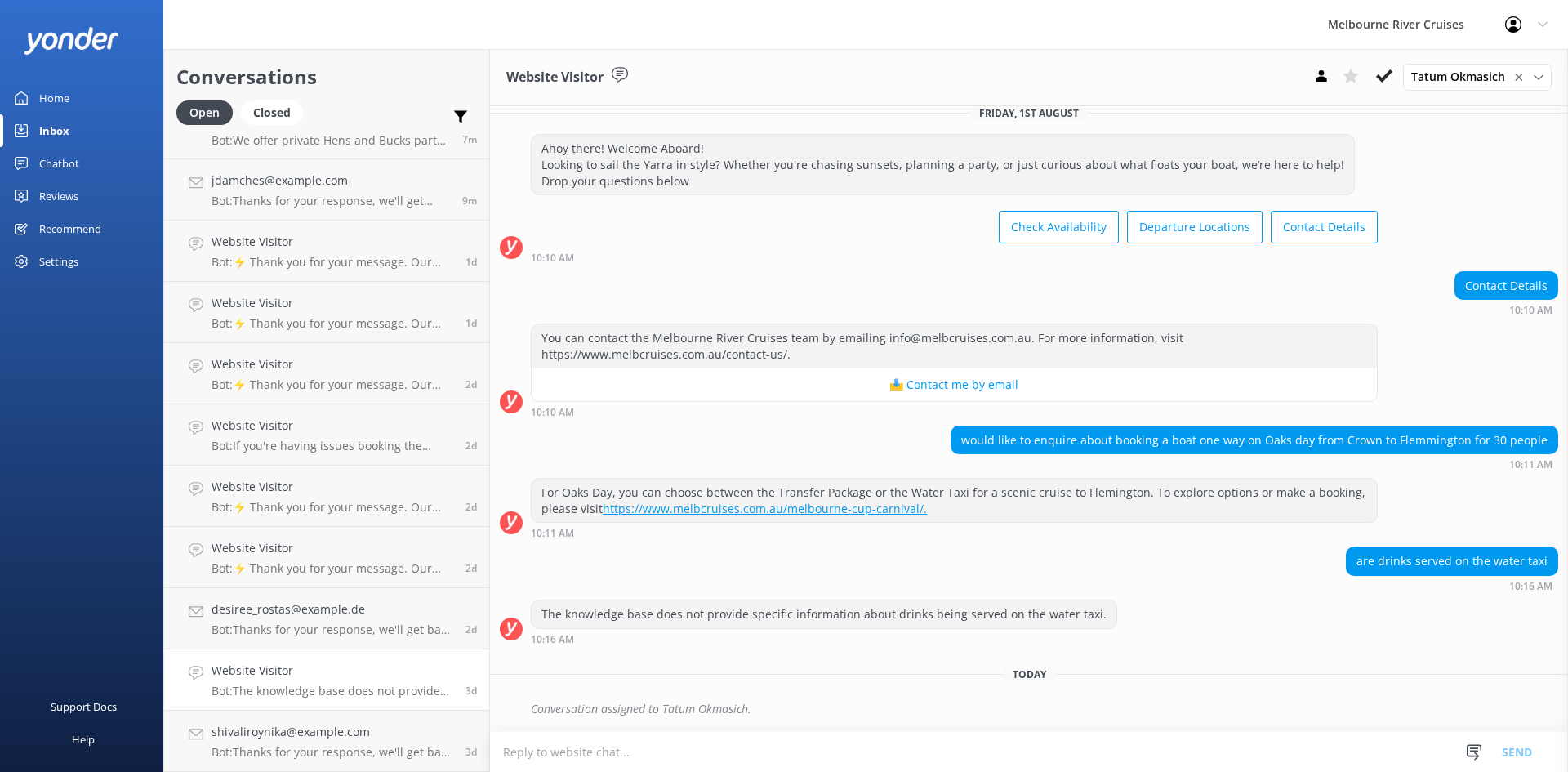 click on "Website Visitor Bot:  The knowledge base does not provide specific information about drinks being served on the water taxi." at bounding box center (332, 680) 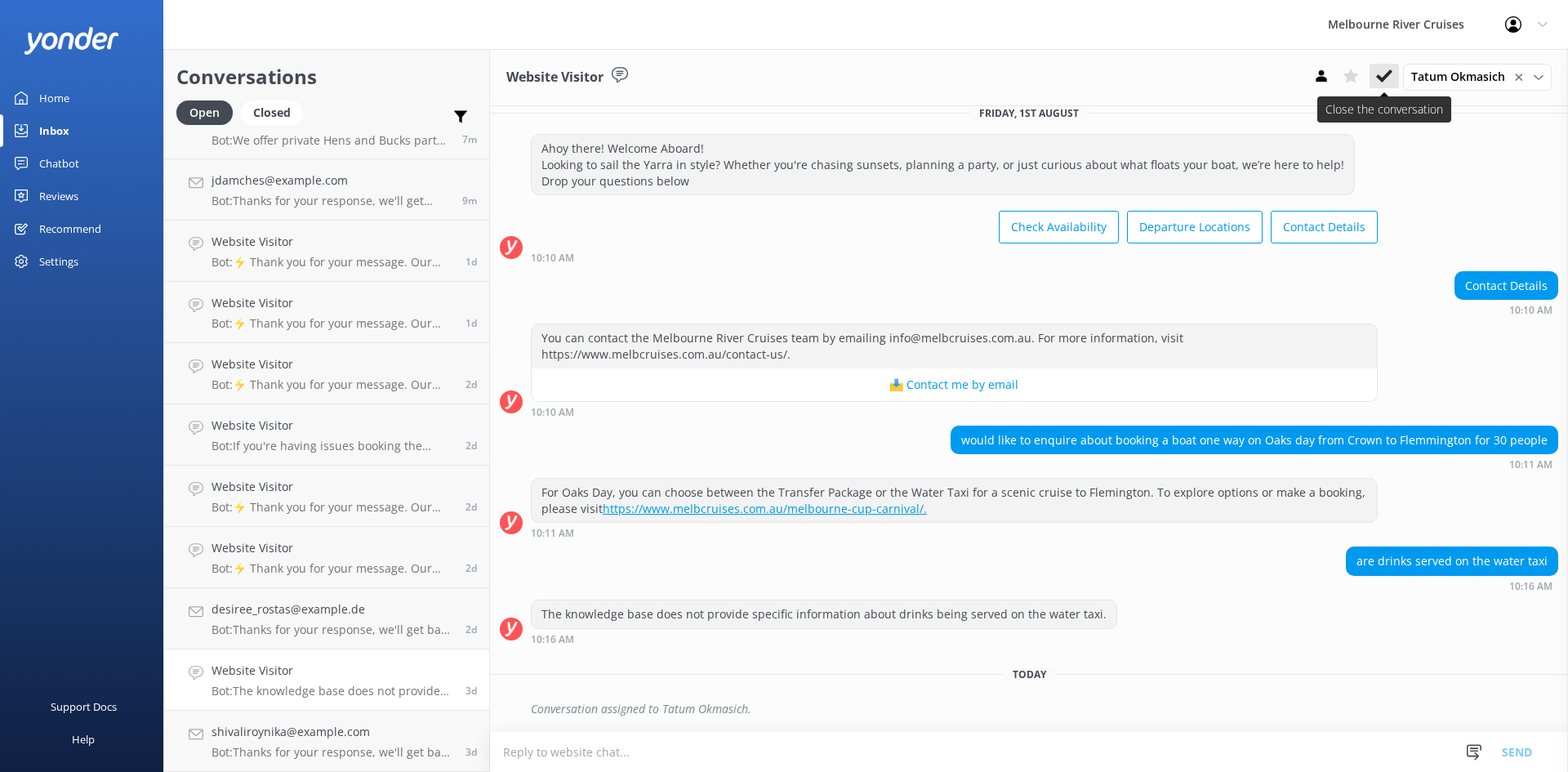 click 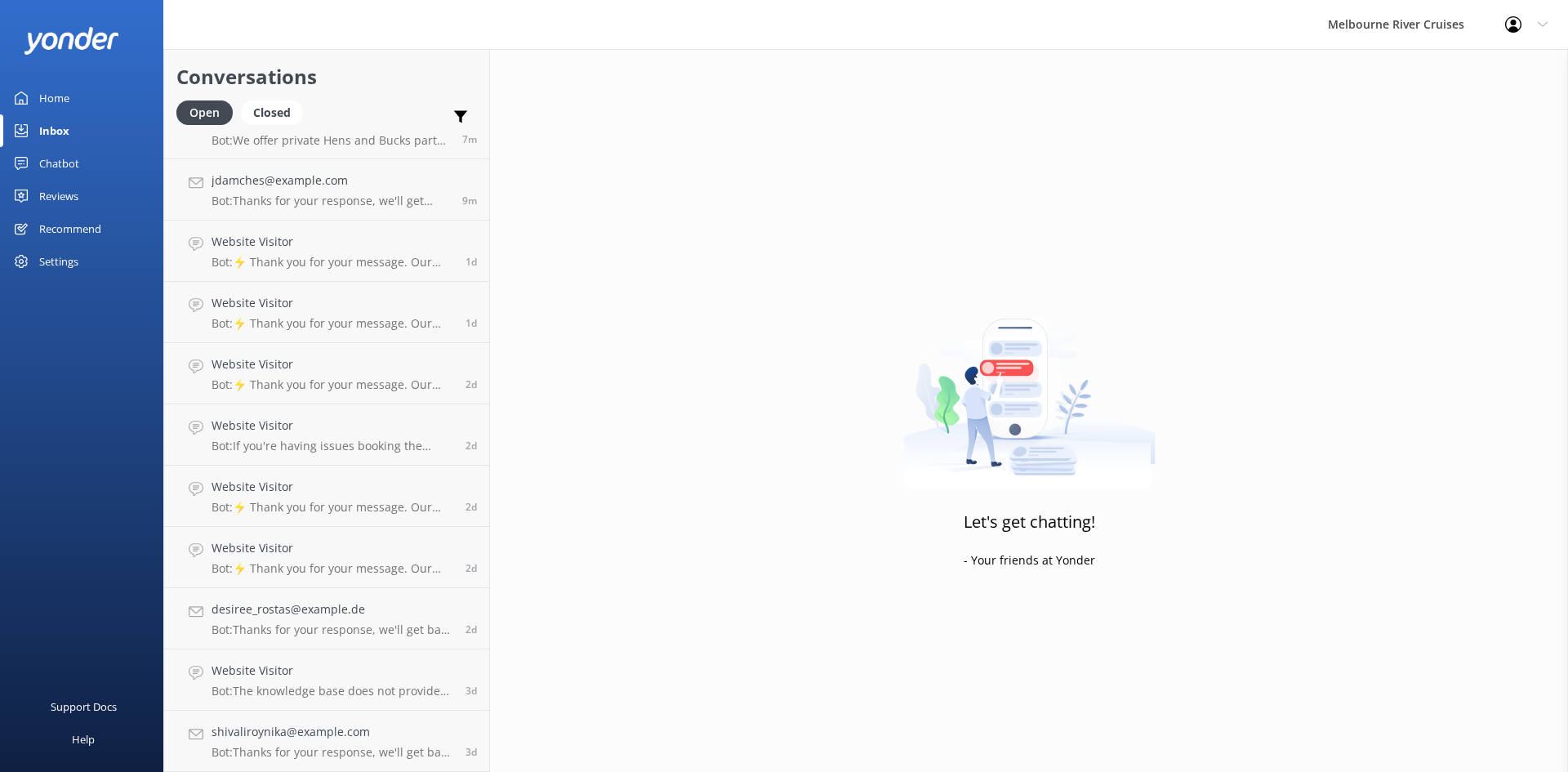 scroll, scrollTop: 0, scrollLeft: 0, axis: both 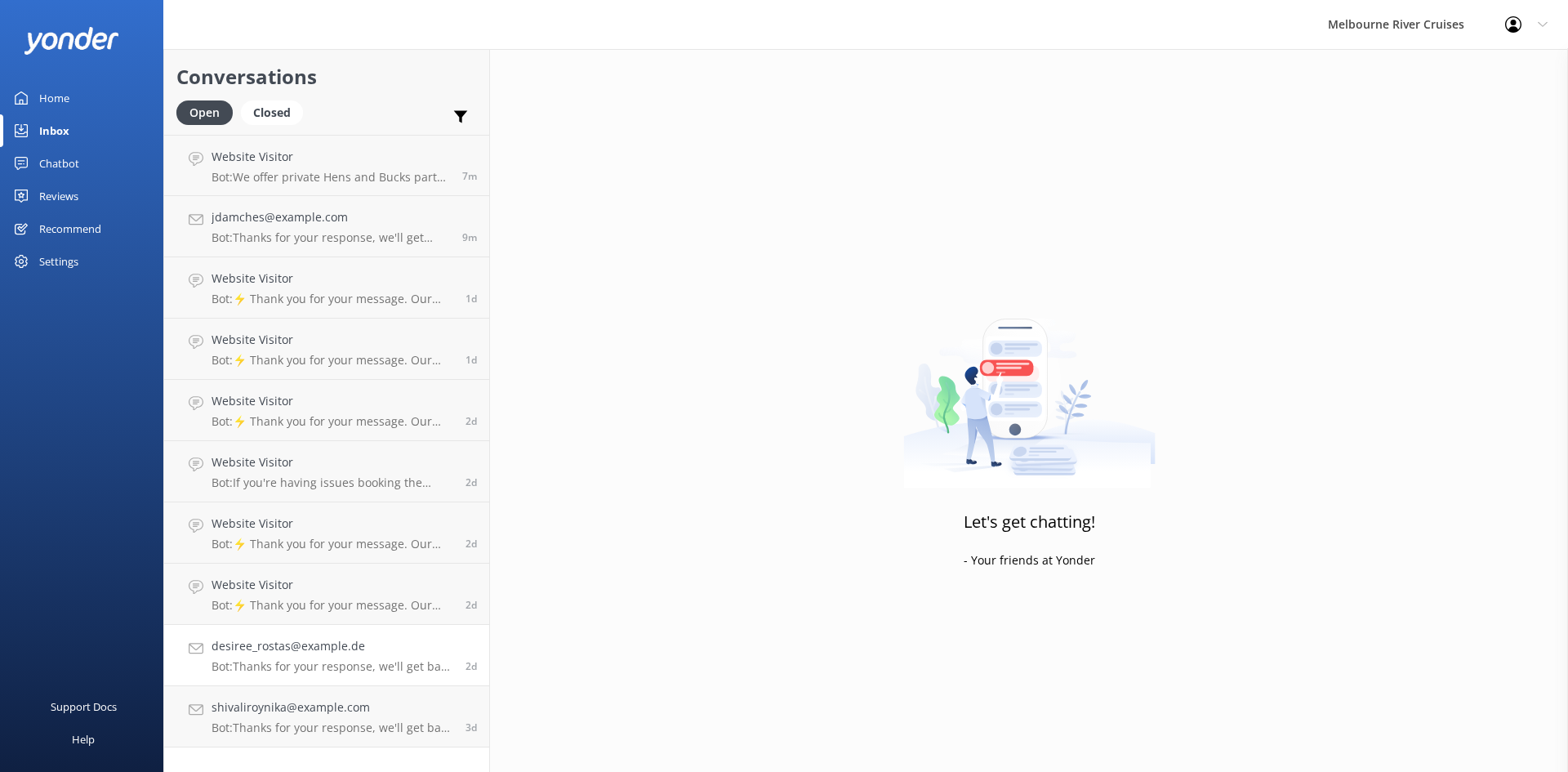 click on "desiree_rostas@yahoo.de" at bounding box center [332, 646] 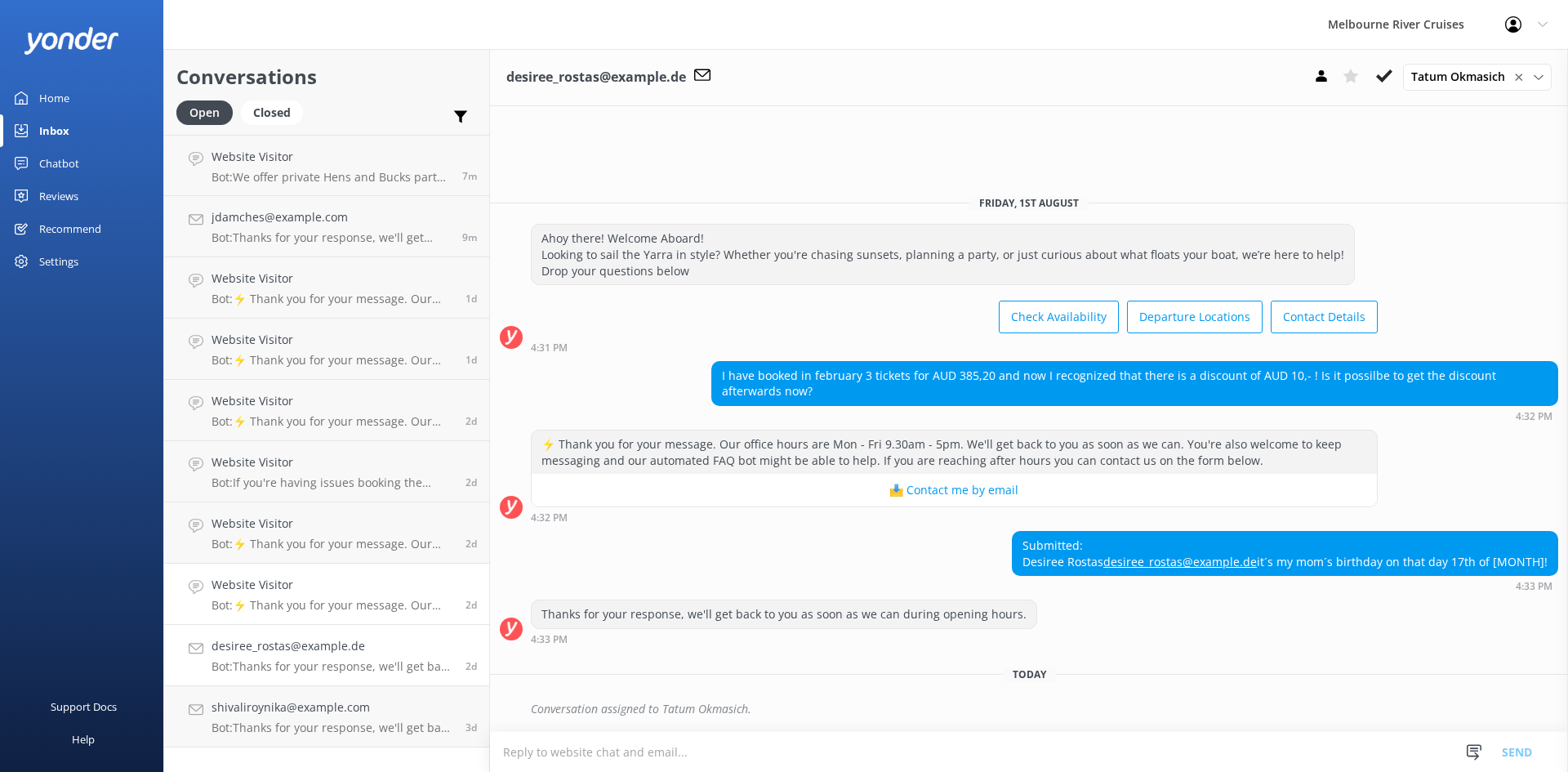 click on "Website Visitor" at bounding box center [332, 585] 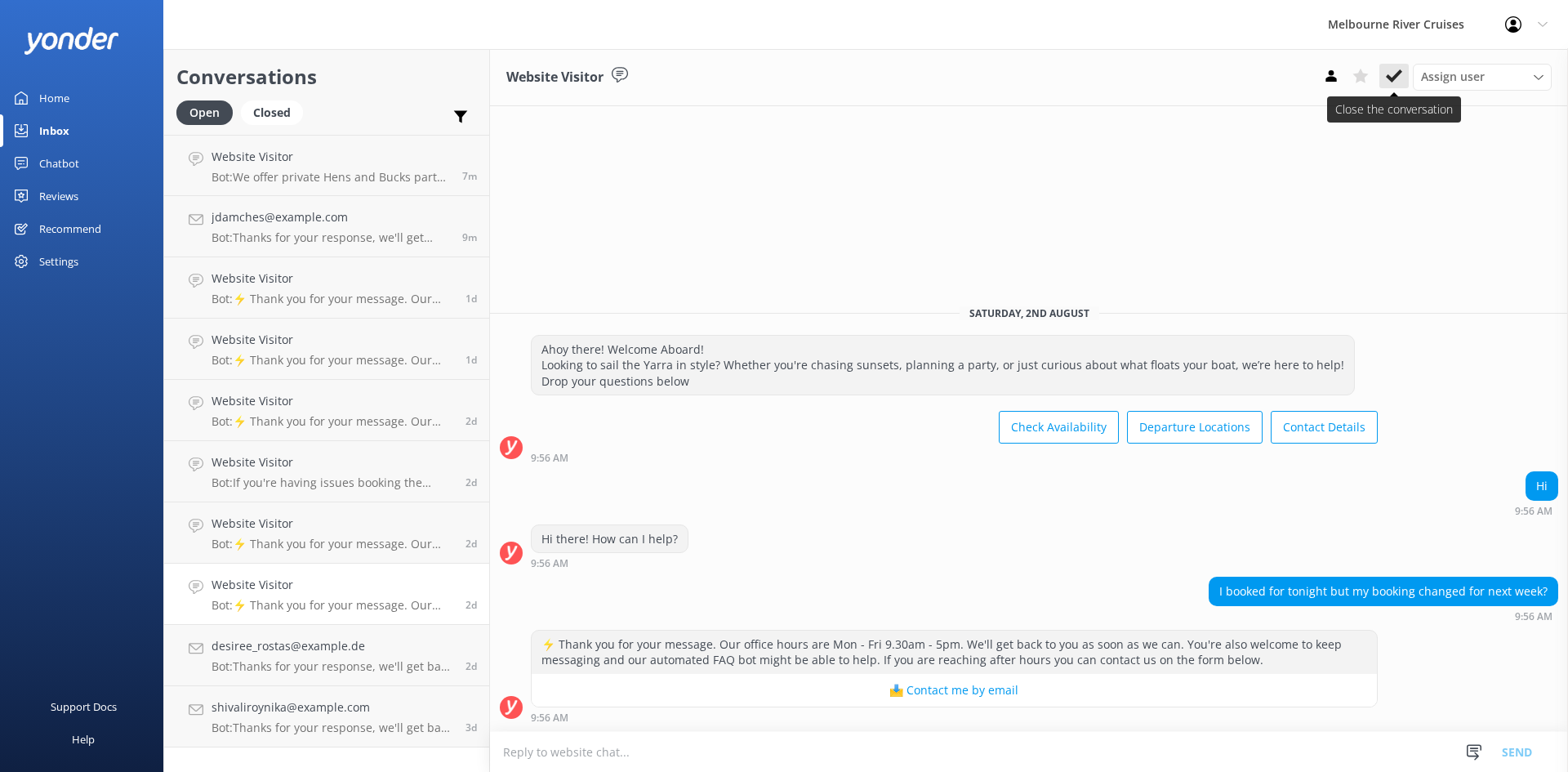 click at bounding box center [1394, 76] 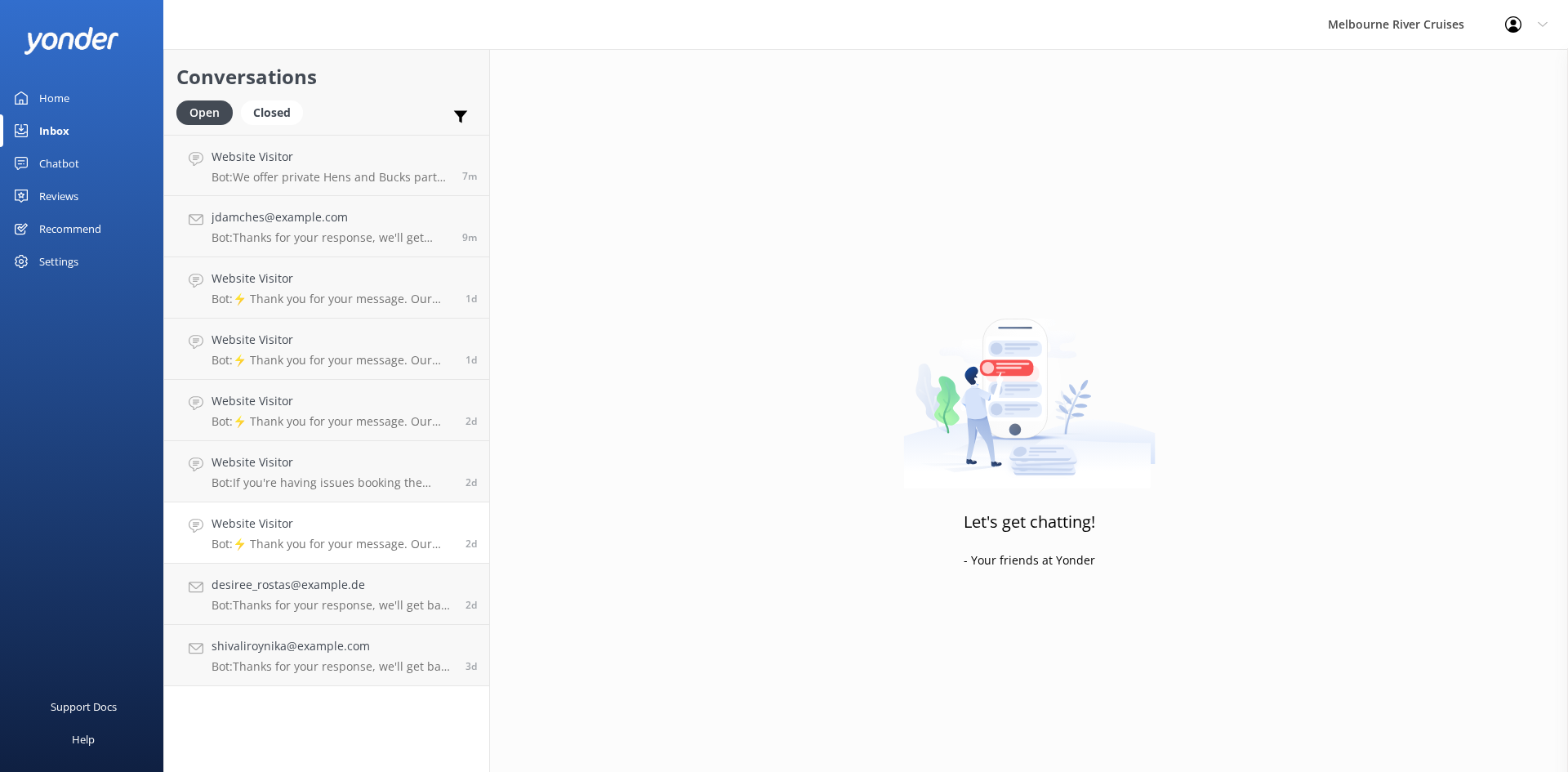 click on "Website Visitor Bot:  ⚡ Thank you for your message. Our office hours are Mon - Fri 9.30am - 5pm. We'll get back to you as soon as we can. You're also welcome to keep messaging and our automated FAQ bot might be able to help. If you are reaching after hours you can contact us on the form below." at bounding box center [332, 533] 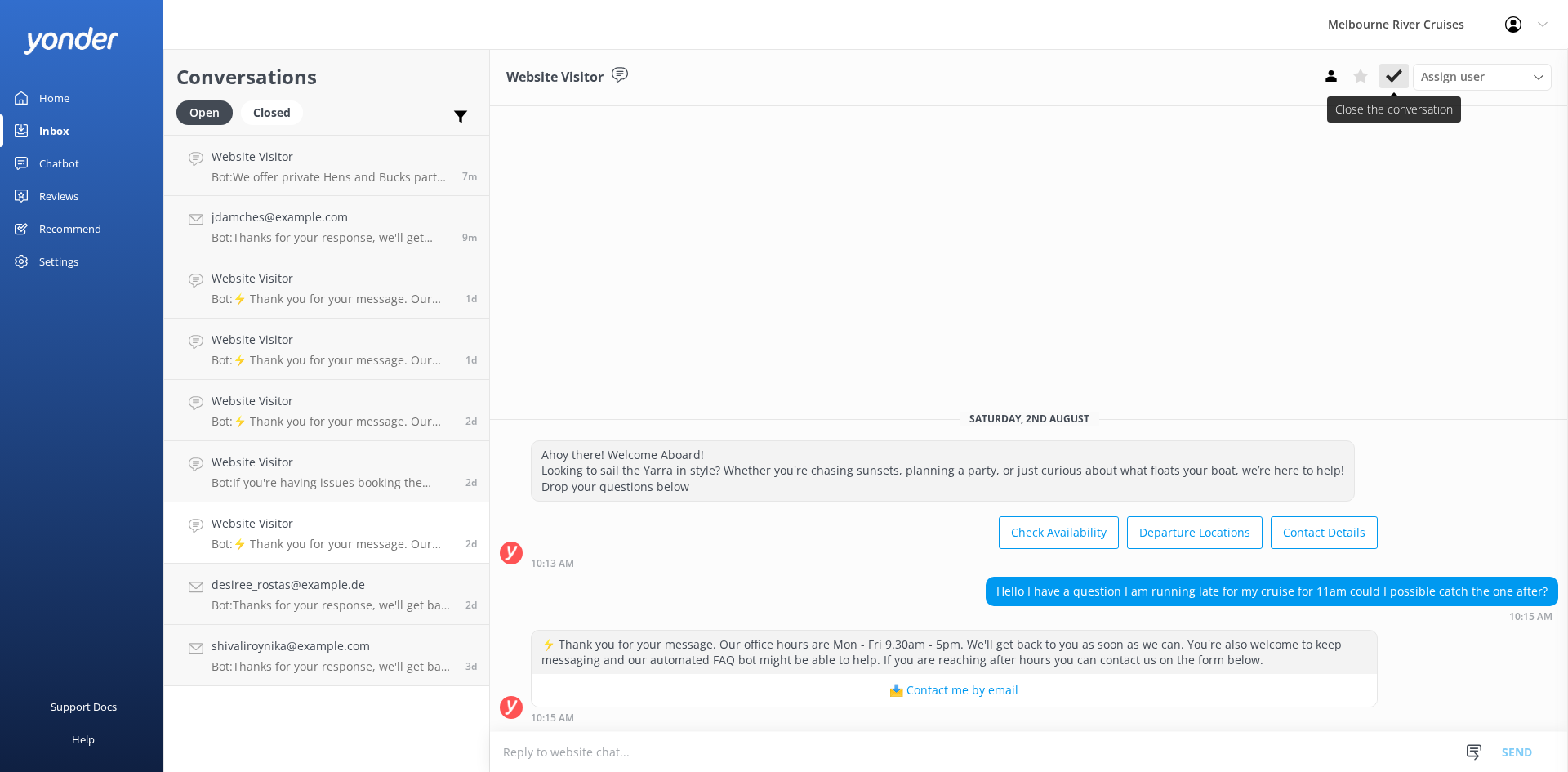 click 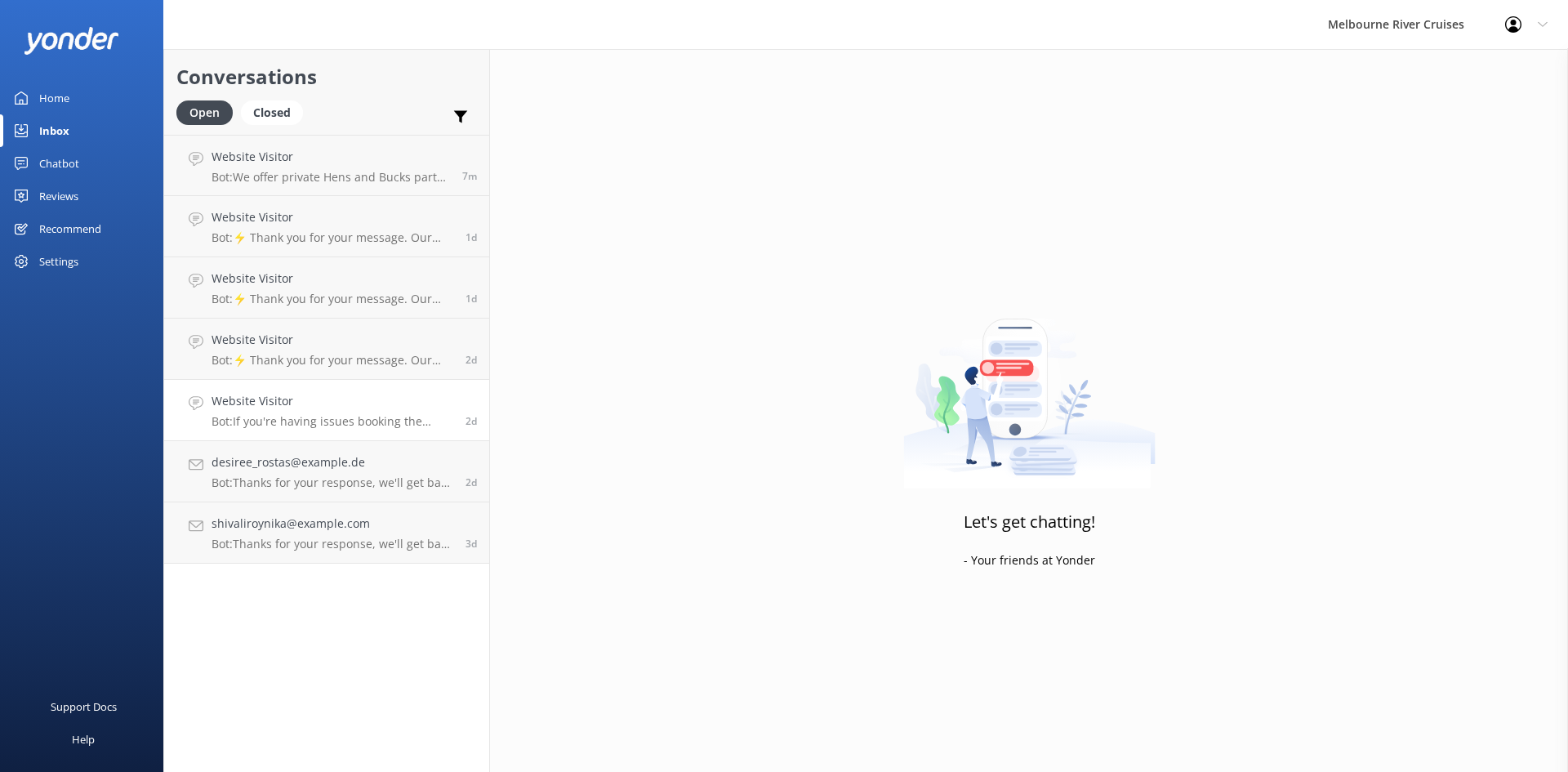 click on "Bot:  If you're having issues booking the Spirit of Melbourne Lunch Cruise online, please contact the team at 03 8610 2600, or email info@melbcruises.com.au for assistance." at bounding box center [332, 422] 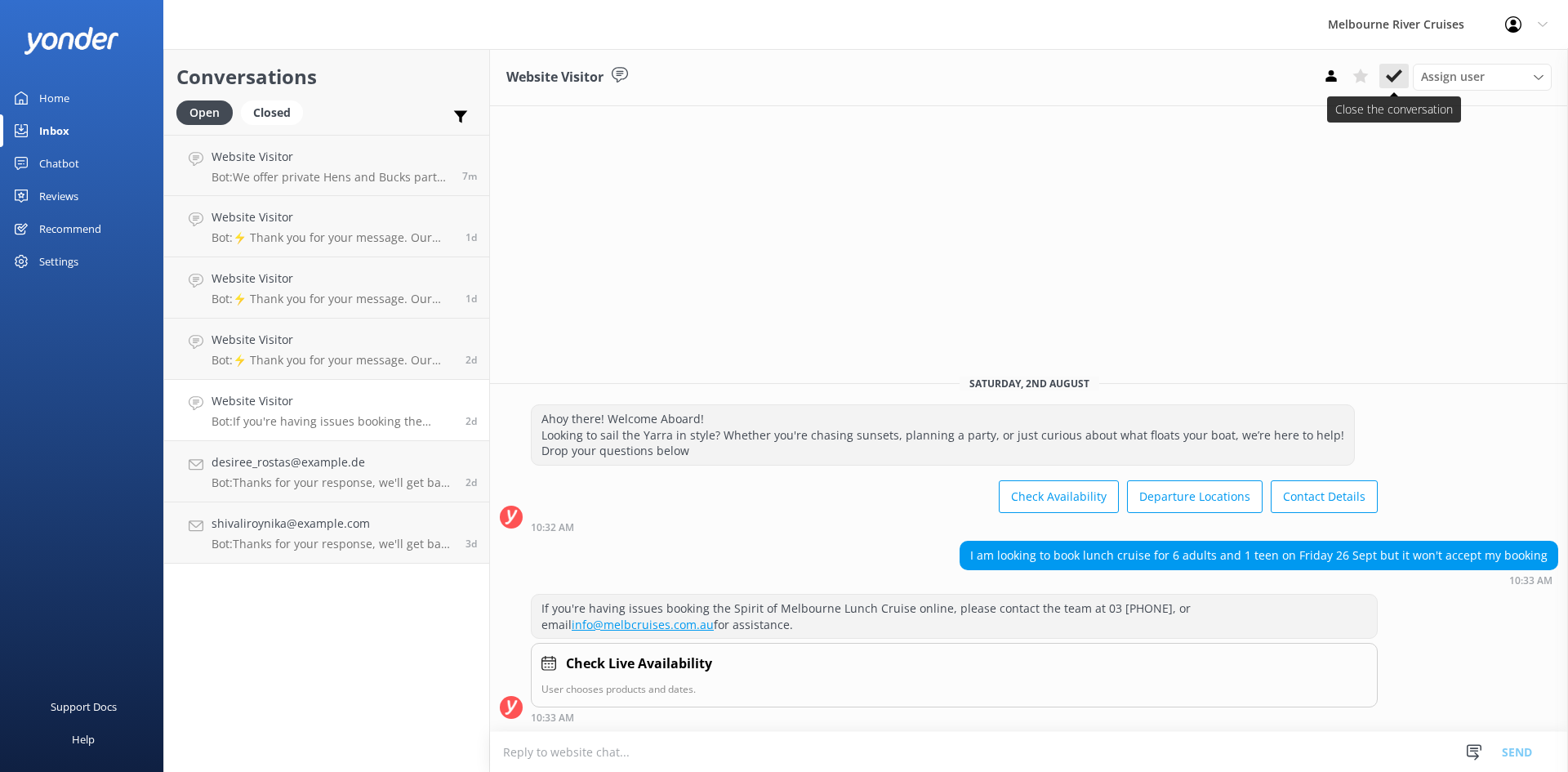 click 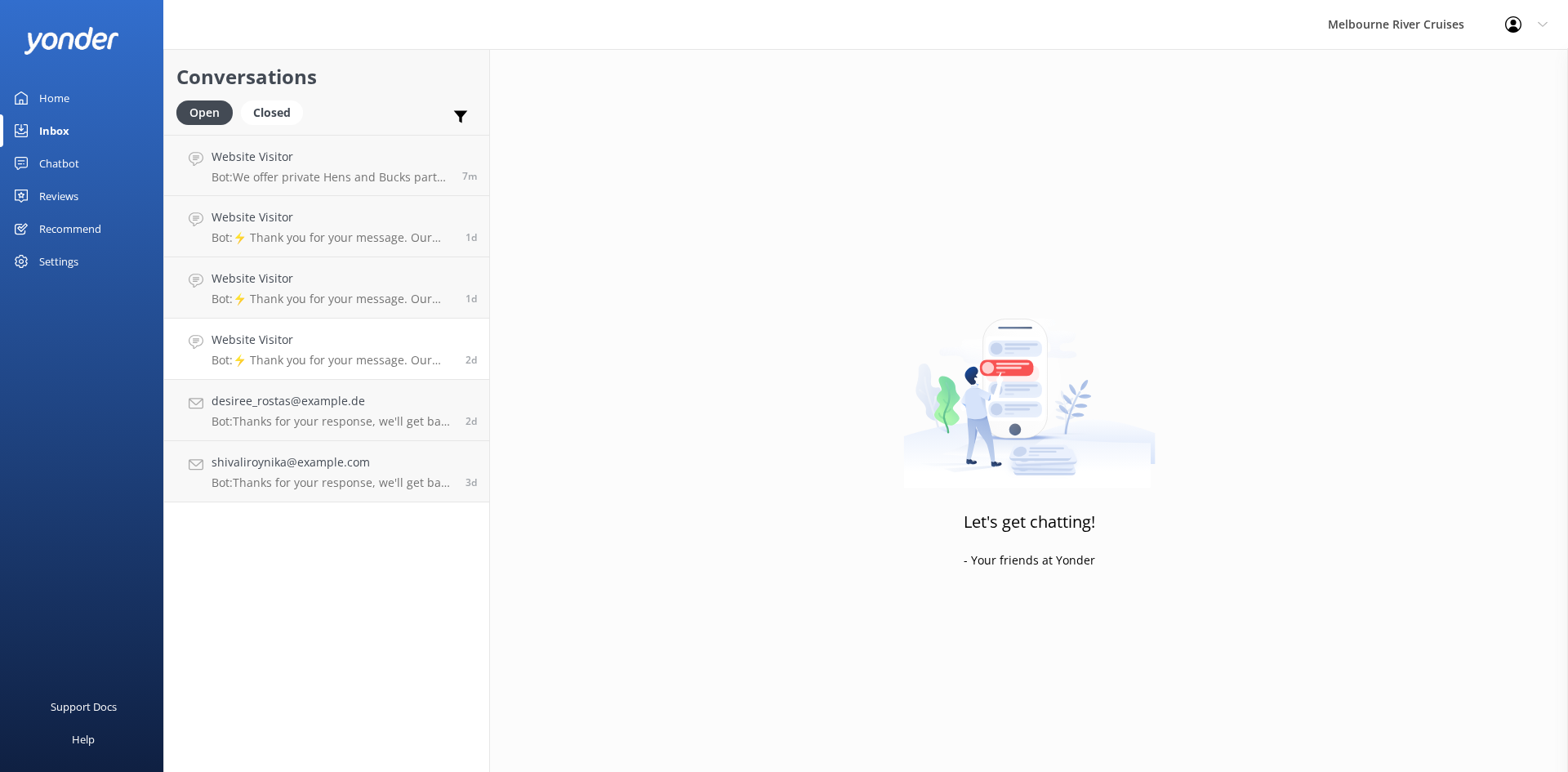 click on "Bot:  ⚡ Thank you for your message. Our office hours are Mon - Fri 9.30am - 5pm. We'll get back to you as soon as we can. You're also welcome to keep messaging and our automated FAQ bot might be able to help. If you are reaching after hours you can contact us on the form below." at bounding box center [332, 360] 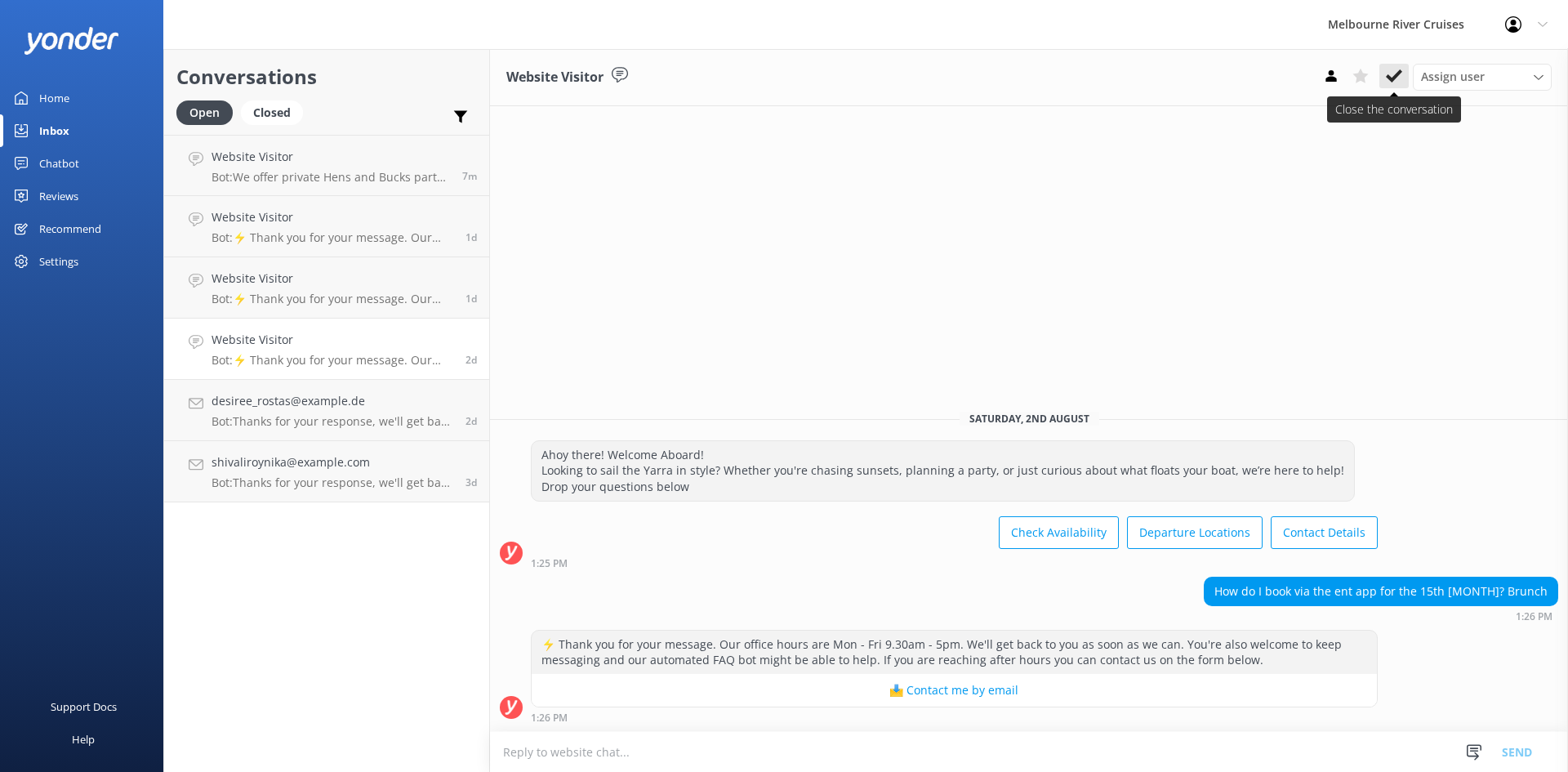 click 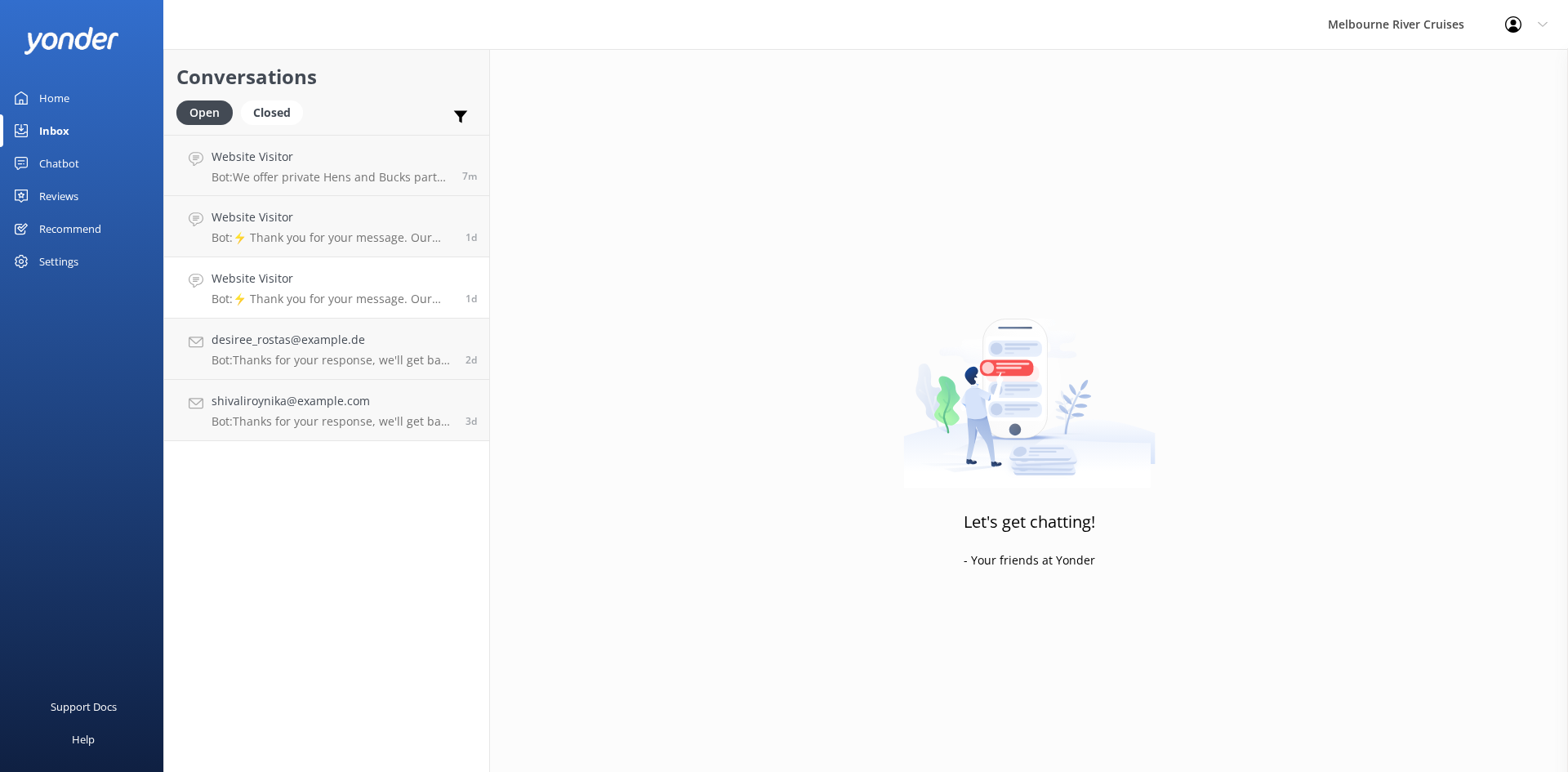click on "Website Visitor" at bounding box center [332, 279] 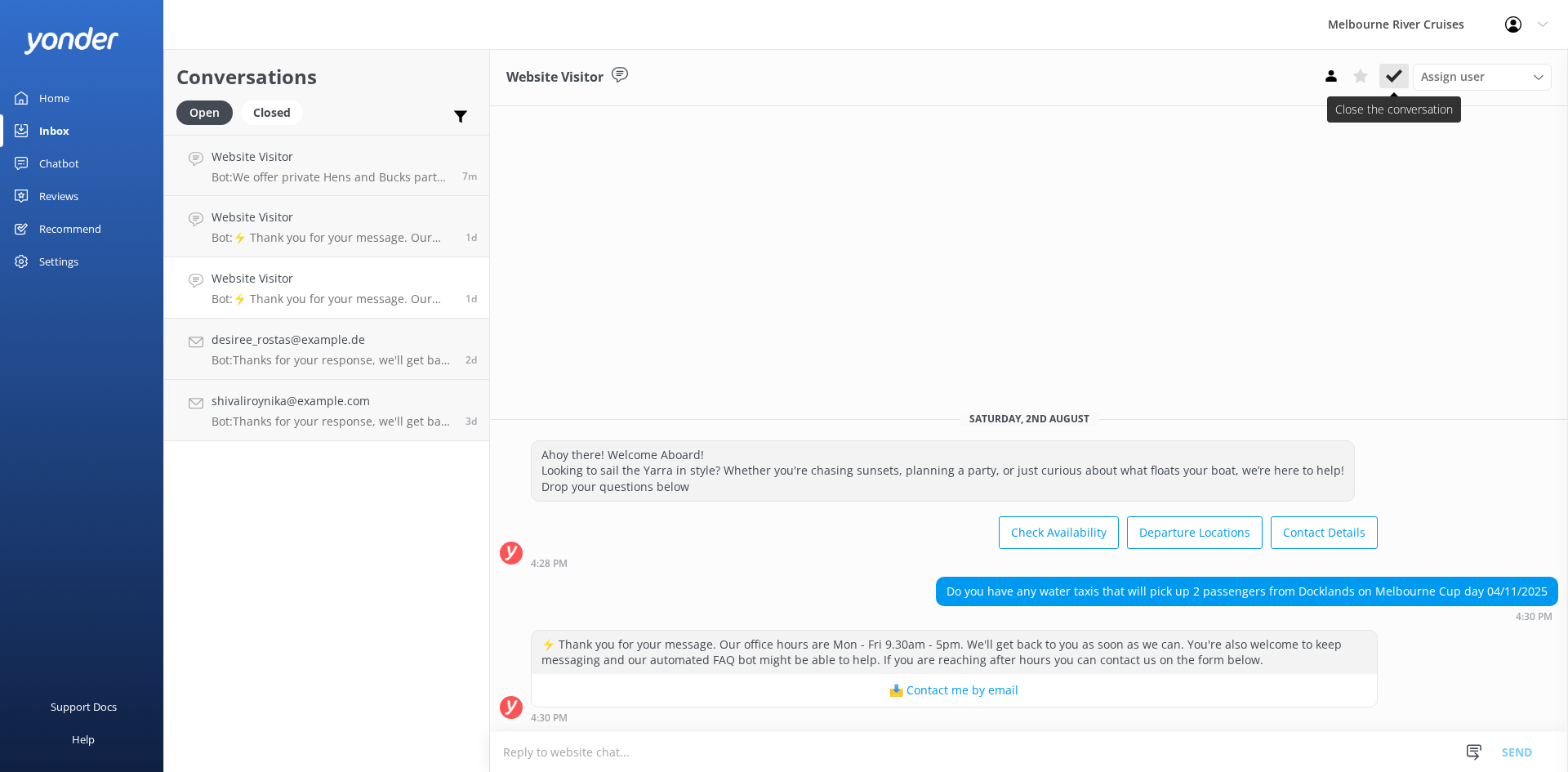 click 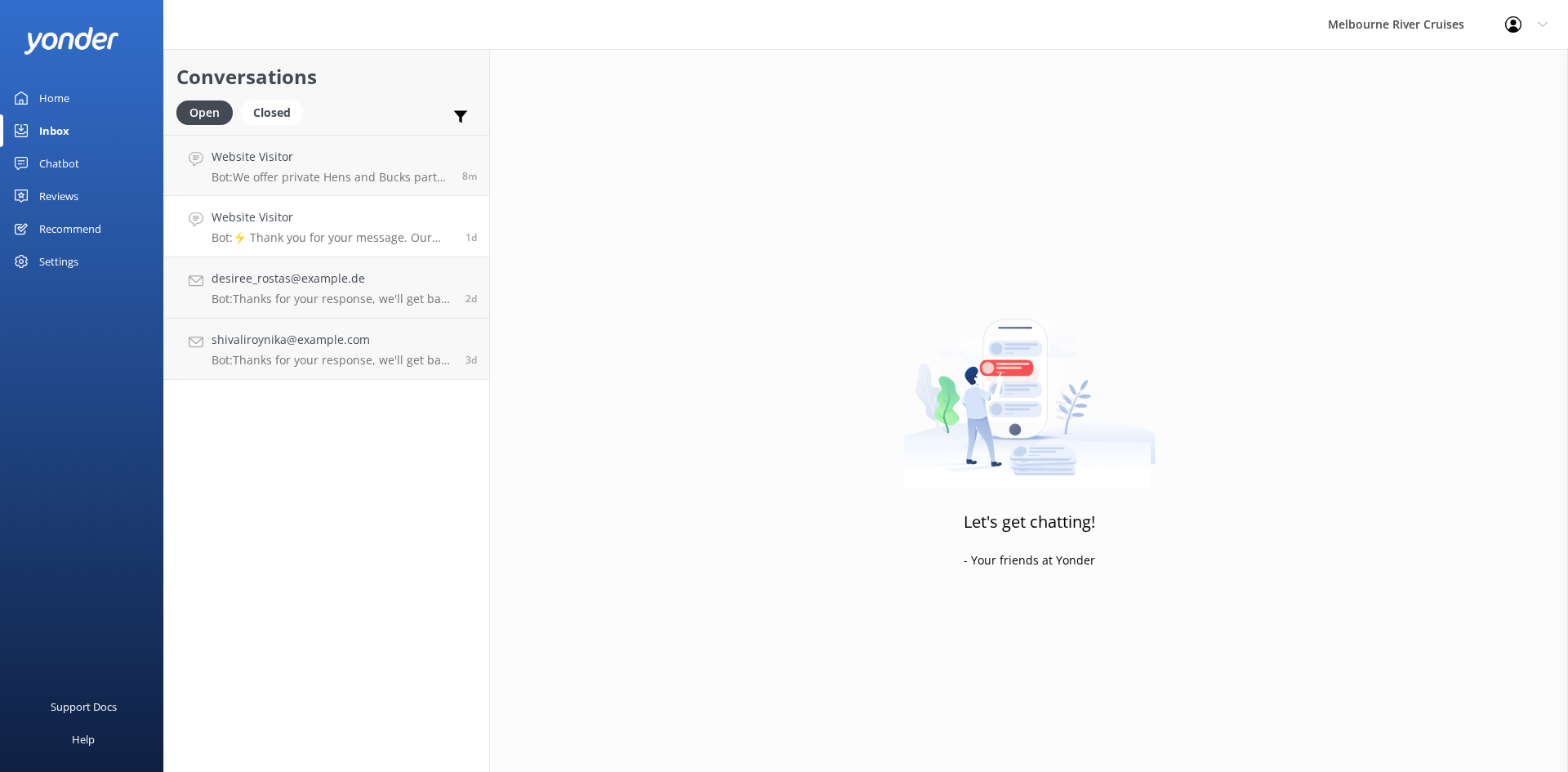 click on "Website Visitor Bot:  ⚡ Thank you for your message. Our office hours are Mon - Fri 9.30am - 5pm. We'll get back to you as soon as we can. You're also welcome to keep messaging and our automated FAQ bot might be able to help. If you are reaching after hours you can contact us on the form below.  1d" at bounding box center [327, 226] 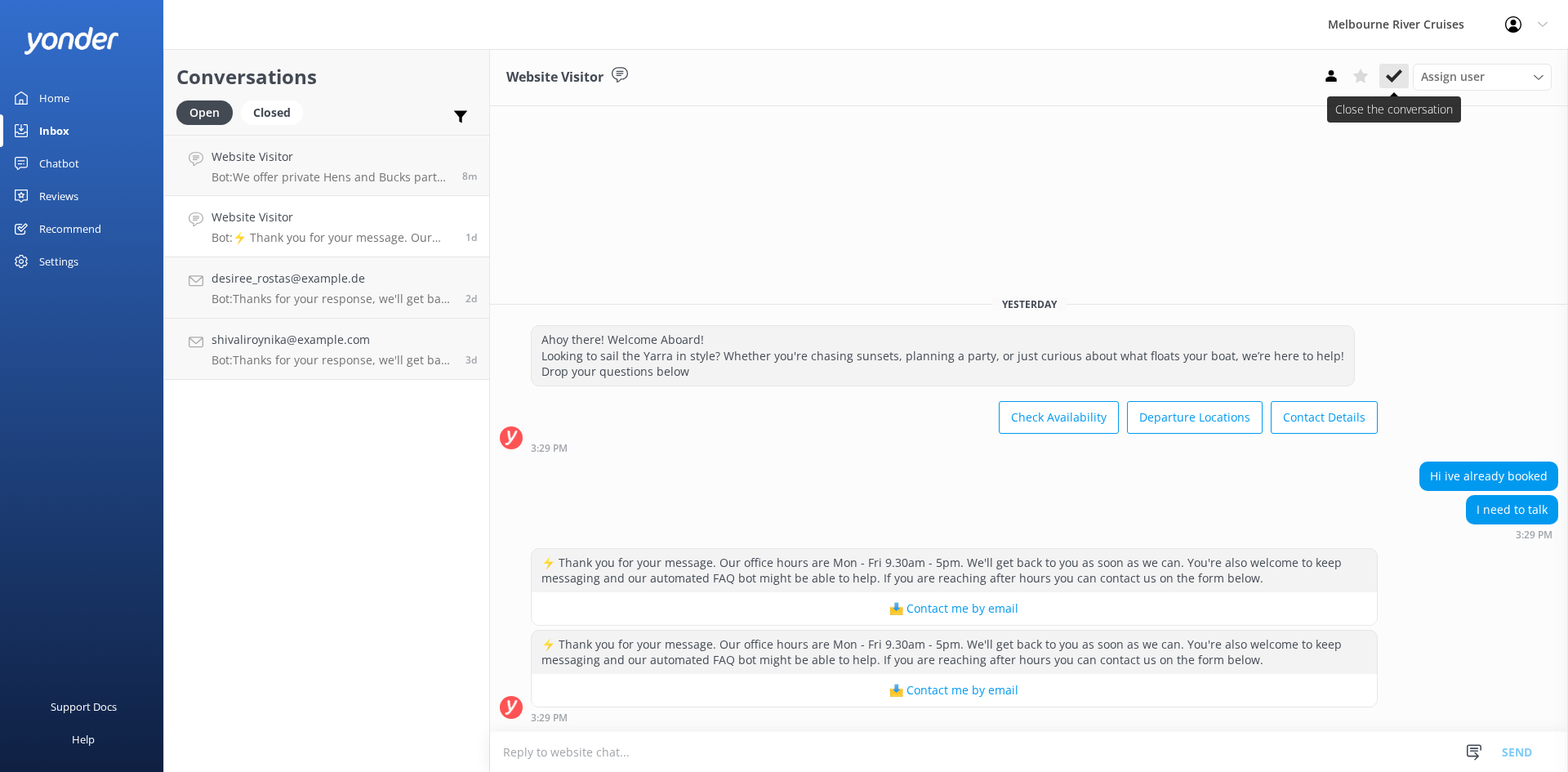 click 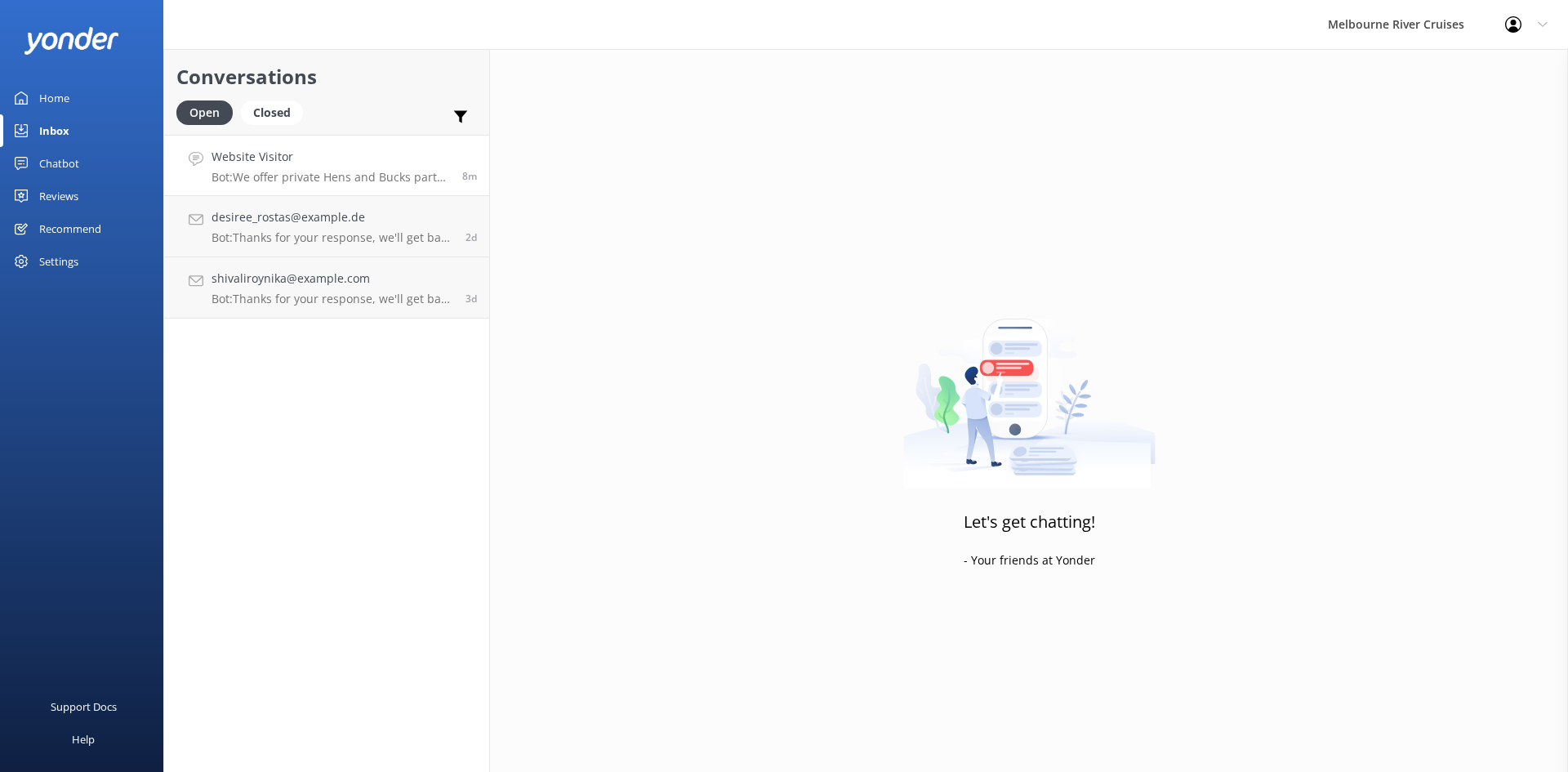 click on "Bot:  We offer private Hens and Bucks party cruises on the Yarra River, perfect for a fun and unforgettable celebration. For more details or to enquire, visit https://www.melbcruises.com.au/private-functions/hens-and-bucks-party-cruises/." at bounding box center (331, 177) 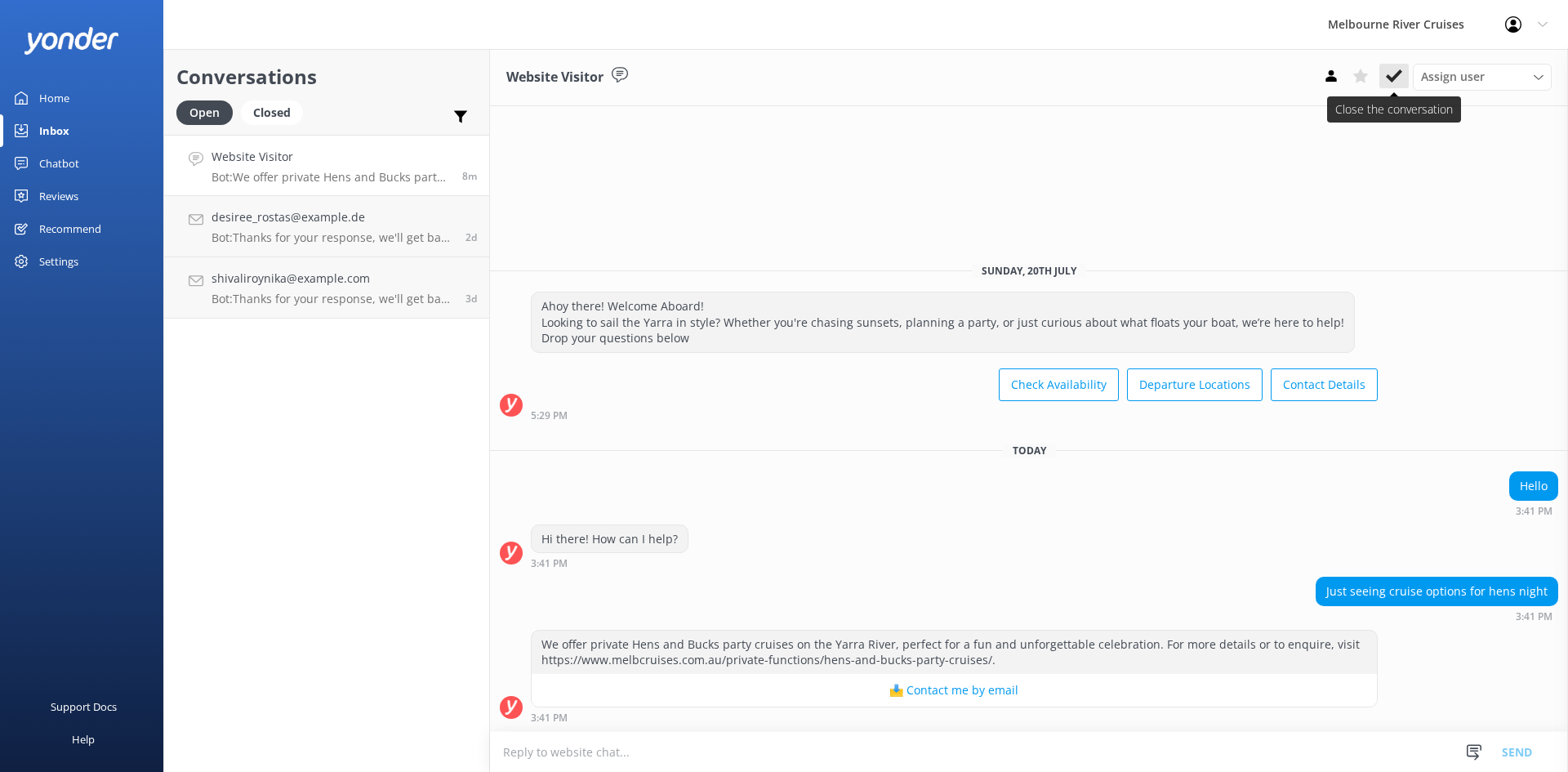 click 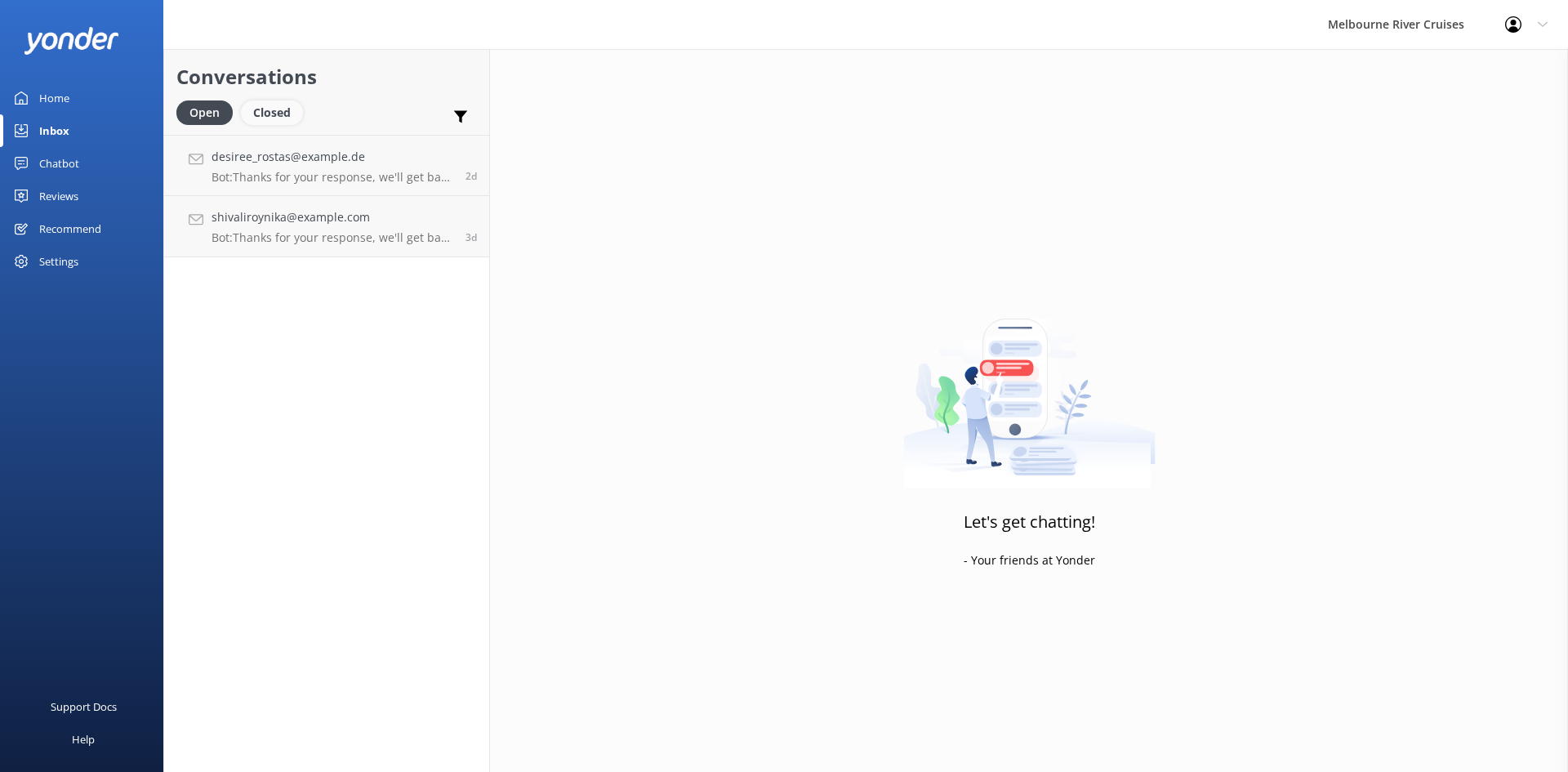 click on "Closed" at bounding box center (272, 113) 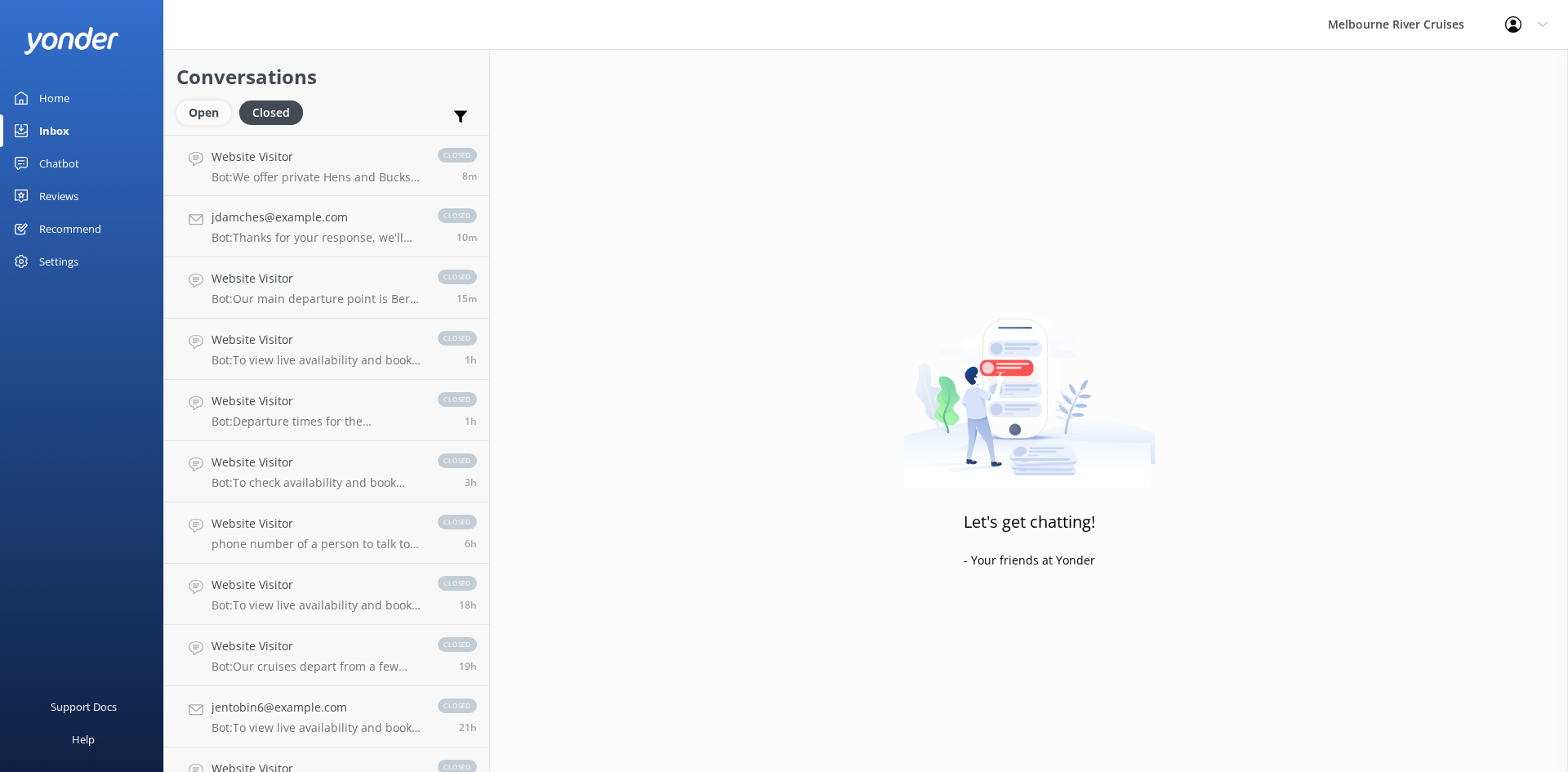 click on "Open" at bounding box center (203, 113) 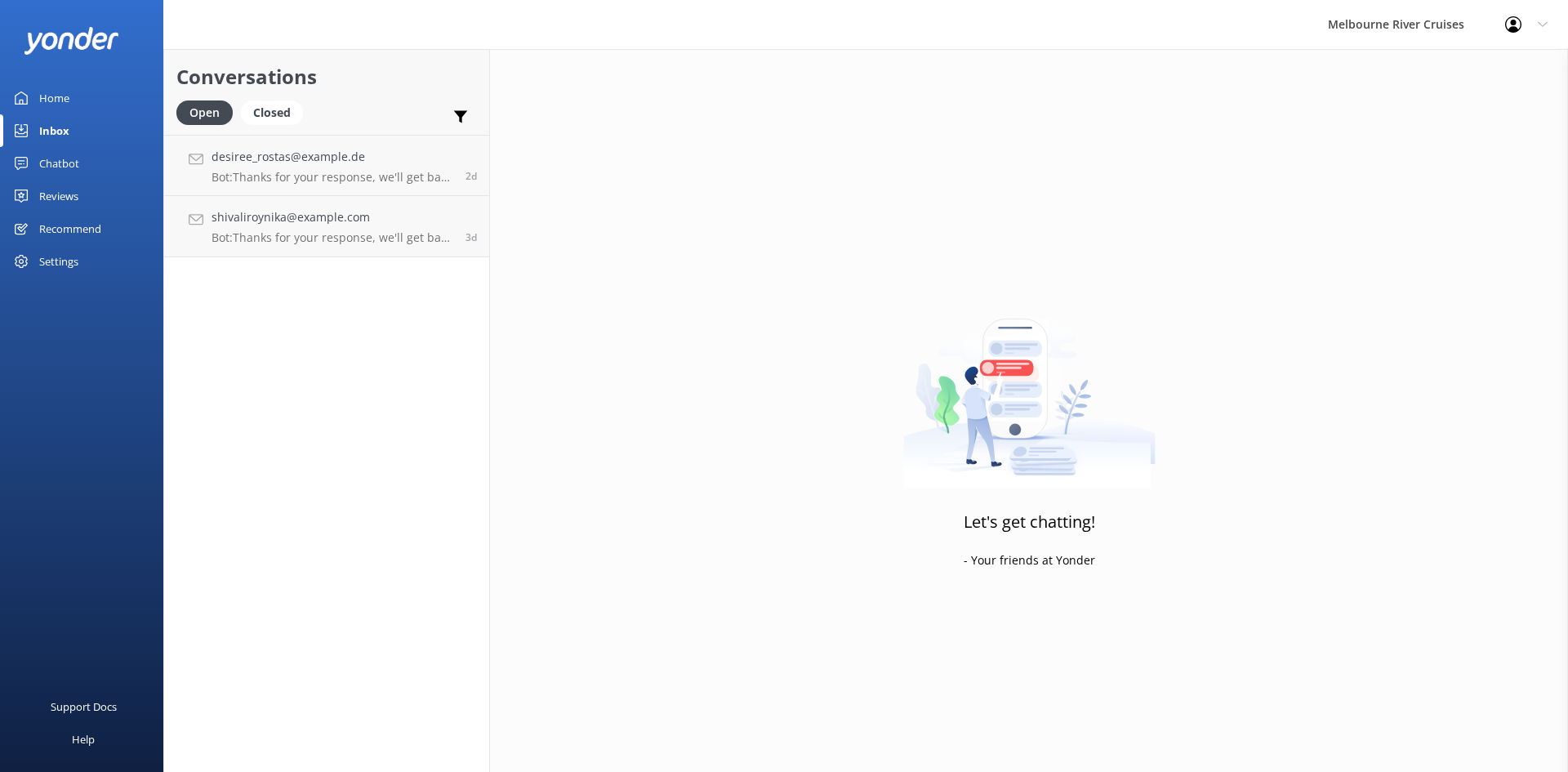 click on "Chatbot" at bounding box center (82, 163) 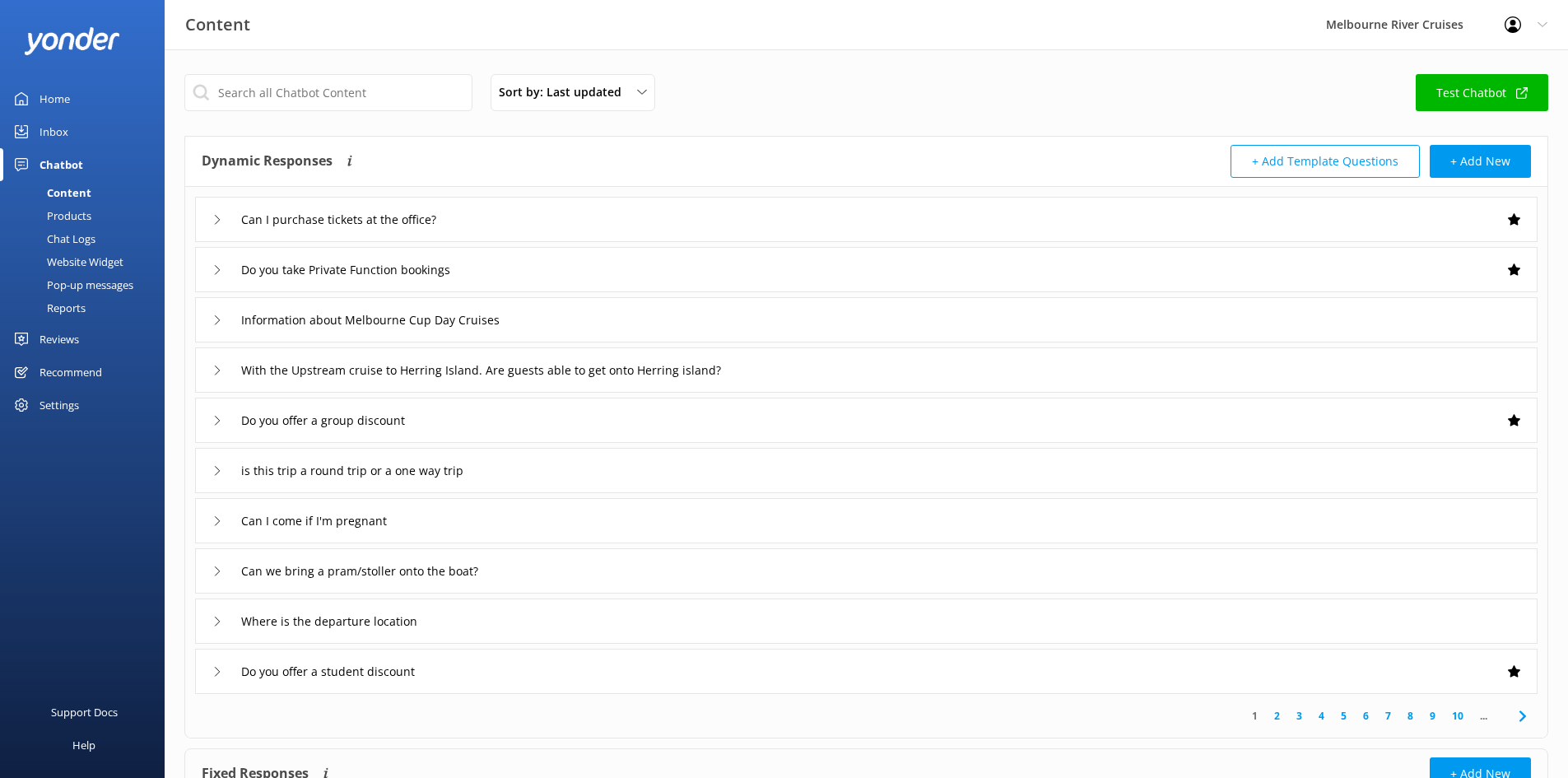 click on "Home" at bounding box center (54, 99) 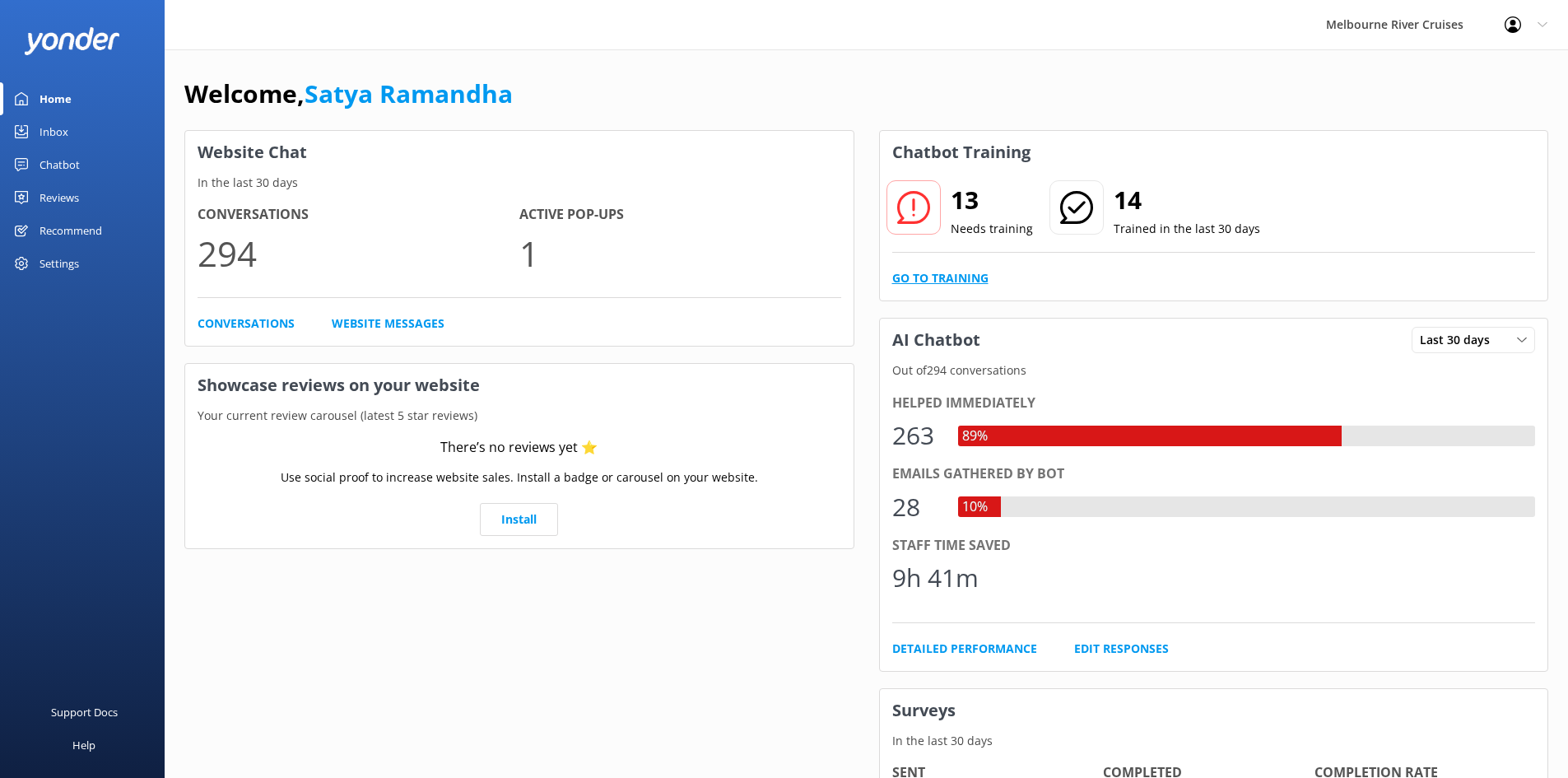 click on "Go to Training" at bounding box center (940, 278) 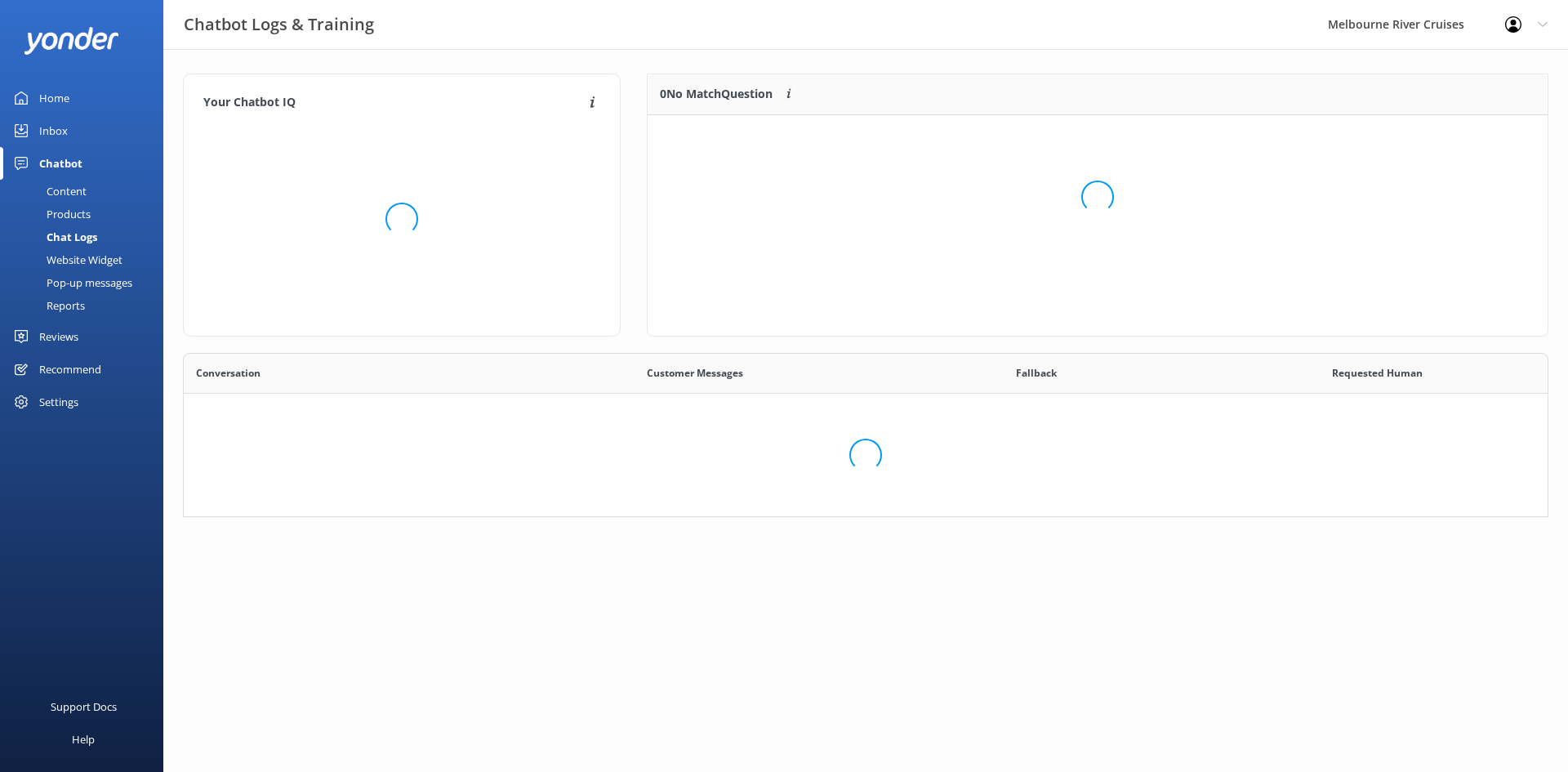 scroll, scrollTop: 13, scrollLeft: 13, axis: both 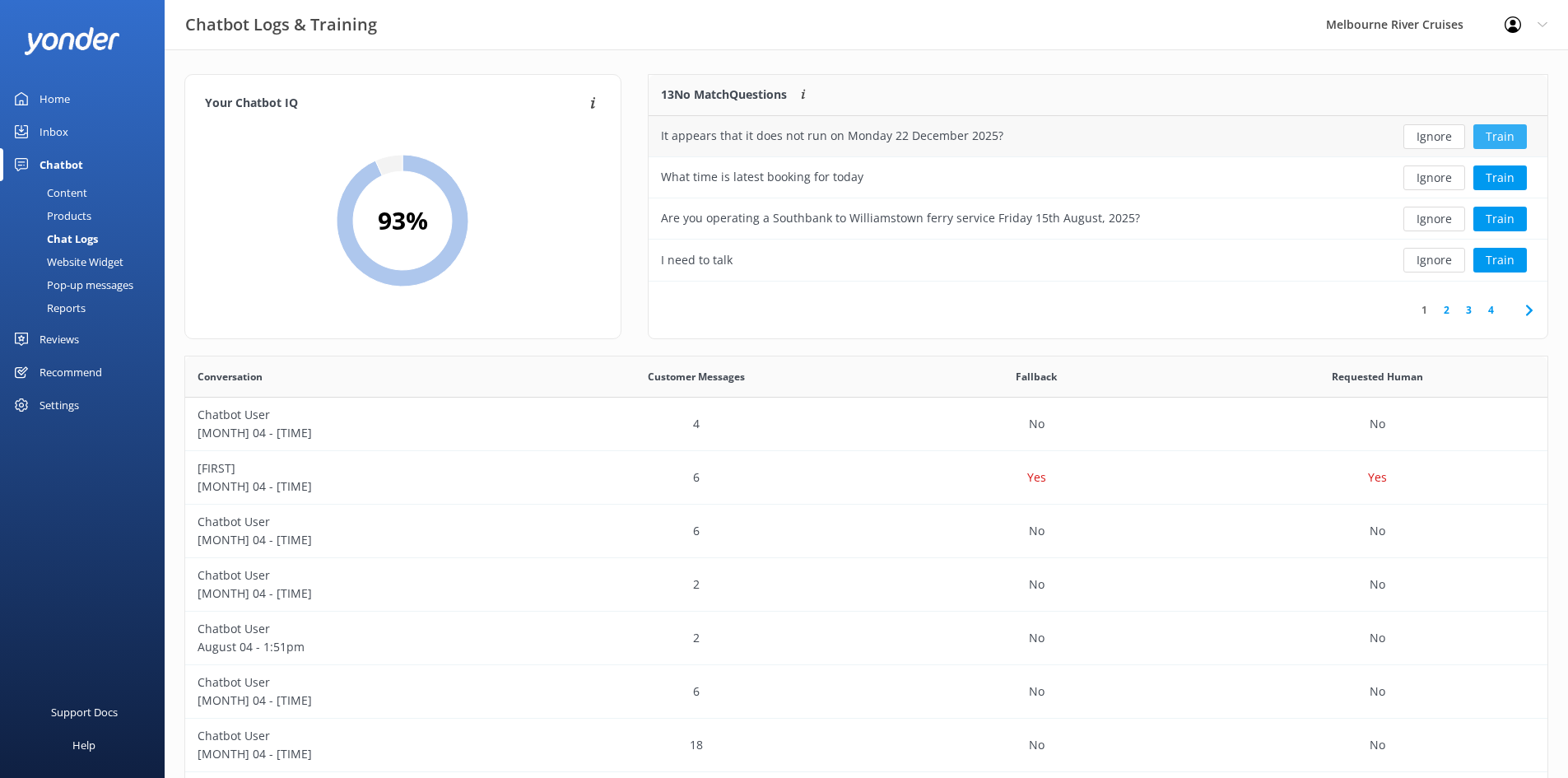 click on "Train" at bounding box center (1500, 137) 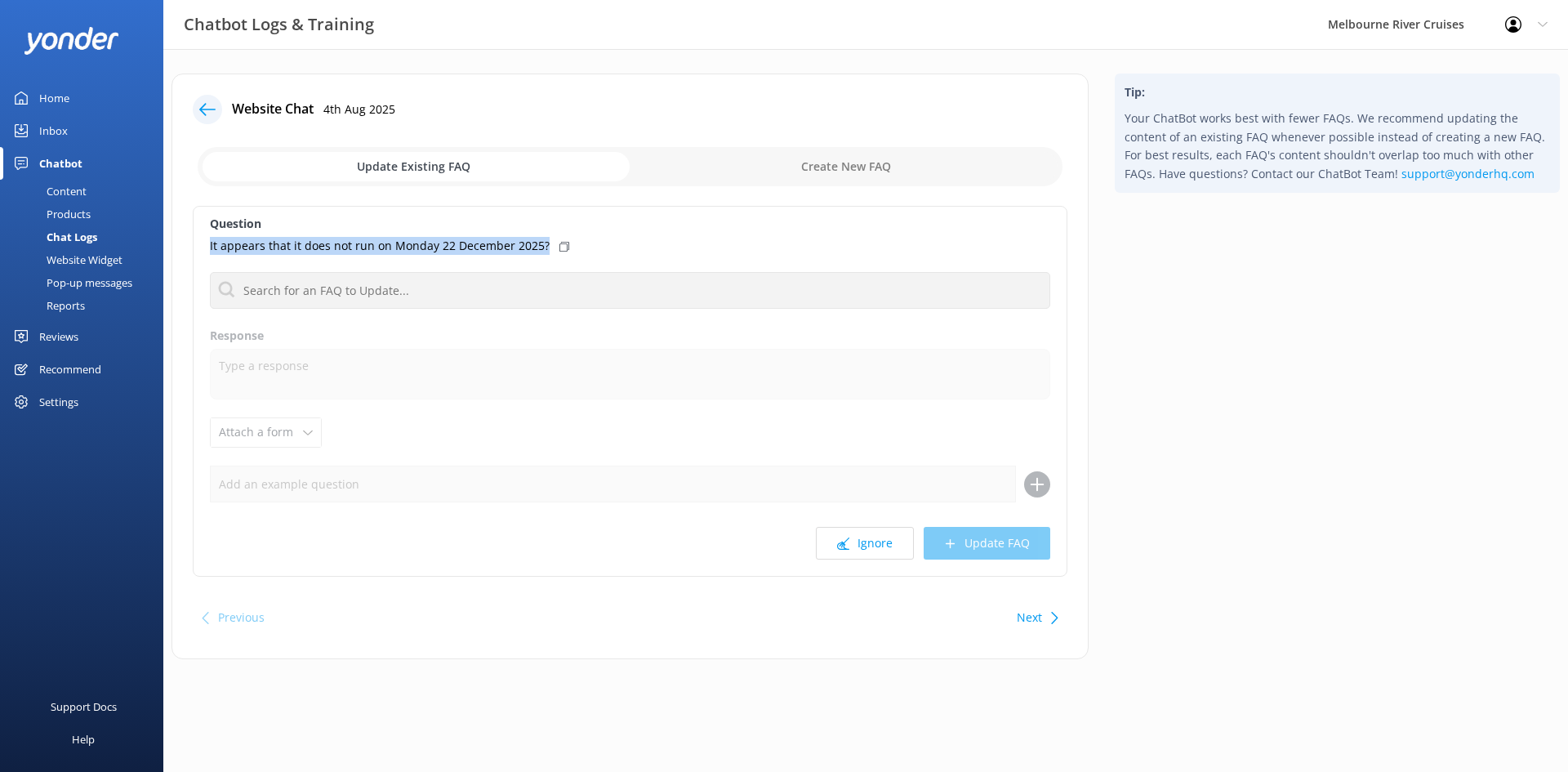 drag, startPoint x: 548, startPoint y: 246, endPoint x: 206, endPoint y: 247, distance: 342.0015 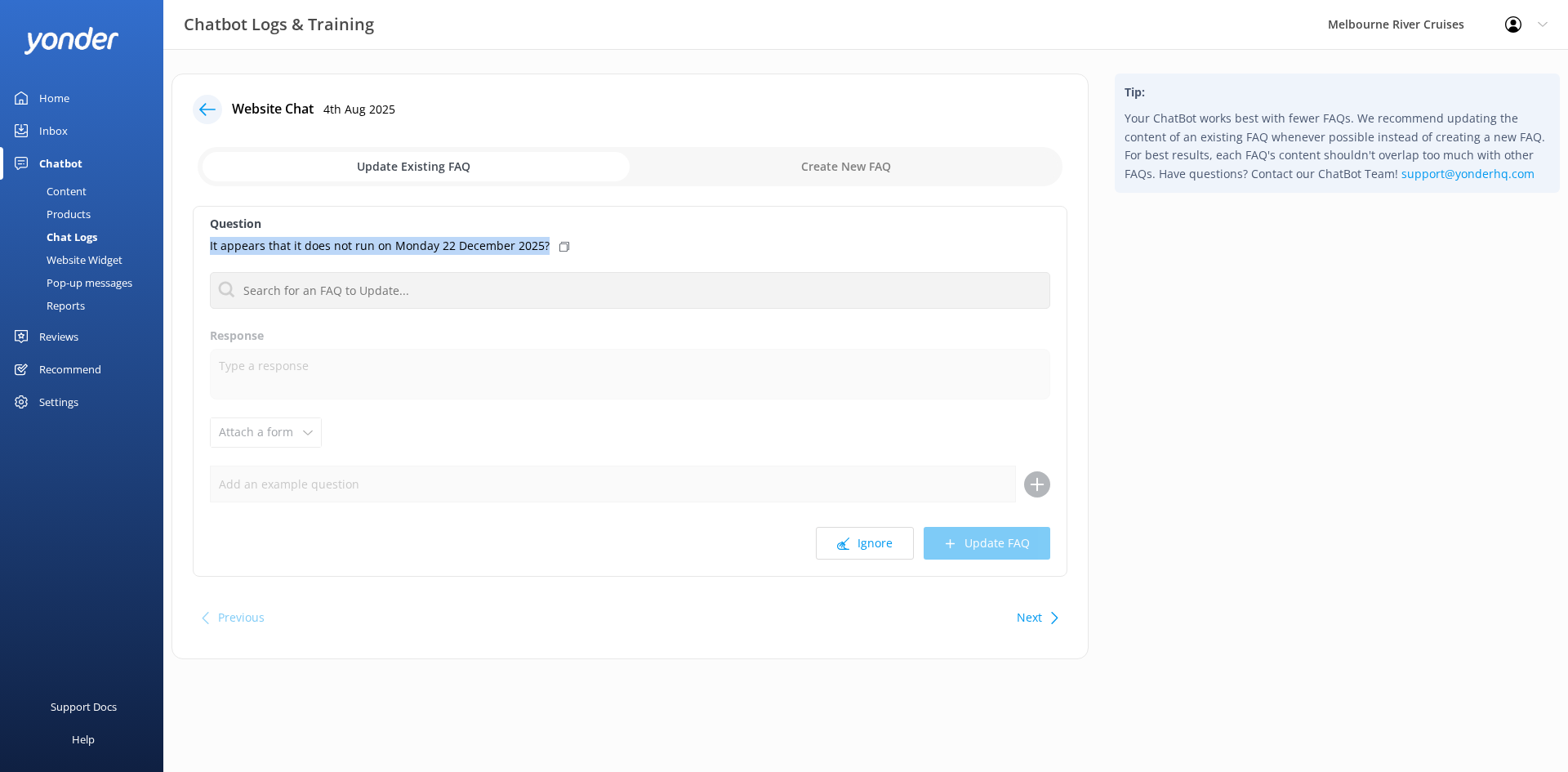 click on "Question It appears that it does not run on Monday 22 December 2025? No FAQs available Response Attach a form Leave contact details Check availability Ignore Update FAQ" at bounding box center (630, 391) 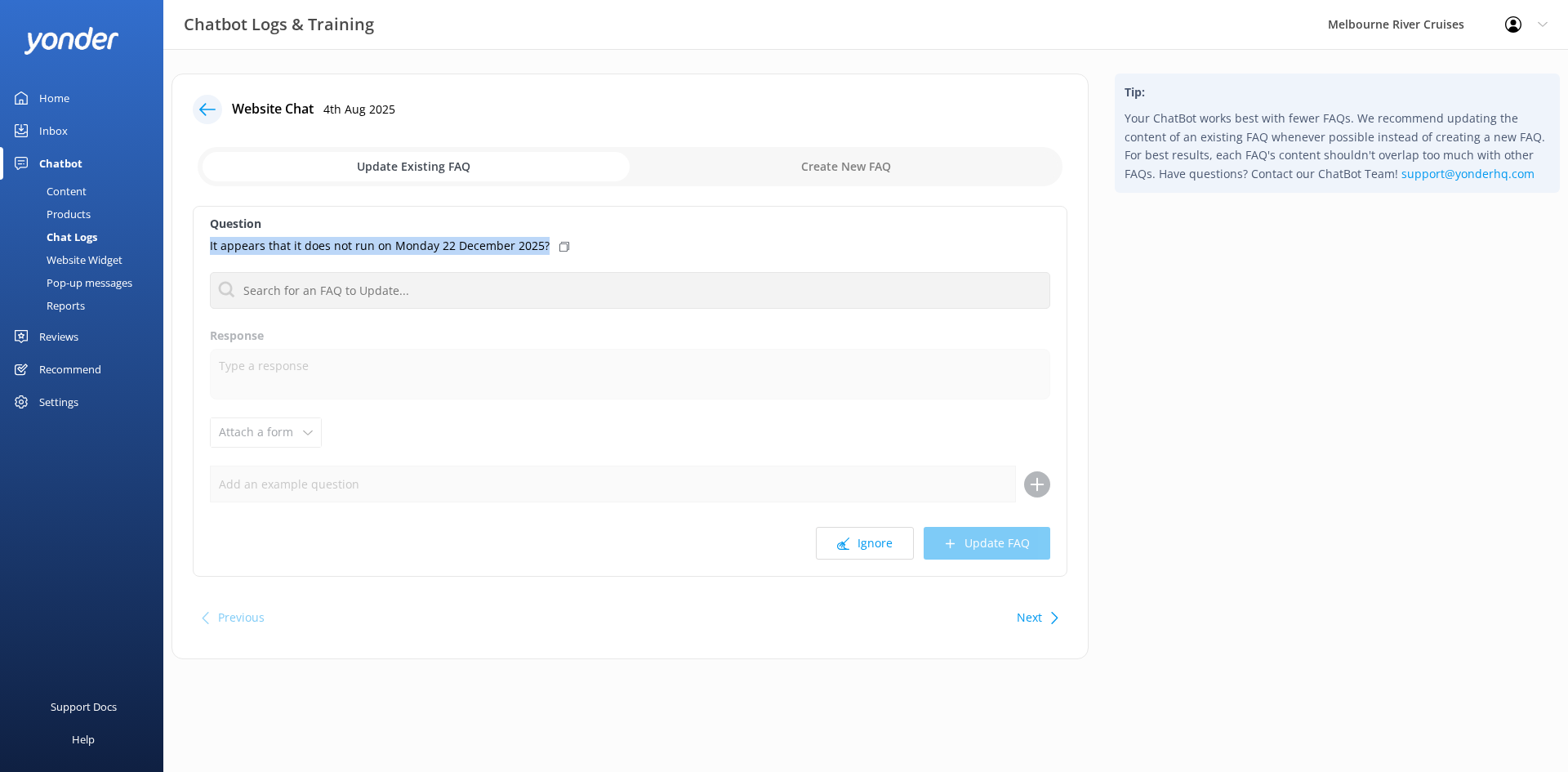 copy on "It appears that it does not run on Monday 22 December 2025?" 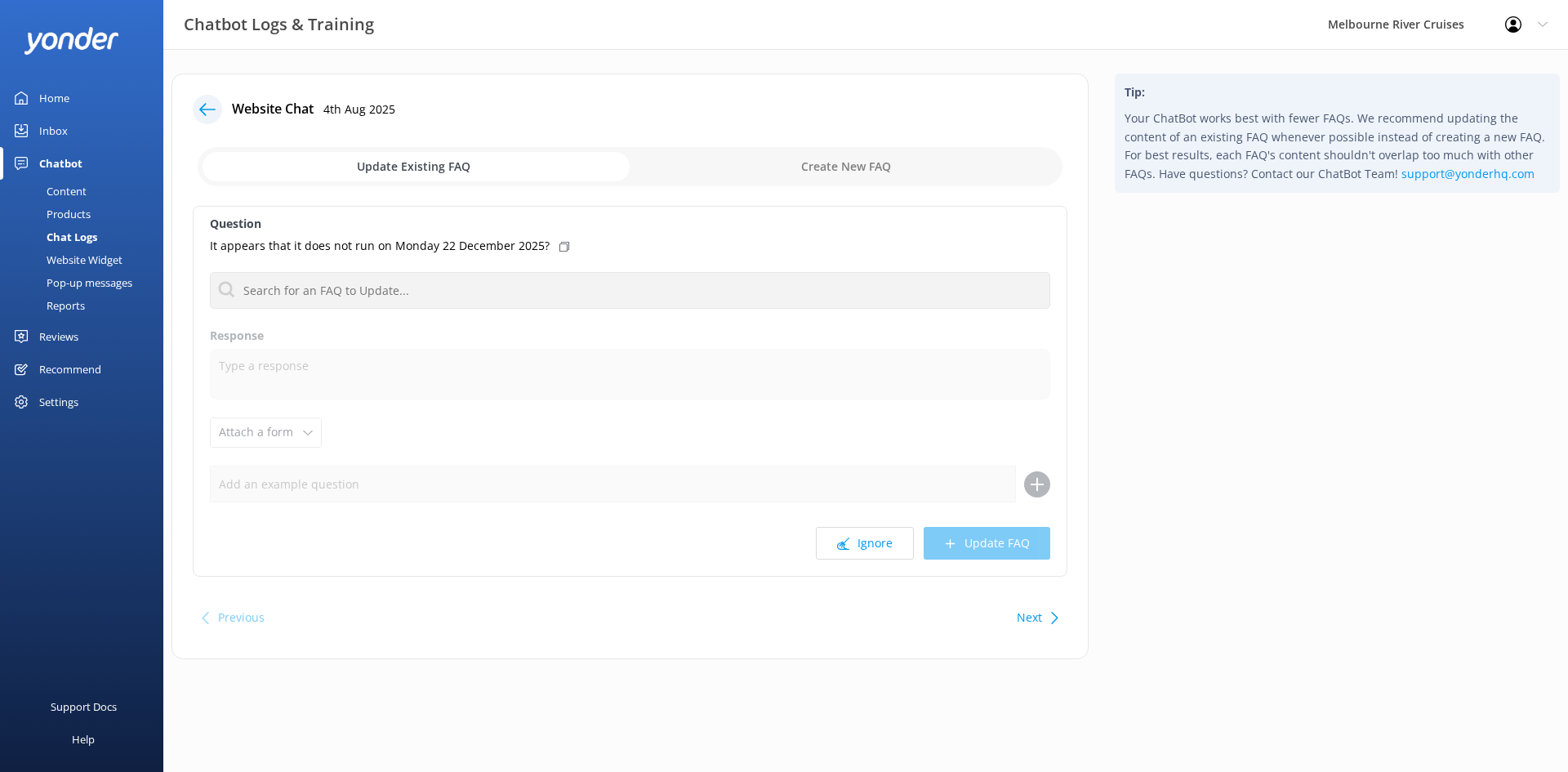click on "Tip: Your ChatBot works best with fewer FAQs. We recommend updating the content of an existing FAQ whenever possible instead of creating a new FAQ. For best results, each FAQ's content shouldn't overlap too much with other FAQs. Have questions? Contact our ChatBot Team!   support@yonderhq.com" at bounding box center [1337, 374] 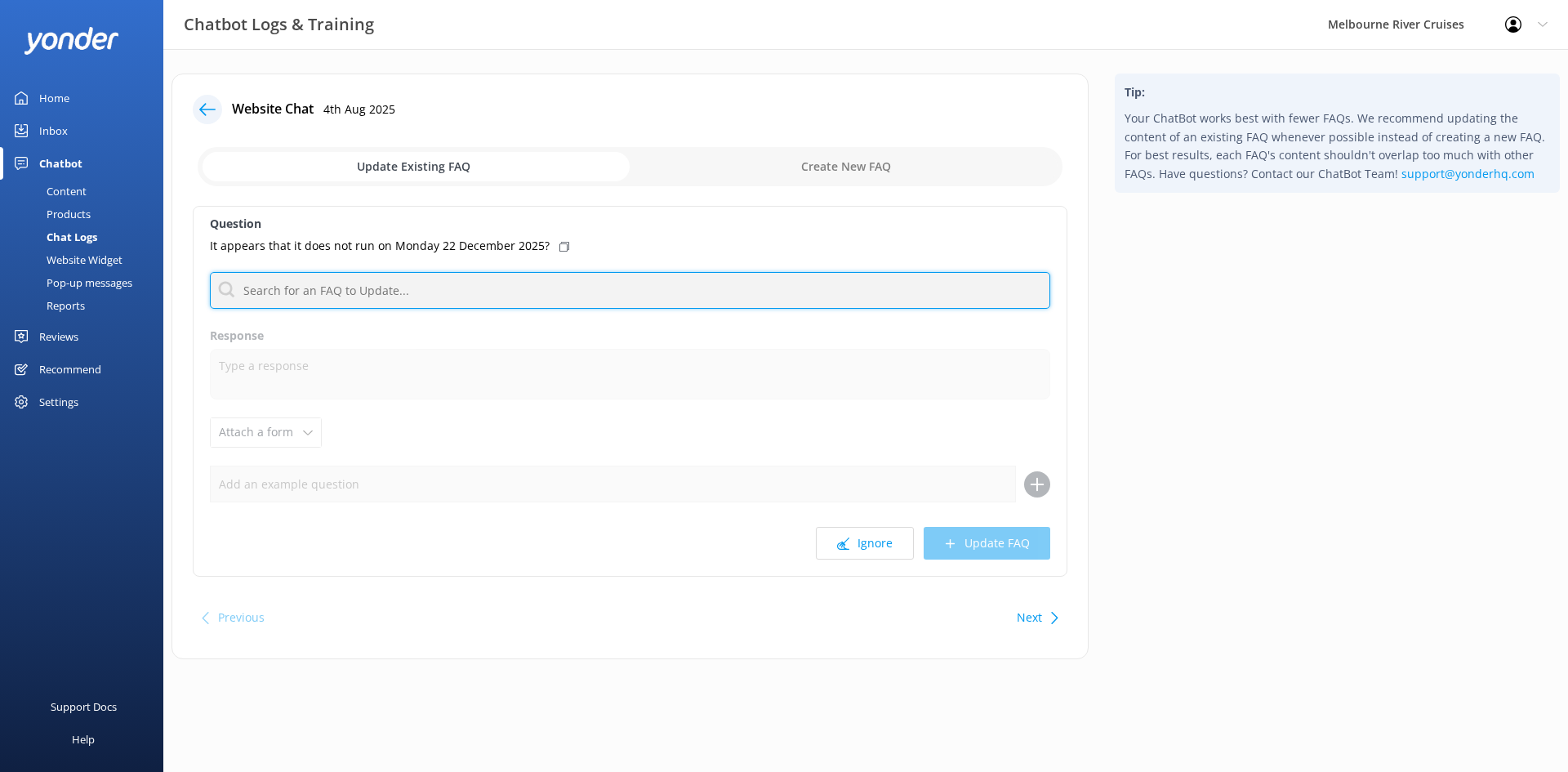 click at bounding box center (630, 290) 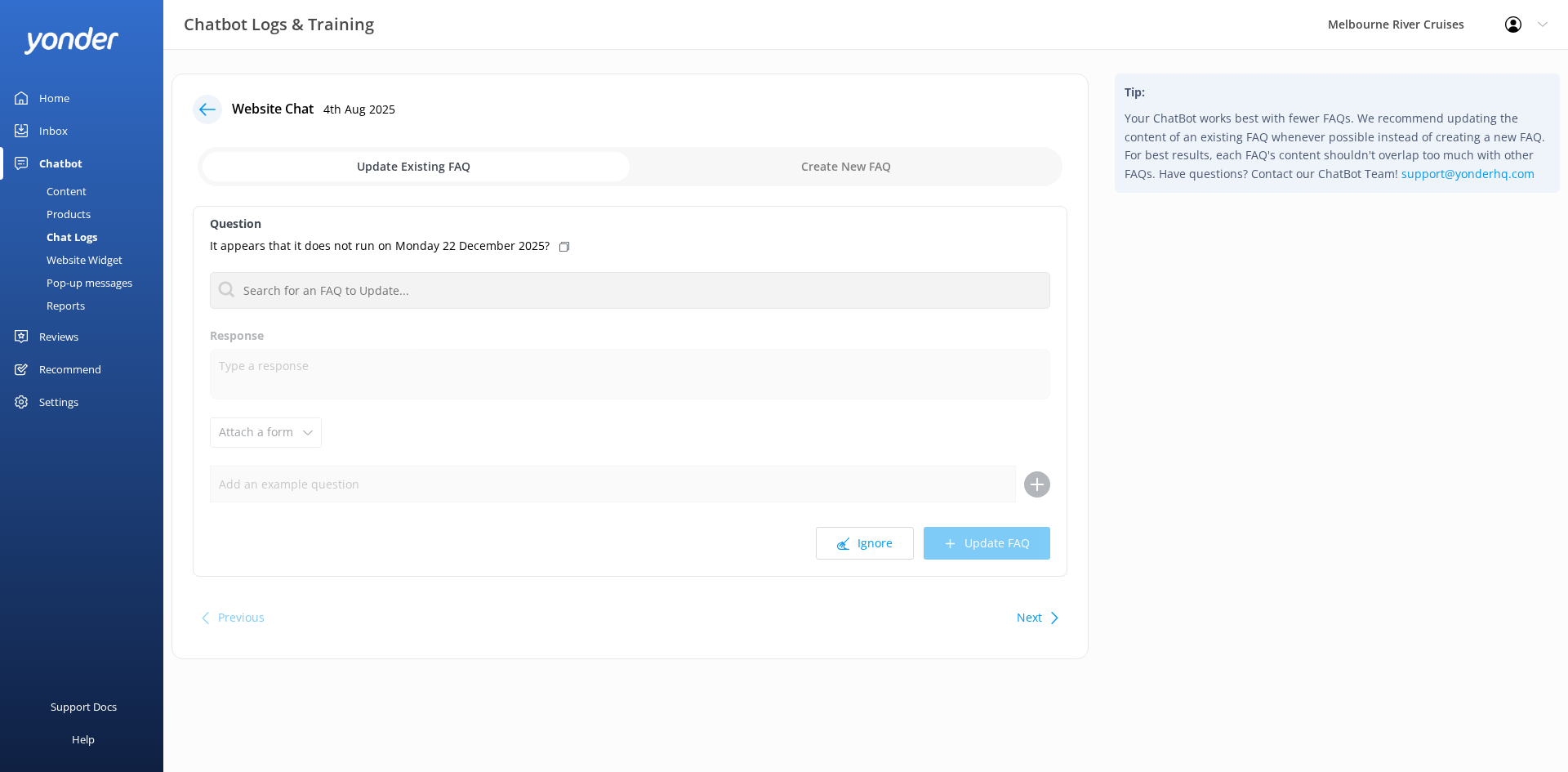 click on "Response" at bounding box center (630, 336) 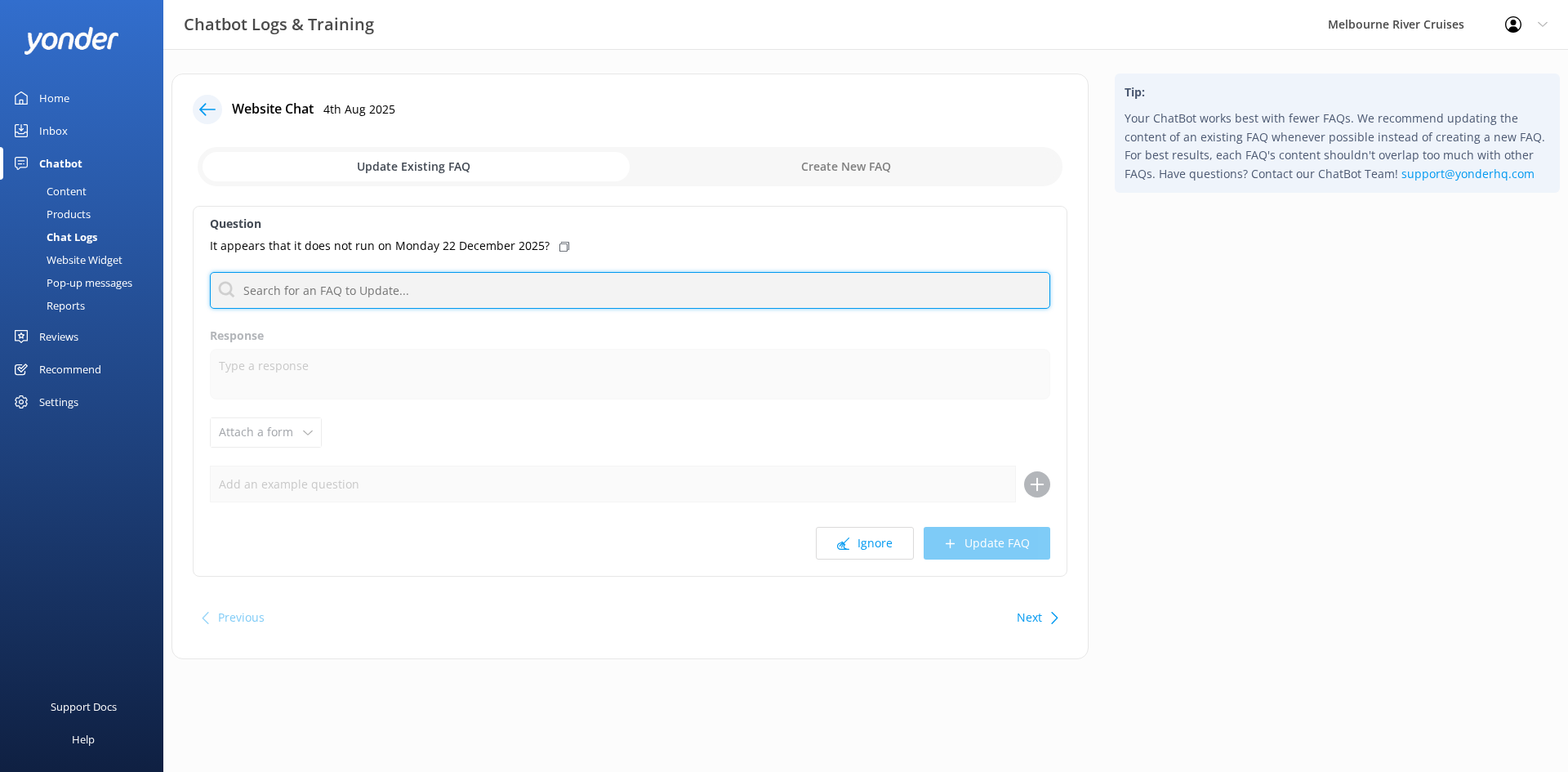 click at bounding box center (630, 290) 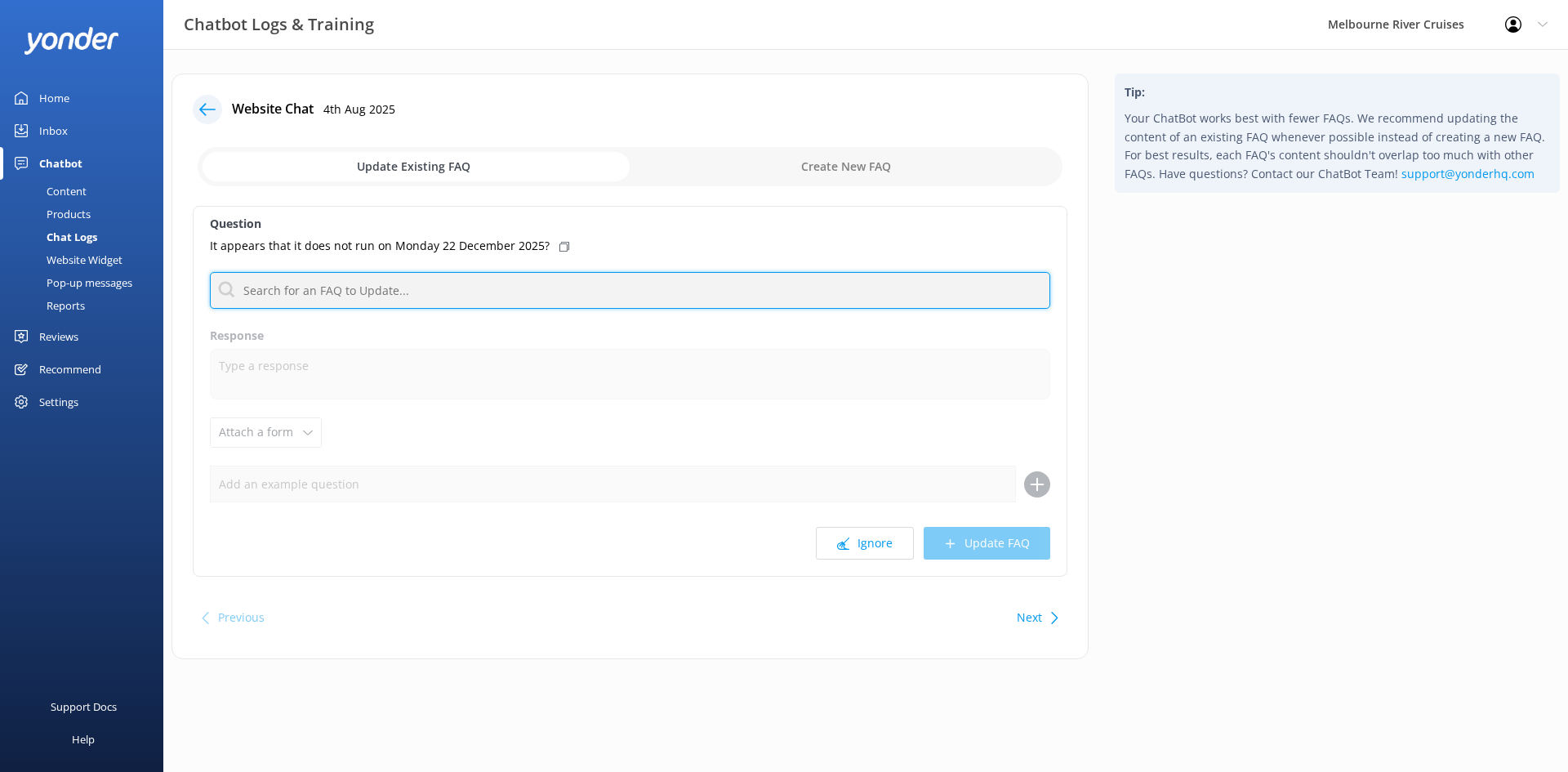type on "function" 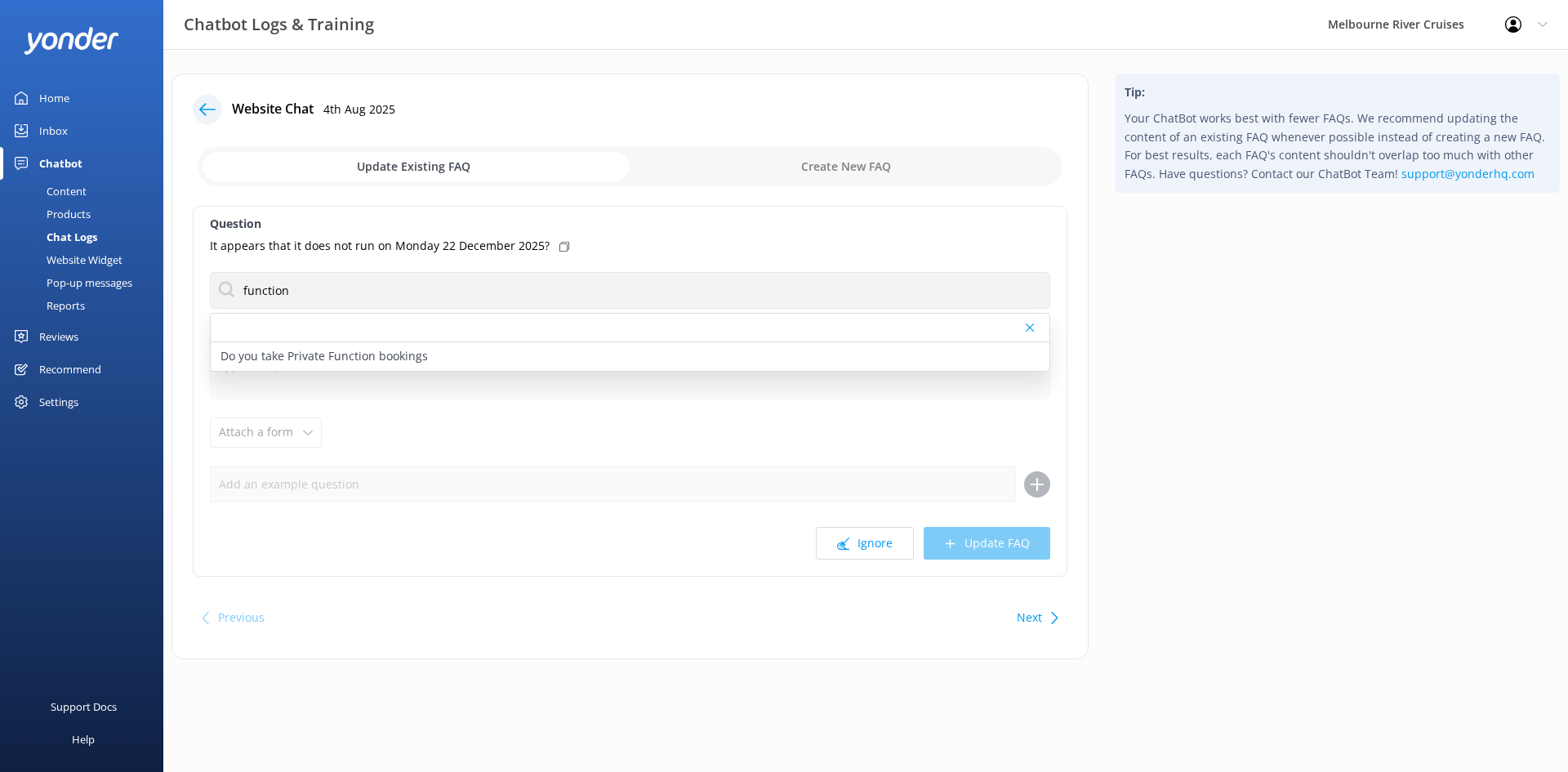 click on "Question It appears that it does not run on Monday 22 December 2025? function Do you take Private Function bookings Response Attach a form Leave contact details Check availability Ignore Update FAQ" at bounding box center (630, 391) 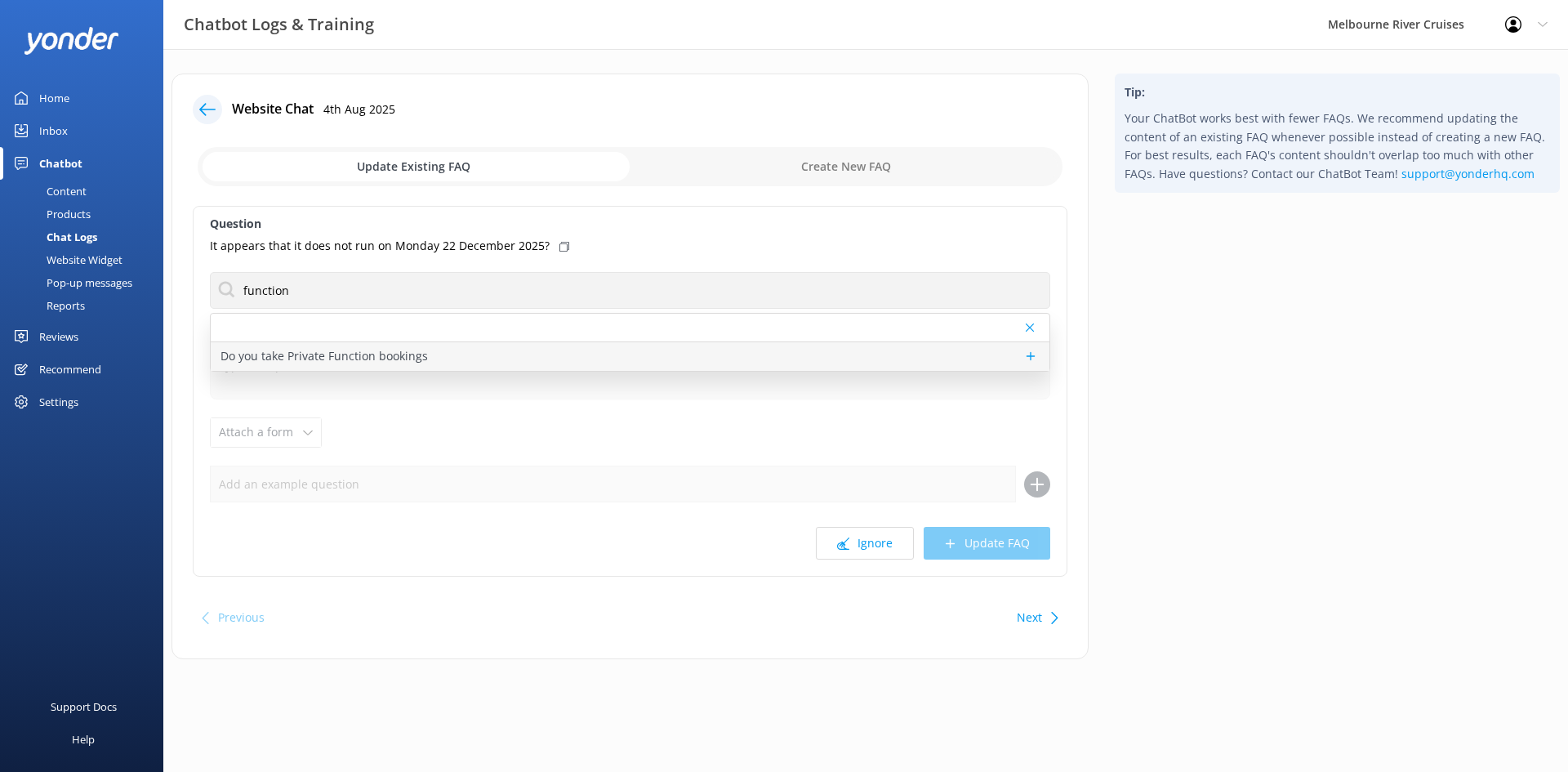click on "Do you take Private Function bookings" at bounding box center [630, 356] 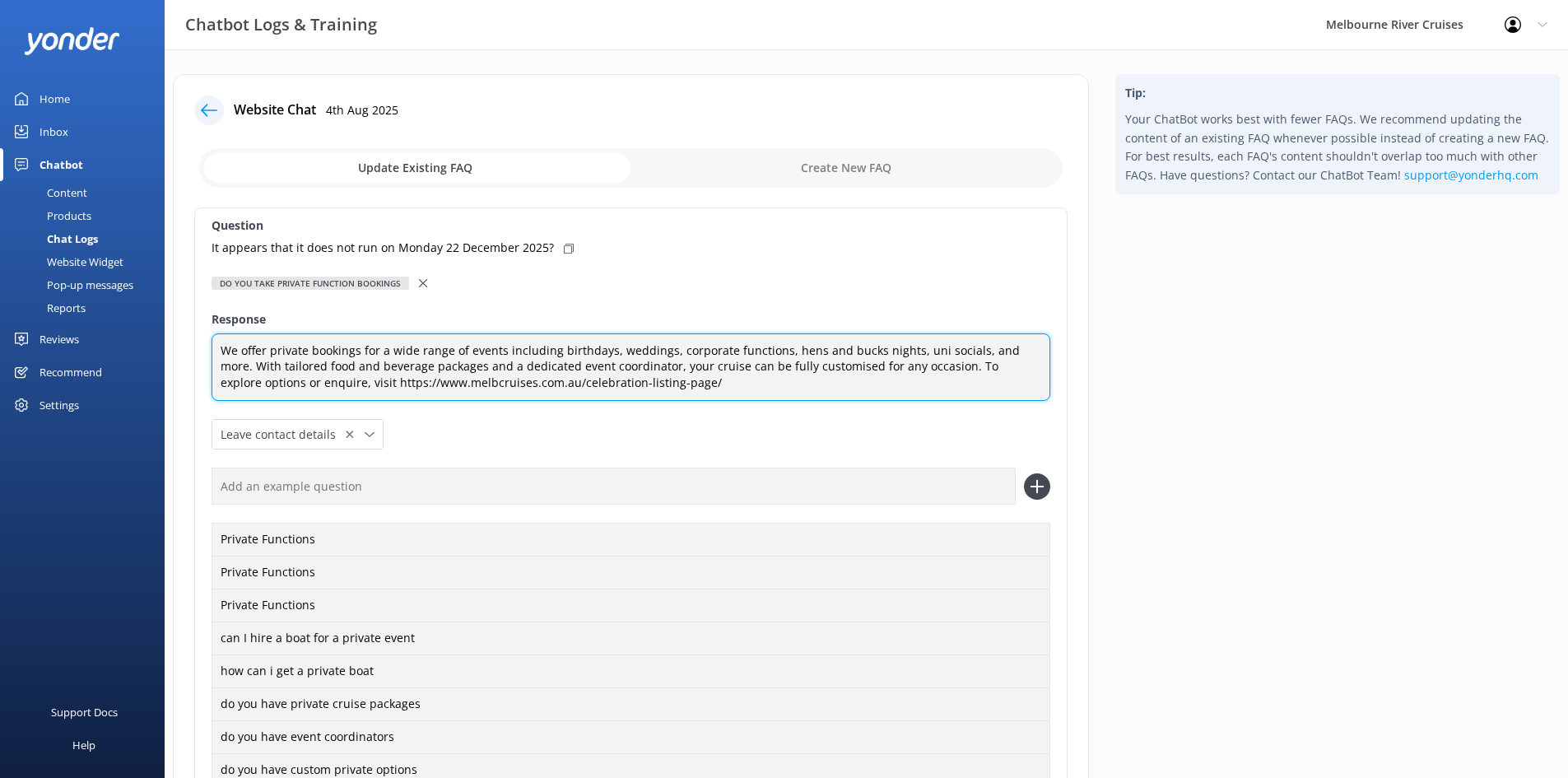 drag, startPoint x: 457, startPoint y: 359, endPoint x: 214, endPoint y: 343, distance: 243.52618 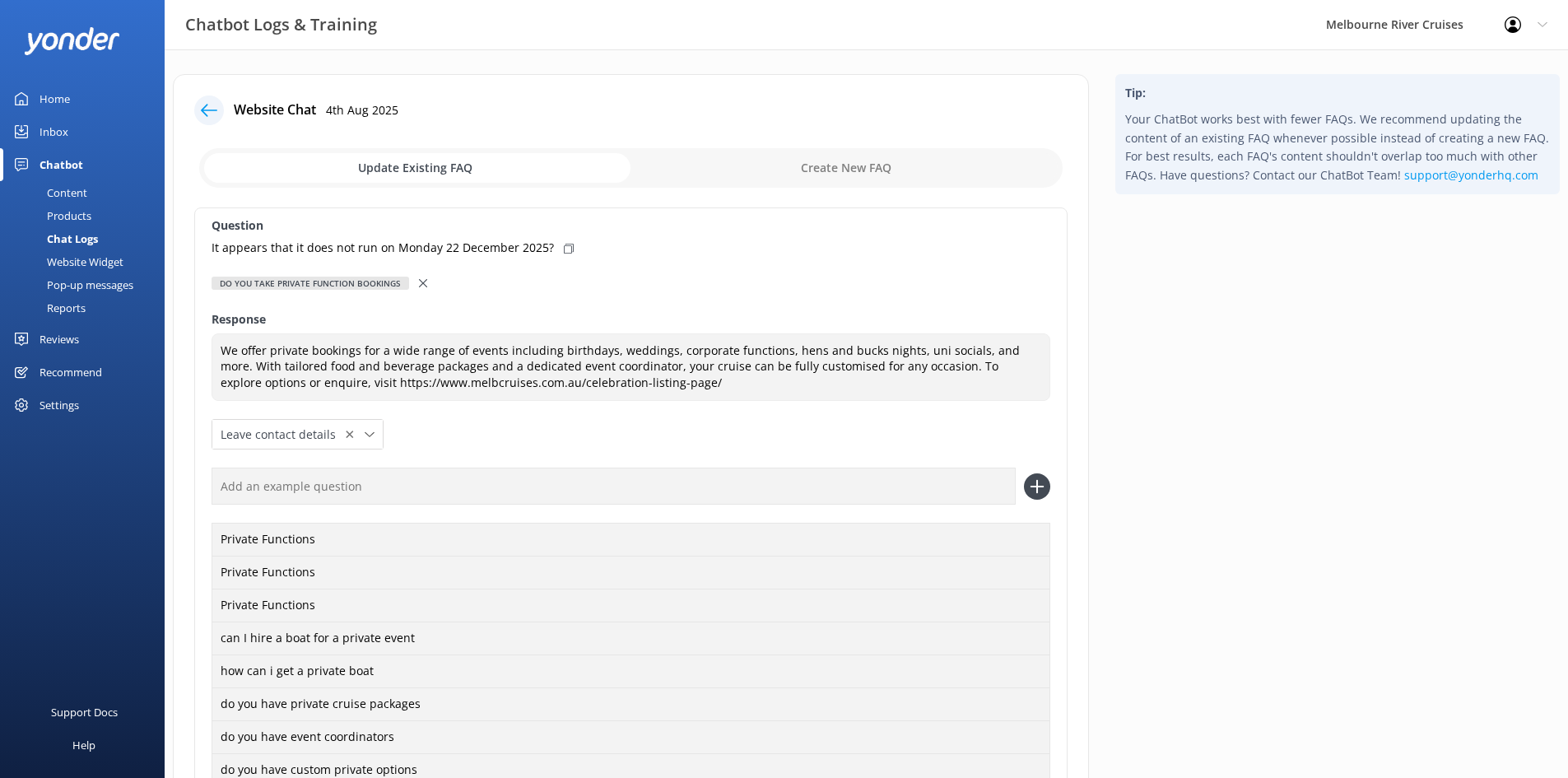 click on "Response" at bounding box center (630, 319) 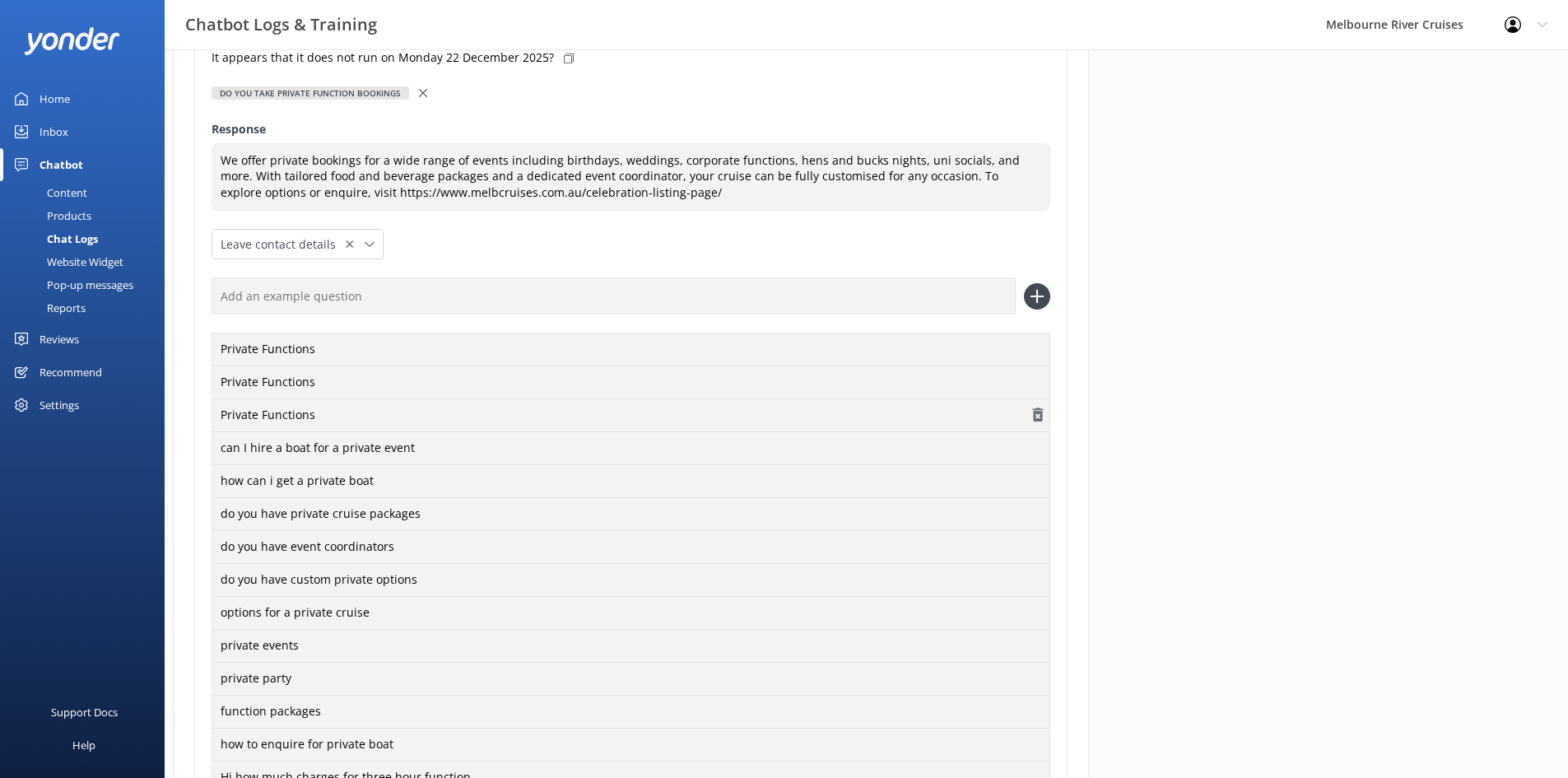 scroll, scrollTop: 247, scrollLeft: 0, axis: vertical 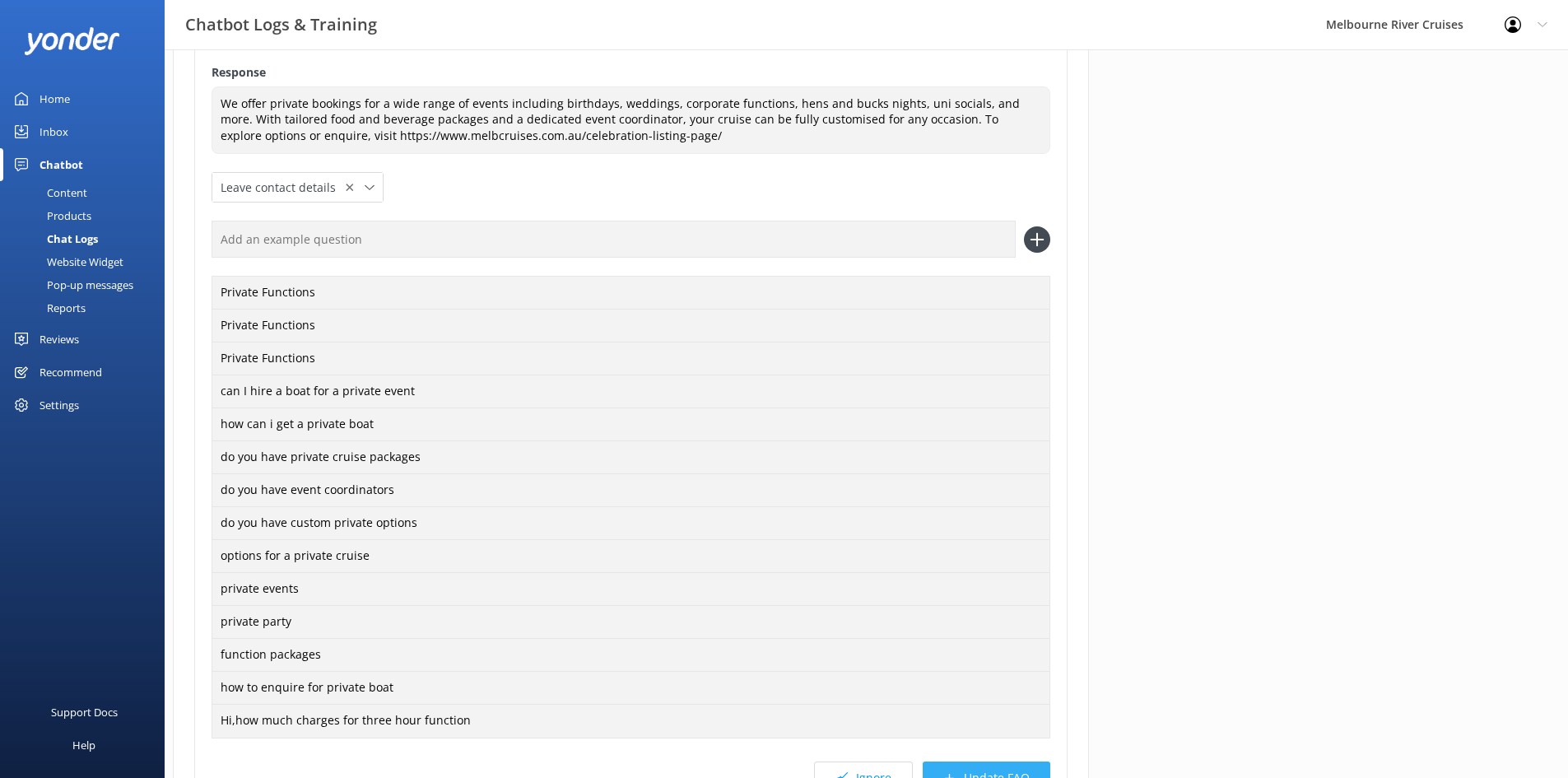 click on "Update FAQ" at bounding box center [986, 778] 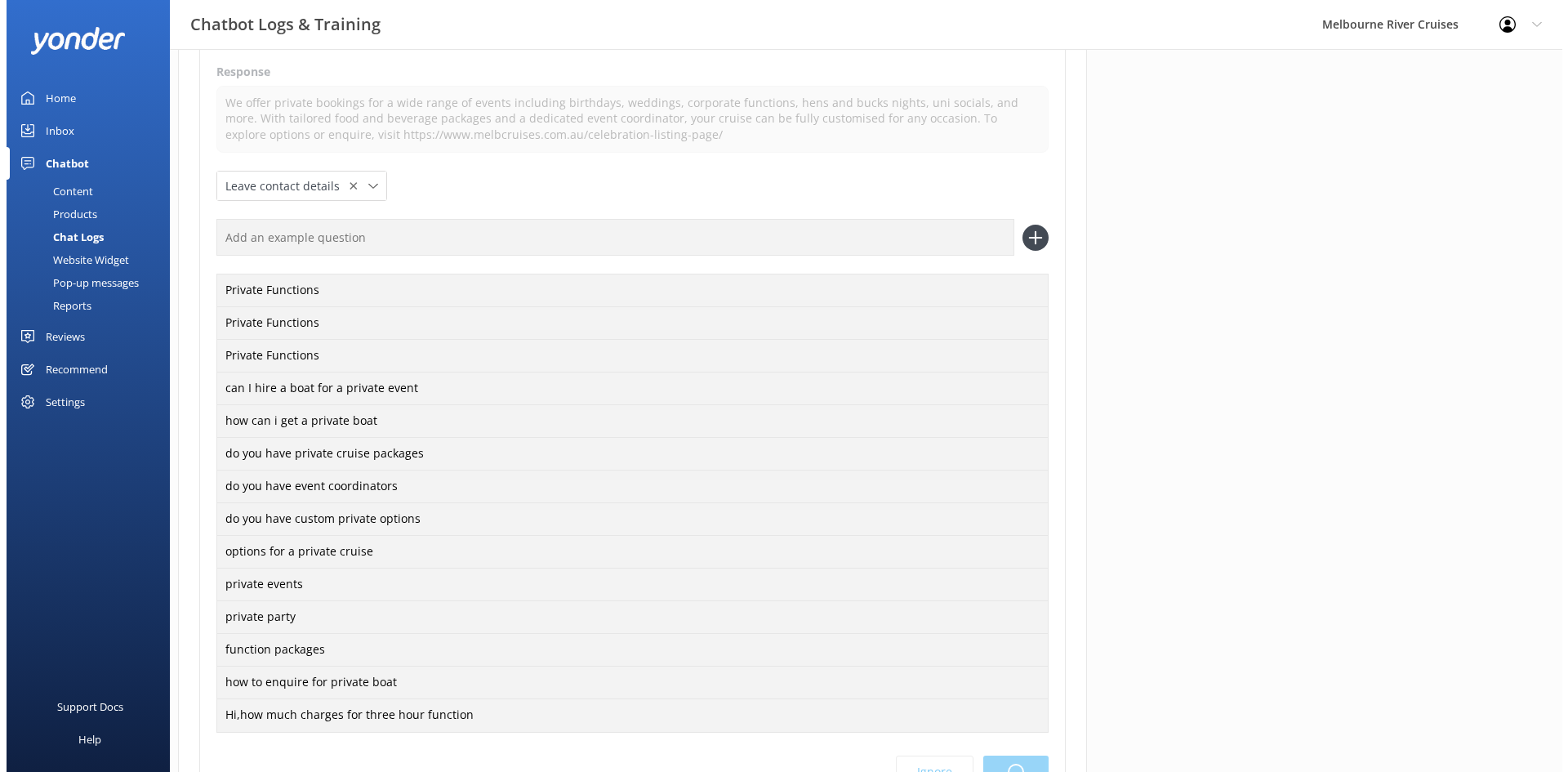 scroll, scrollTop: 0, scrollLeft: 0, axis: both 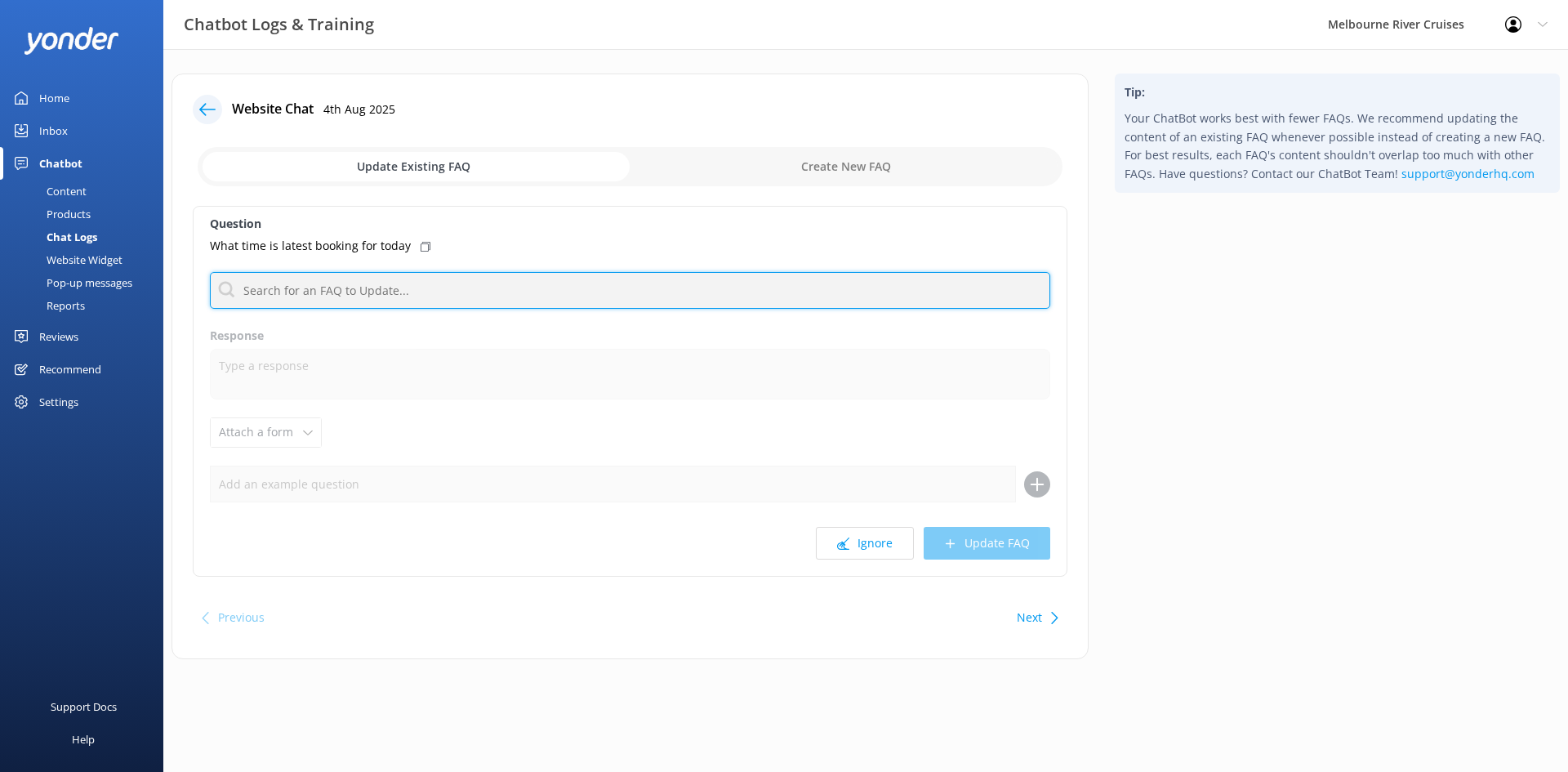 click at bounding box center (630, 290) 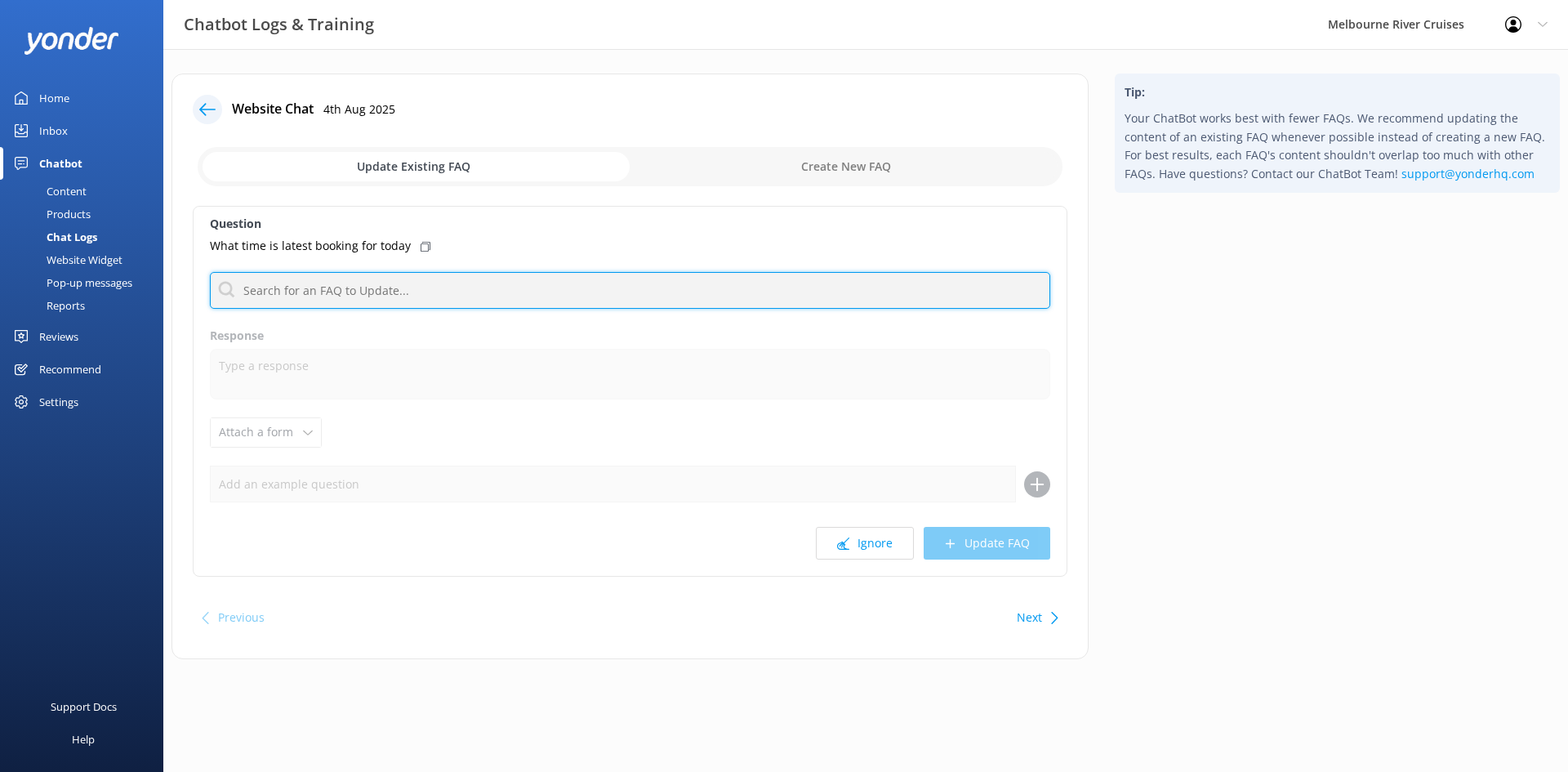 click at bounding box center (630, 290) 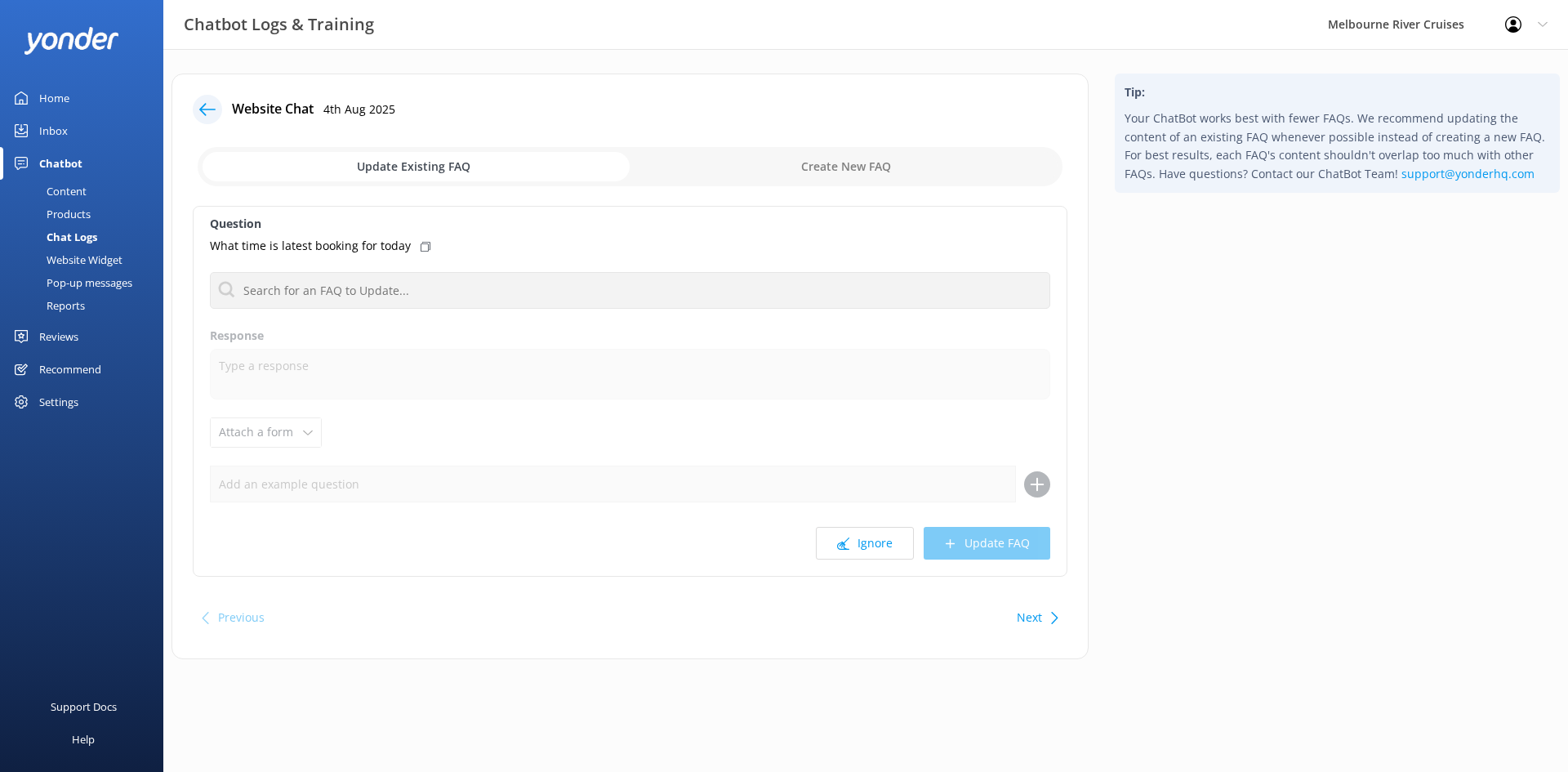click on "Question What time is latest booking for today  Do you take Private Function bookings Response Attach a form Leave contact details Check availability Ignore Update FAQ" at bounding box center (630, 391) 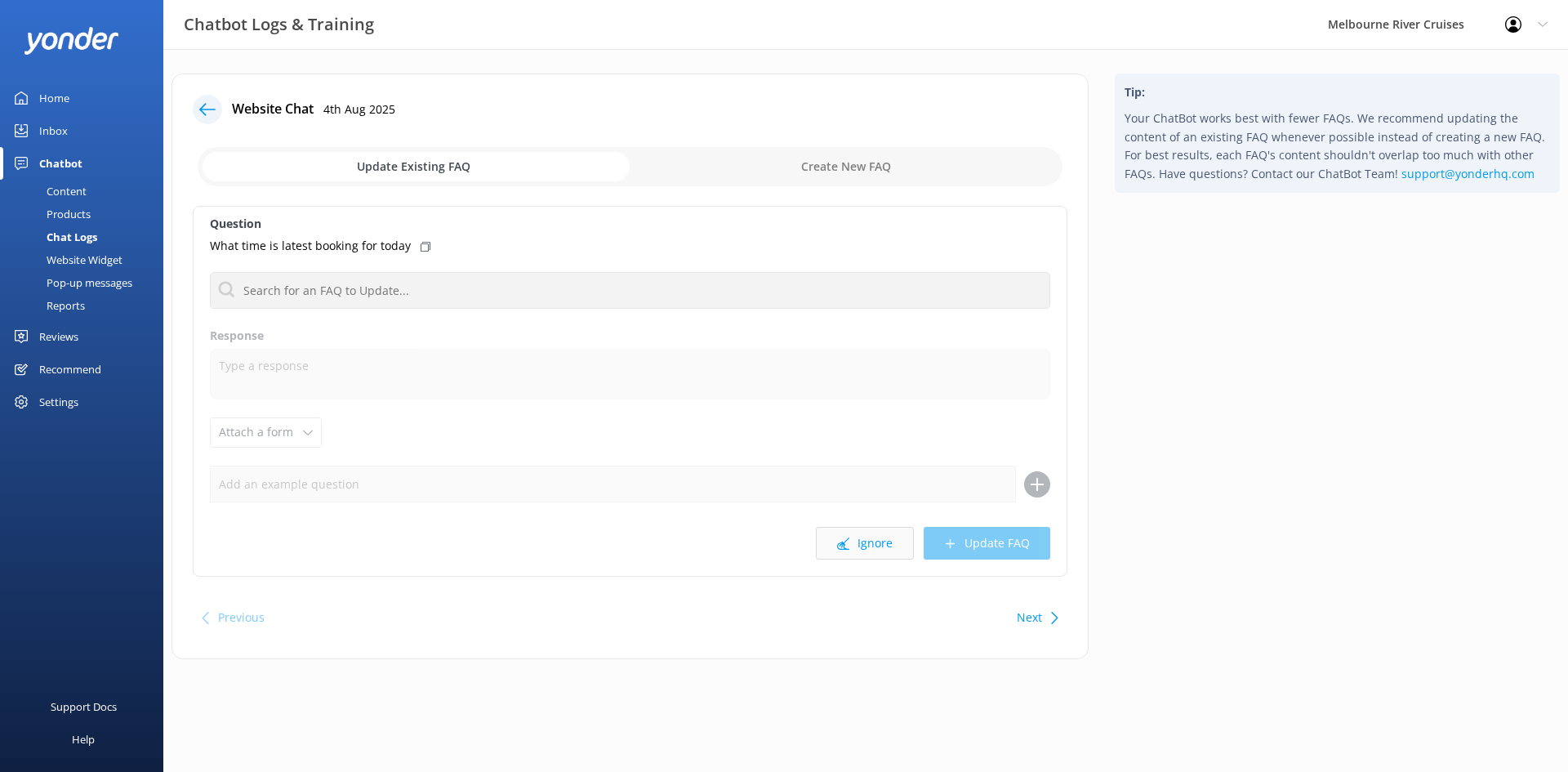 click on "Ignore" at bounding box center (865, 543) 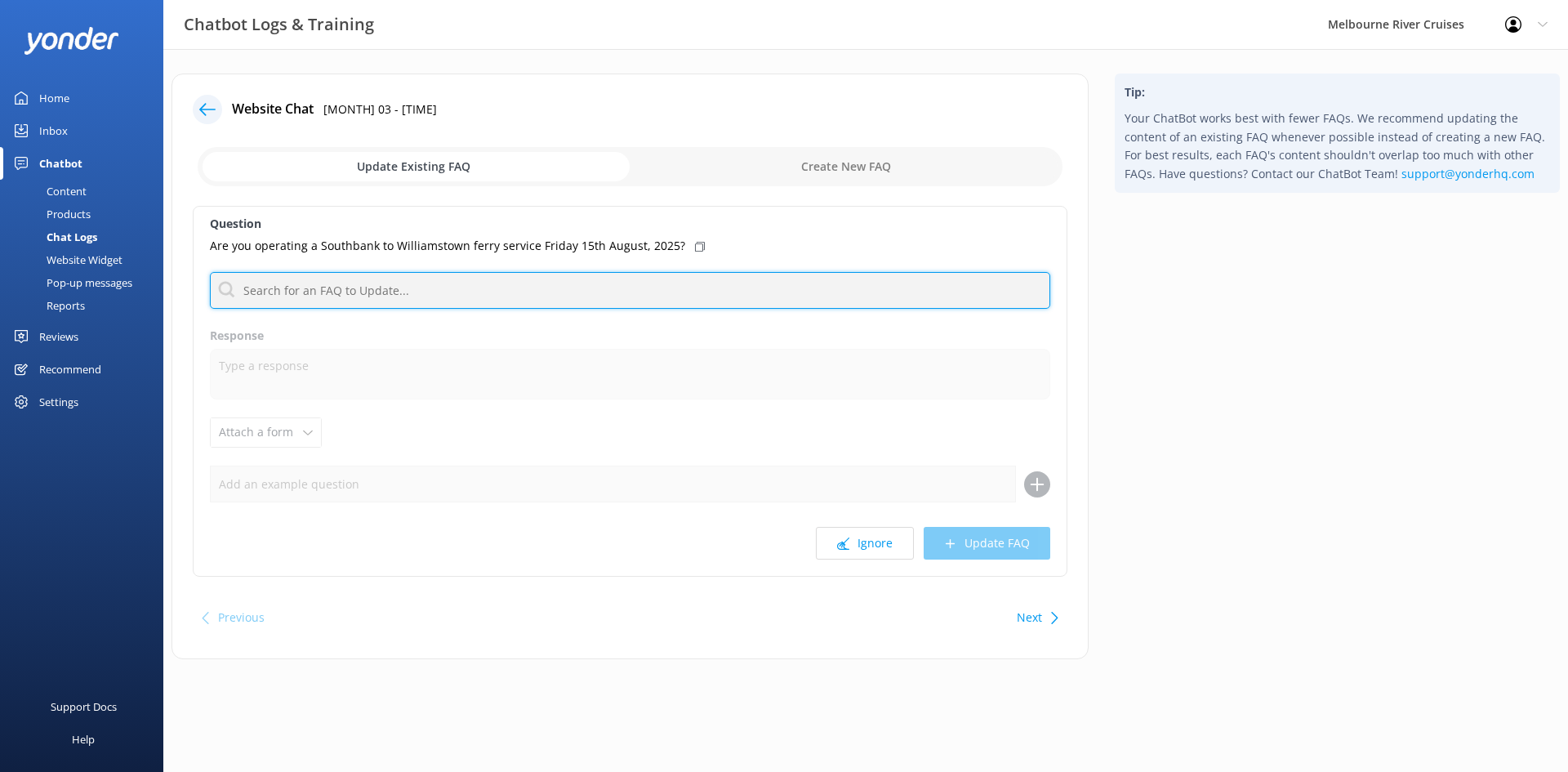 click at bounding box center (630, 290) 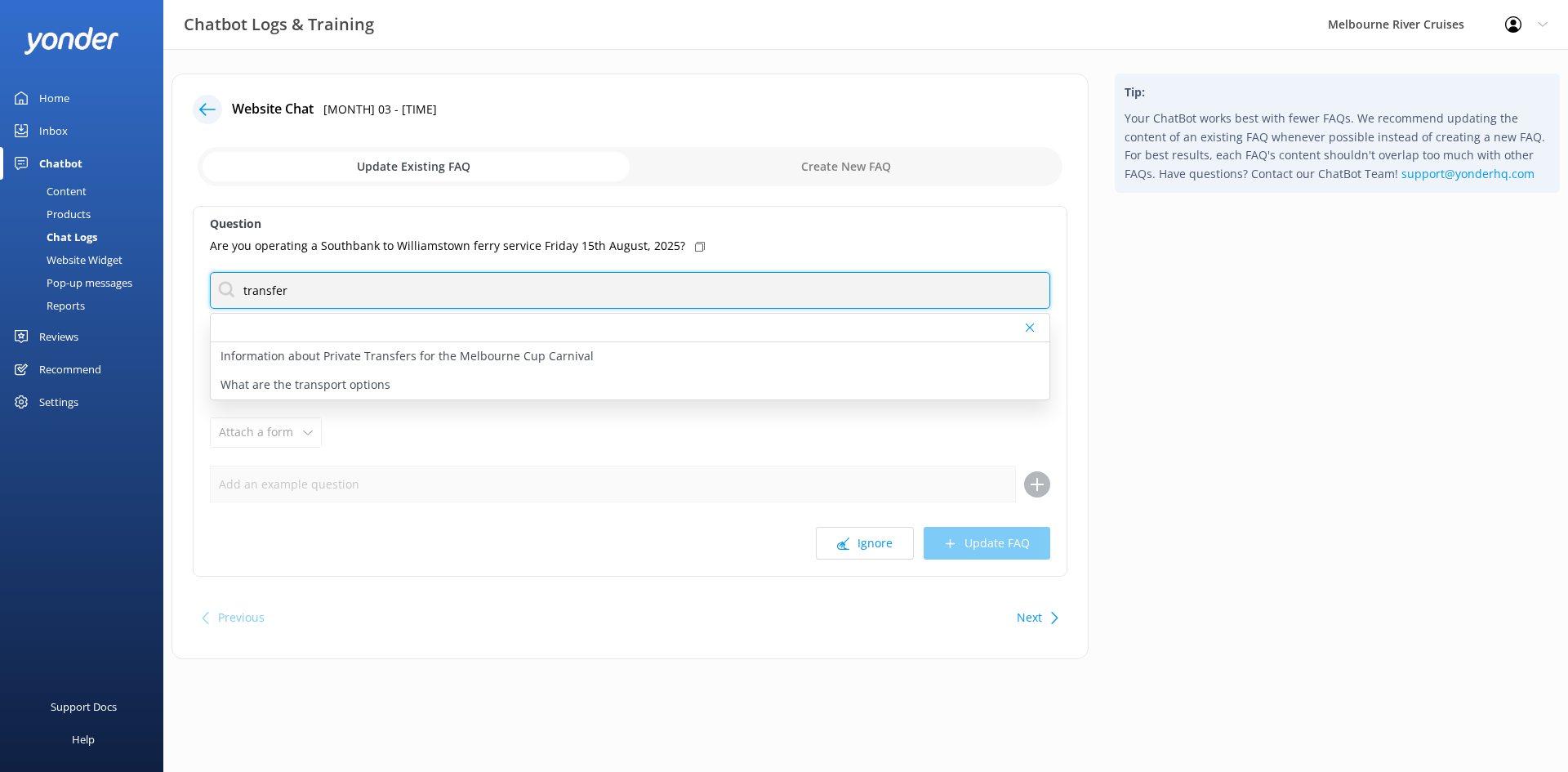 drag, startPoint x: 374, startPoint y: 288, endPoint x: 156, endPoint y: 292, distance: 218.0367 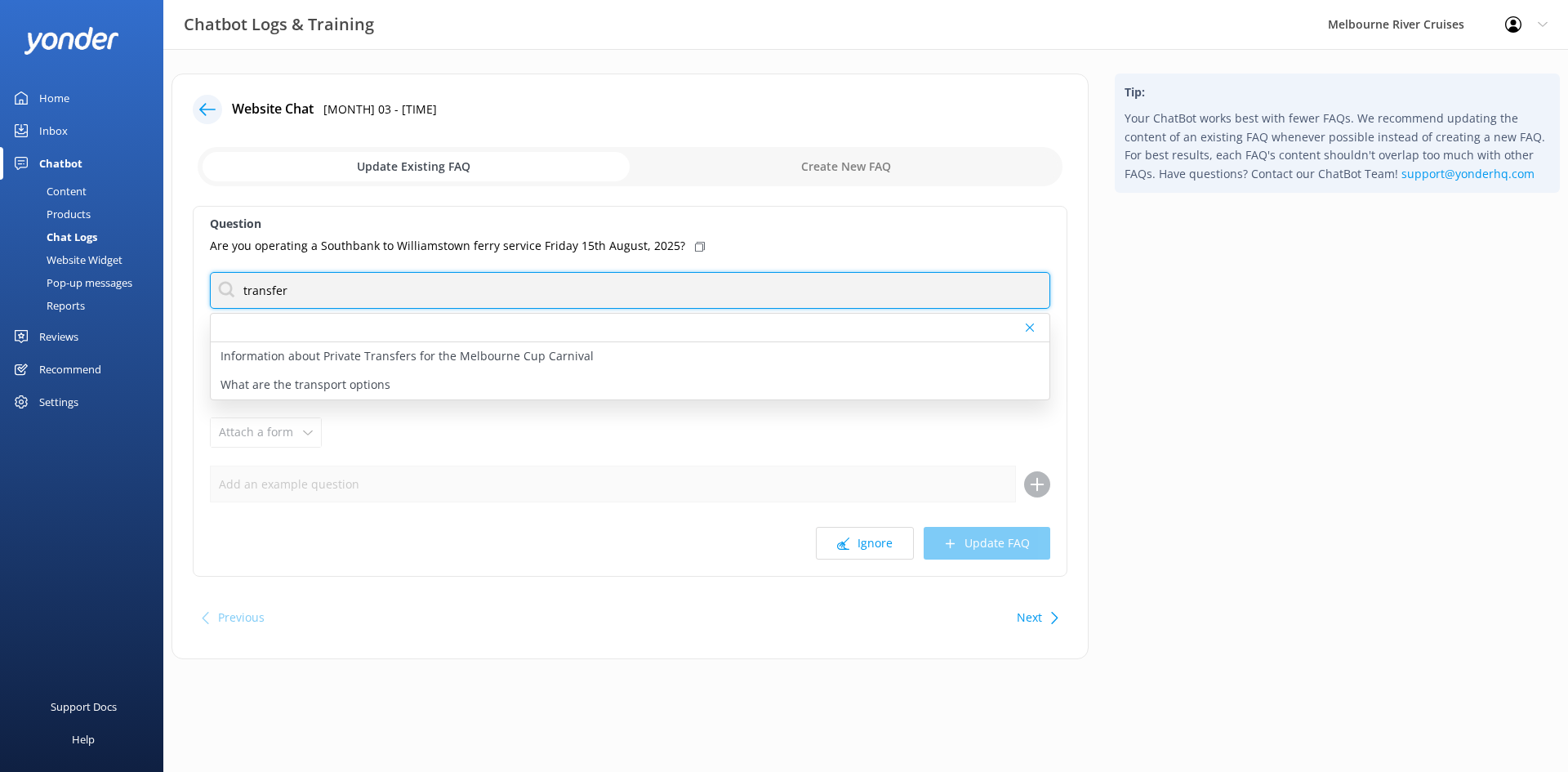 click on "Chatbot Logs & Training Melbourne River Cruises Profile Settings Logout Home Inbox Chatbot Content Products Chat Logs Website Widget Pop-up messages Reports Reviews All Reviews Setup Send Requests Record Feedback Showcase Requests Sent Reports Recommend Settings General Settings Business details Templates Integrations Booking system Review sites Inbox Channels Other Chat Widget Inbox Settings Support Docs Help Website Chat 3rd Aug 2025 Update Existing FAQ Create New FAQ Question Are you operating a Southbank to Williamstown ferry service Friday 15th August, 2025? transfer Information about Private Transfers for the Melbourne Cup Carnival What are the transport options Response Attach a form Leave contact details Check availability Ignore Update FAQ Previous Next Tip:   support@yonderhq.com" at bounding box center [784, 378] 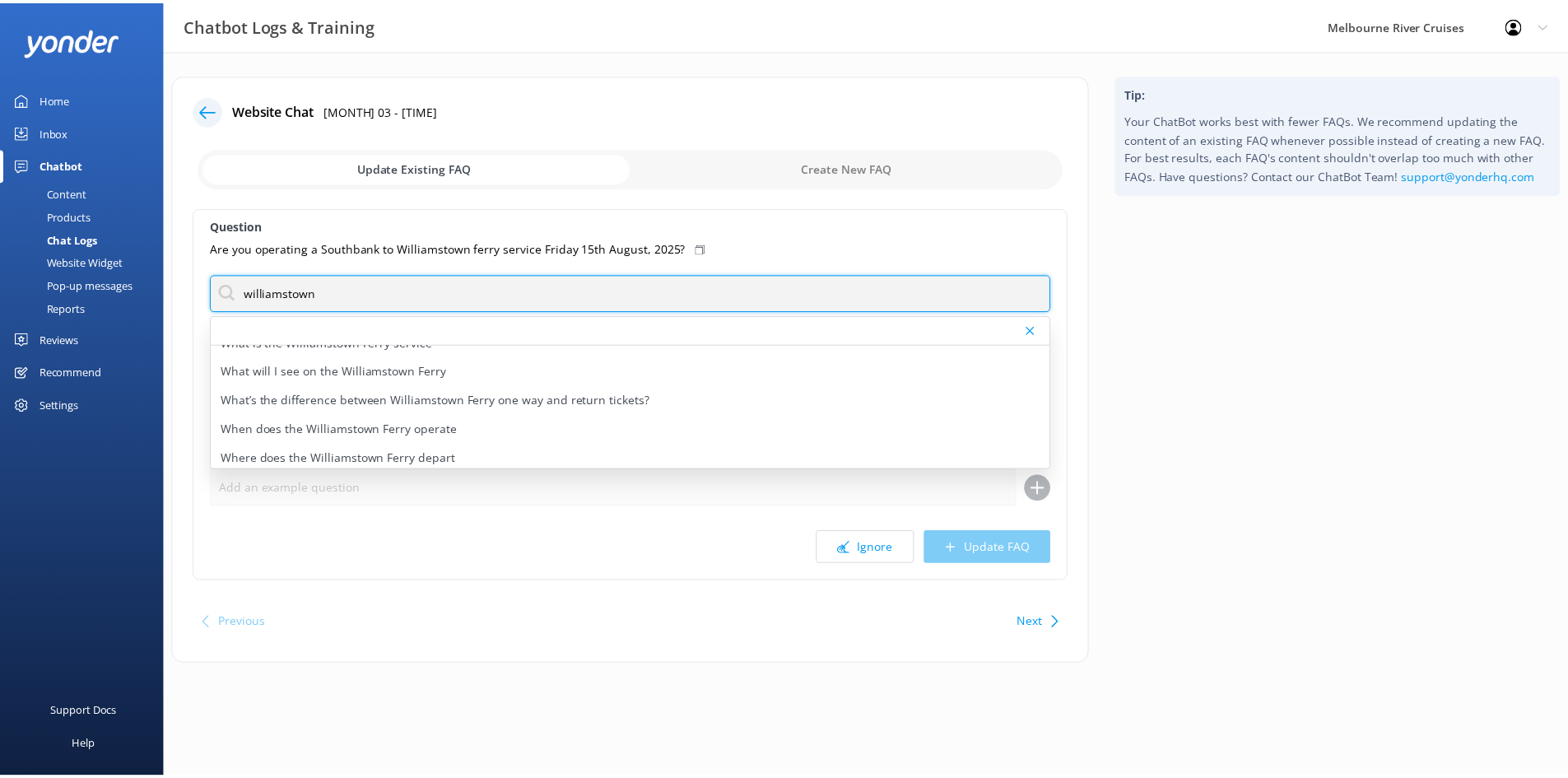 scroll, scrollTop: 165, scrollLeft: 0, axis: vertical 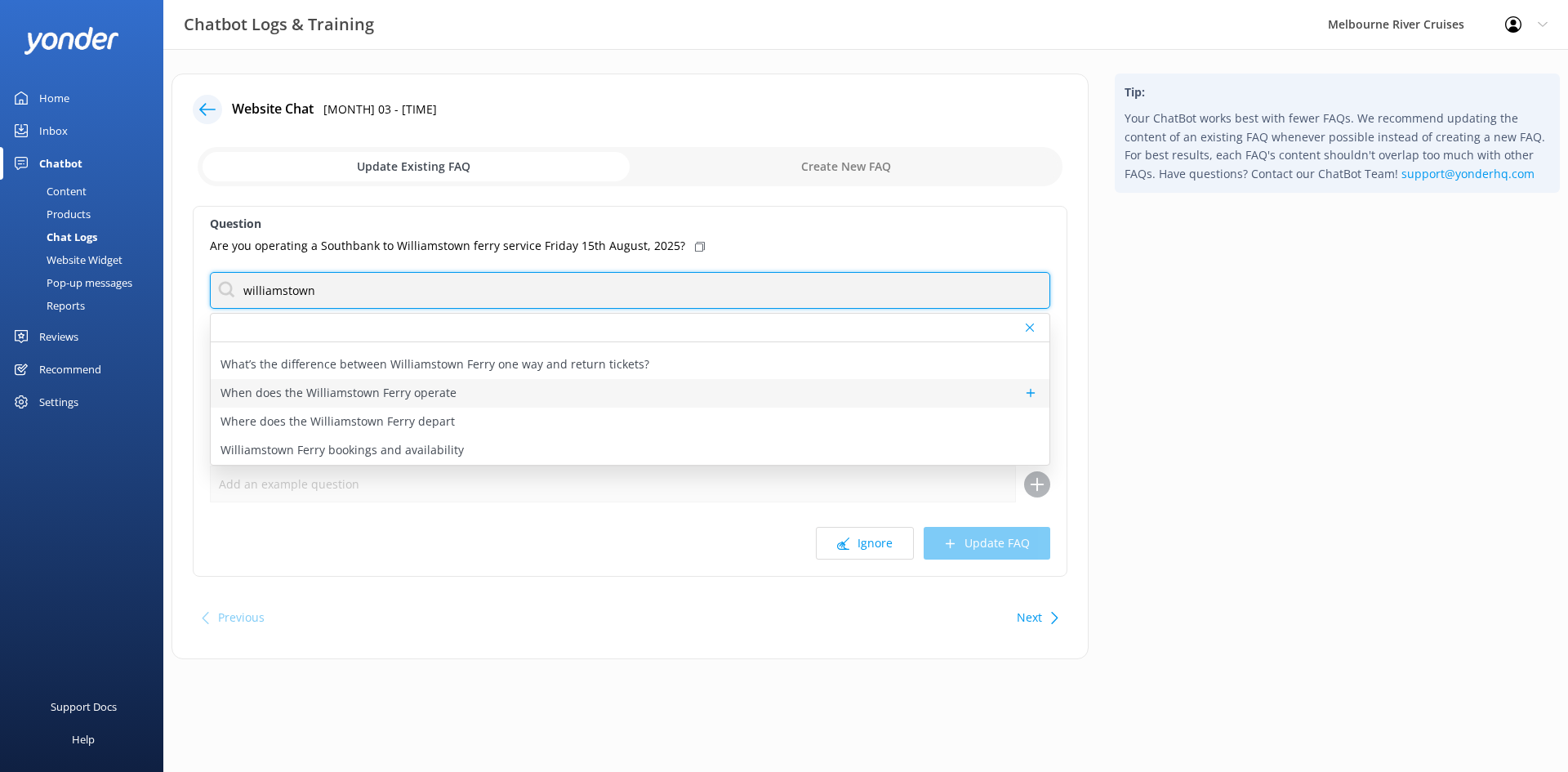 type on "williamstown" 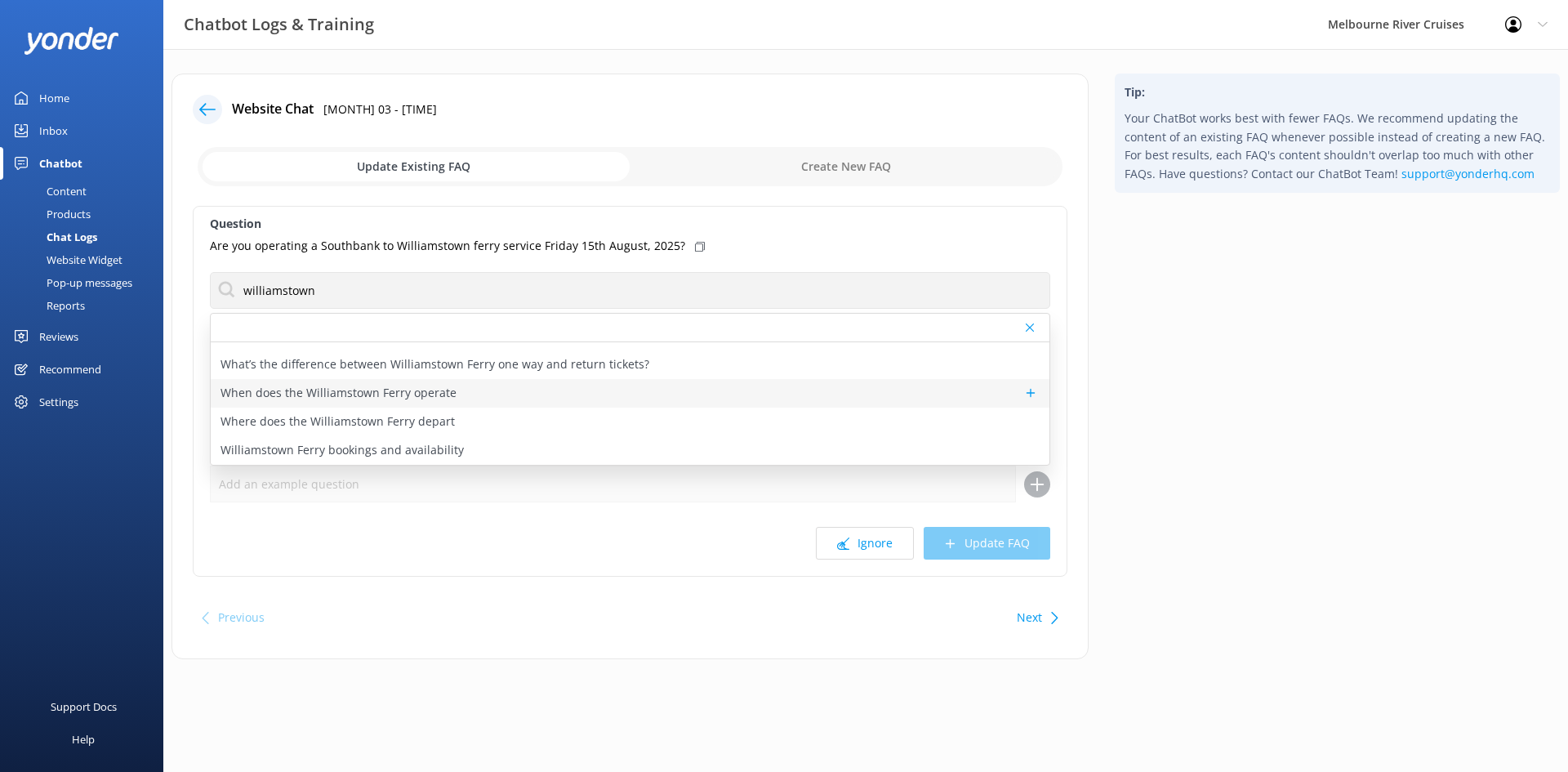 click on "When does the Williamstown Ferry operate" at bounding box center [630, 393] 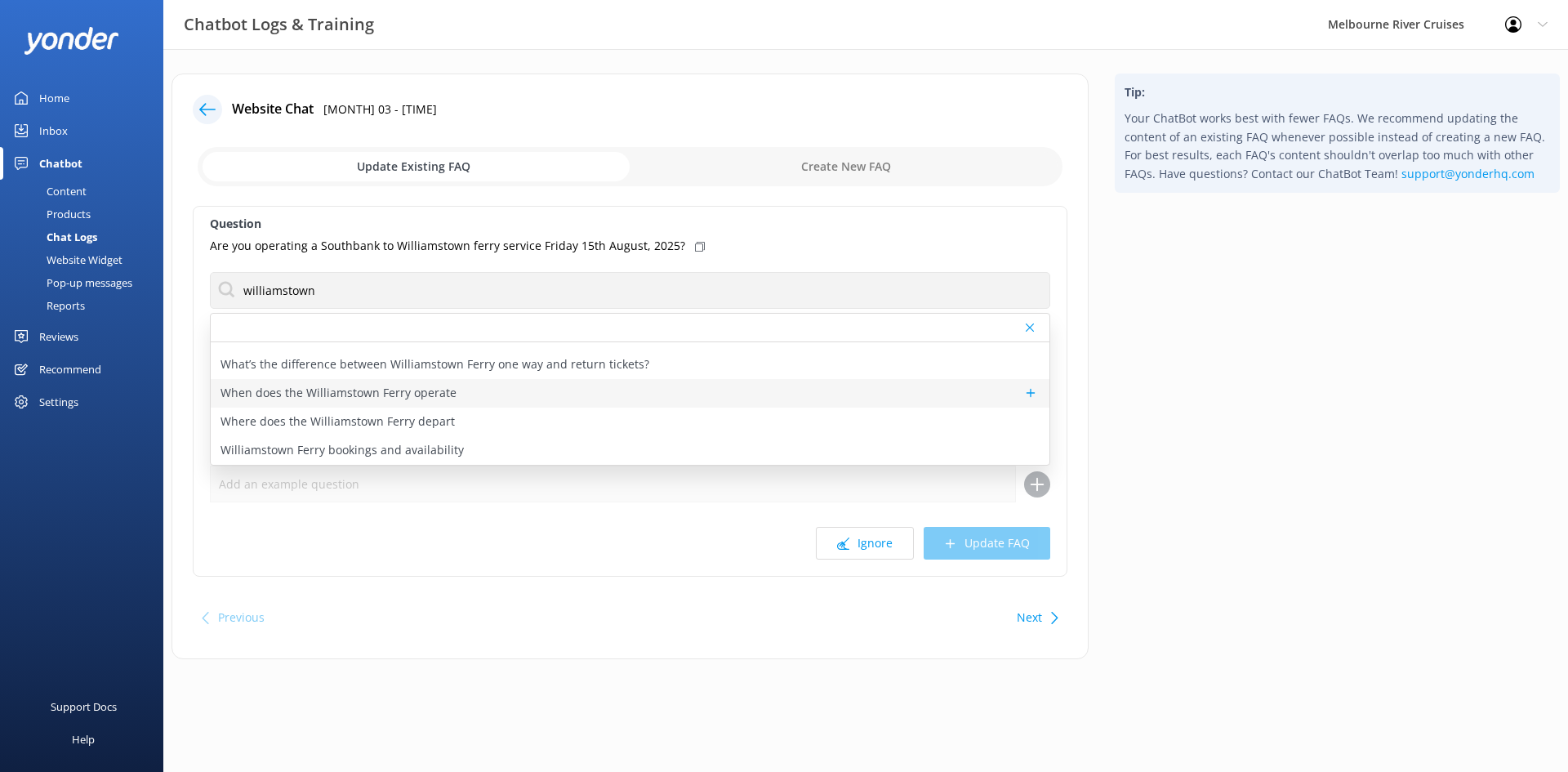 type on "The Williamstown Ferry runs on weekends, and some public holidays, with daily services during summer and school holidays. In winter, it operates on Saturdays and Sundays only. Departure times vary depending on tides, weather, and major events, so check the latest schedule at https://fareharbor.com/embeds/book/melbcruises/items/?flow=250619&full-items=yes" 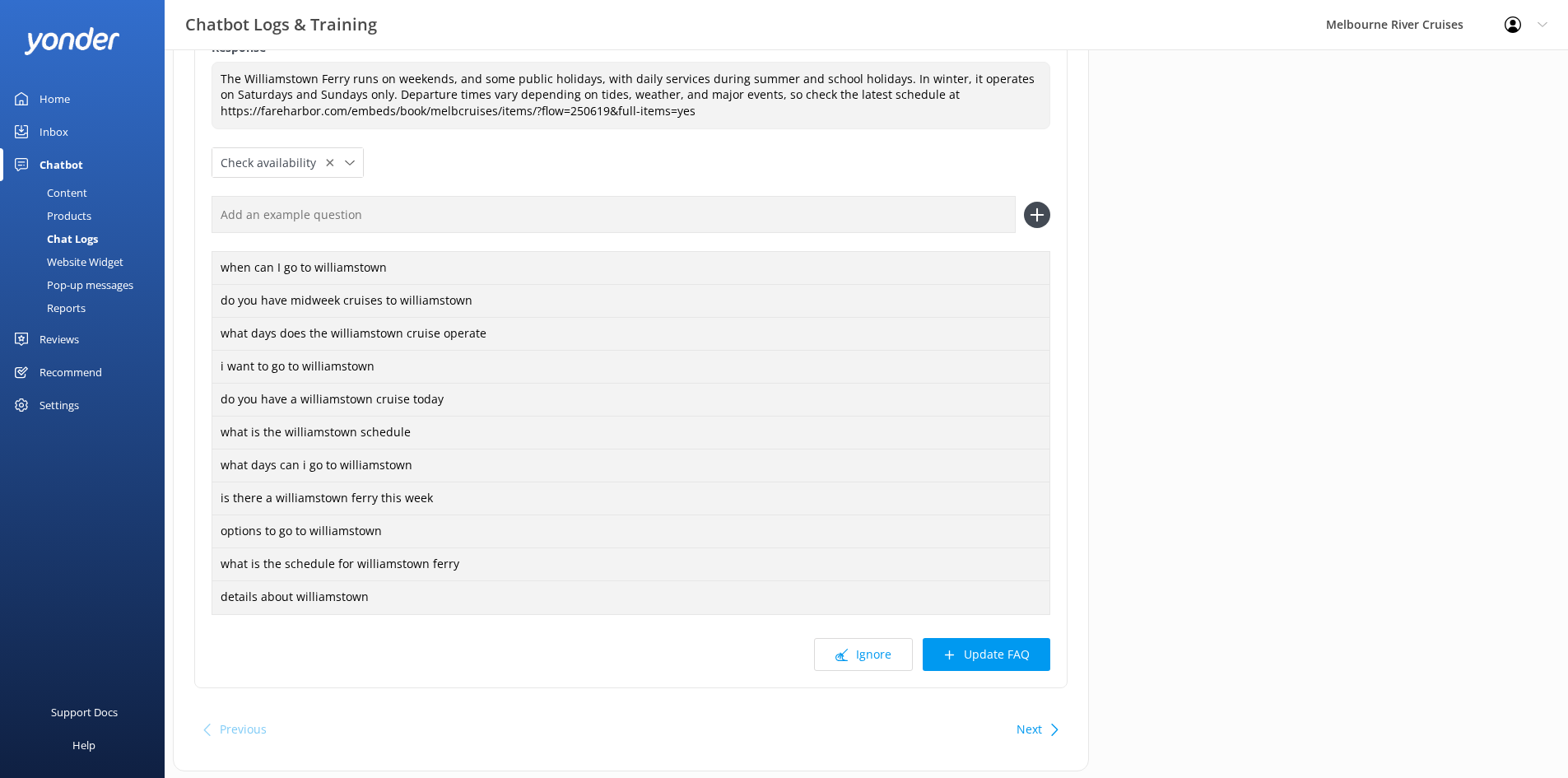 scroll, scrollTop: 314, scrollLeft: 0, axis: vertical 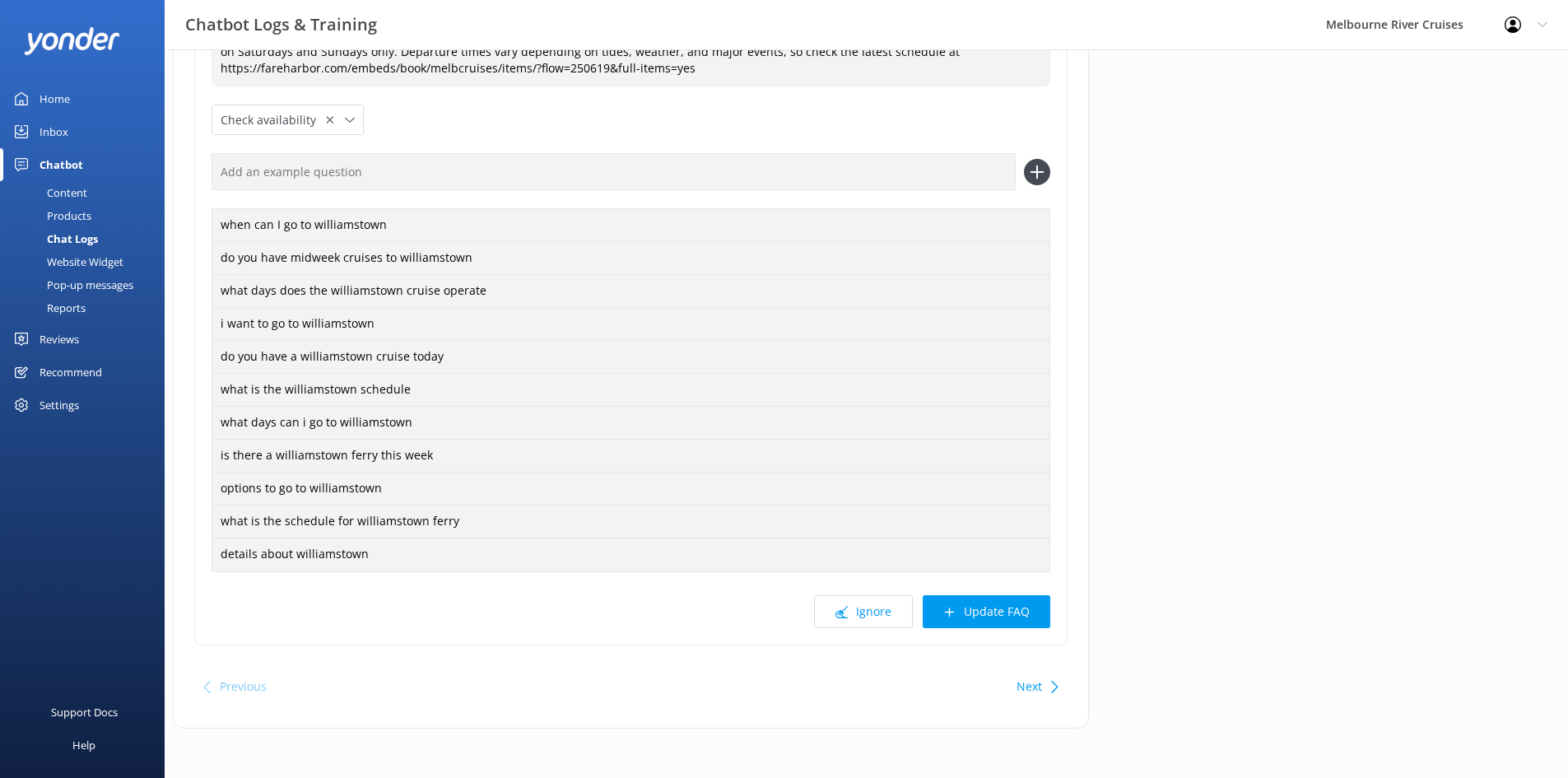 click on "Update FAQ" at bounding box center [986, 612] 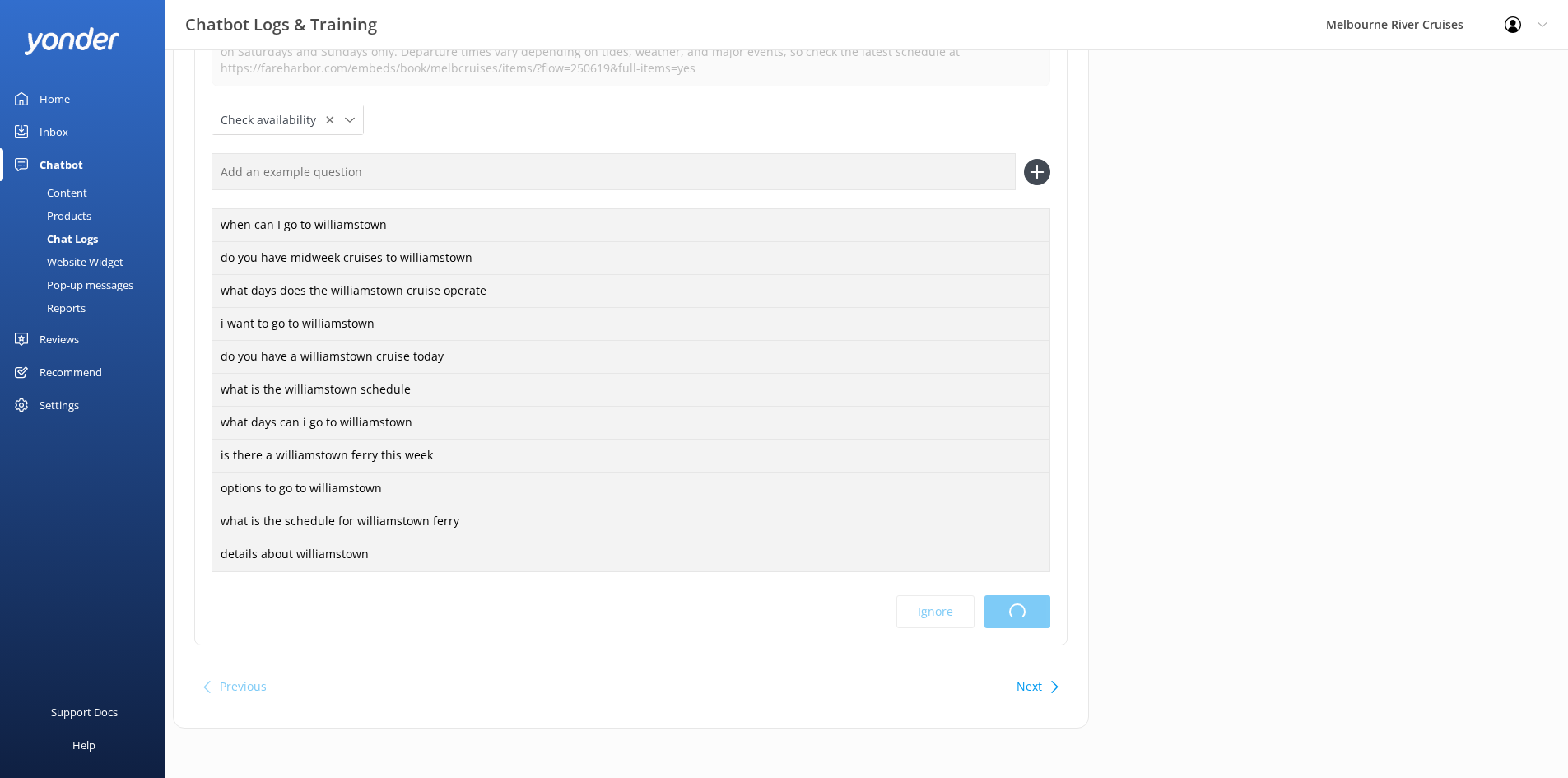 scroll, scrollTop: 0, scrollLeft: 0, axis: both 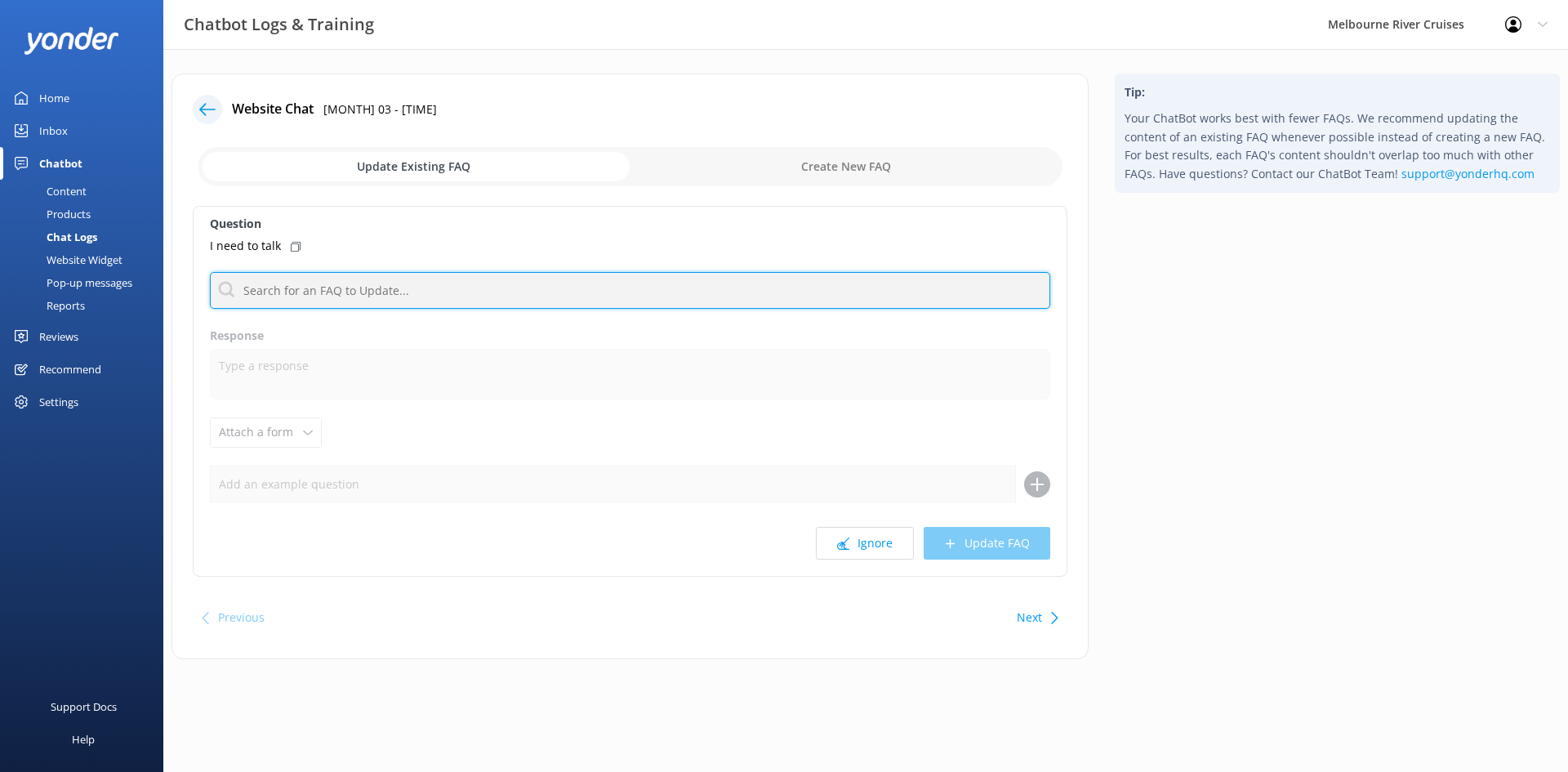 click at bounding box center [630, 290] 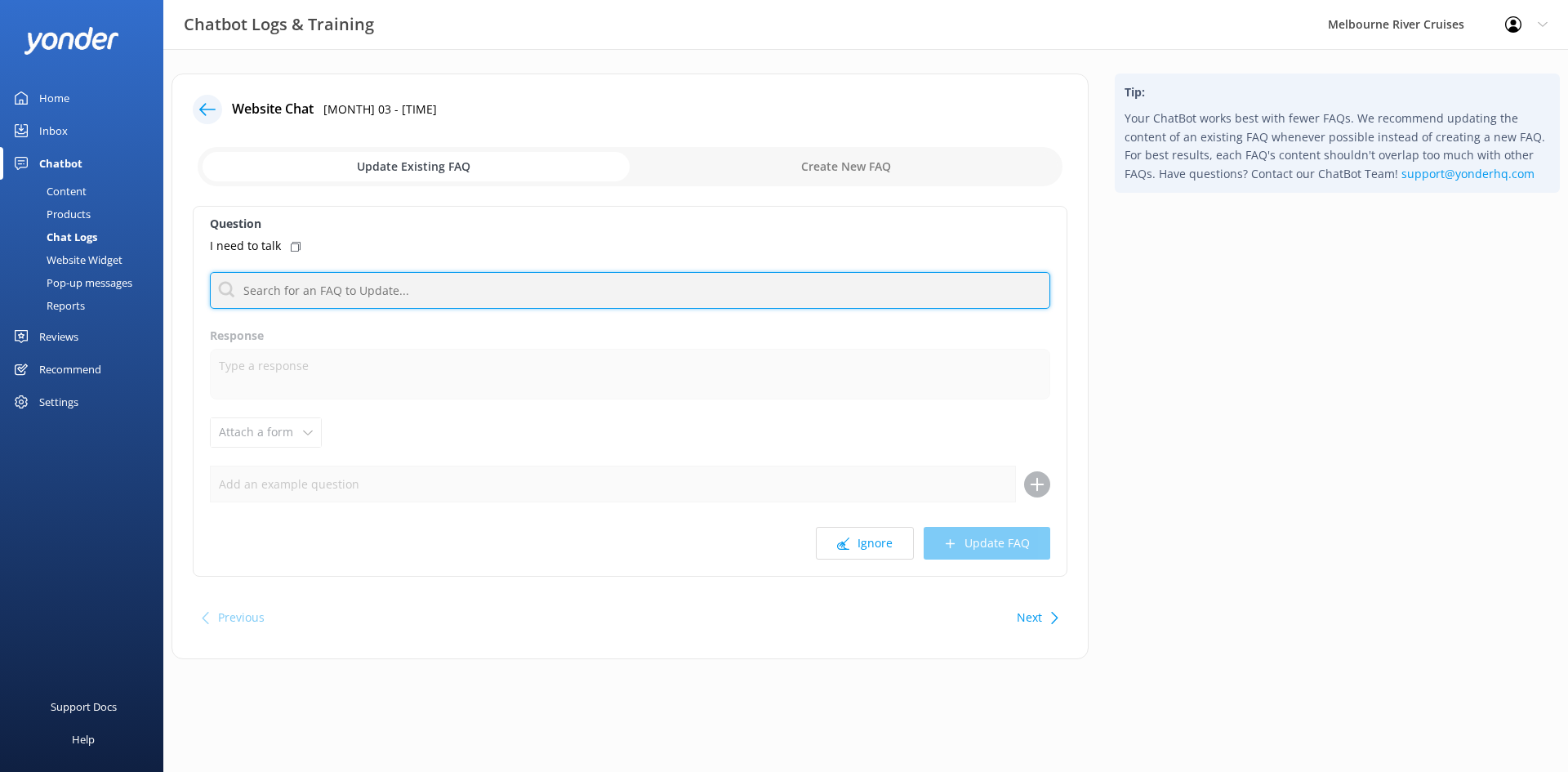 click at bounding box center [630, 290] 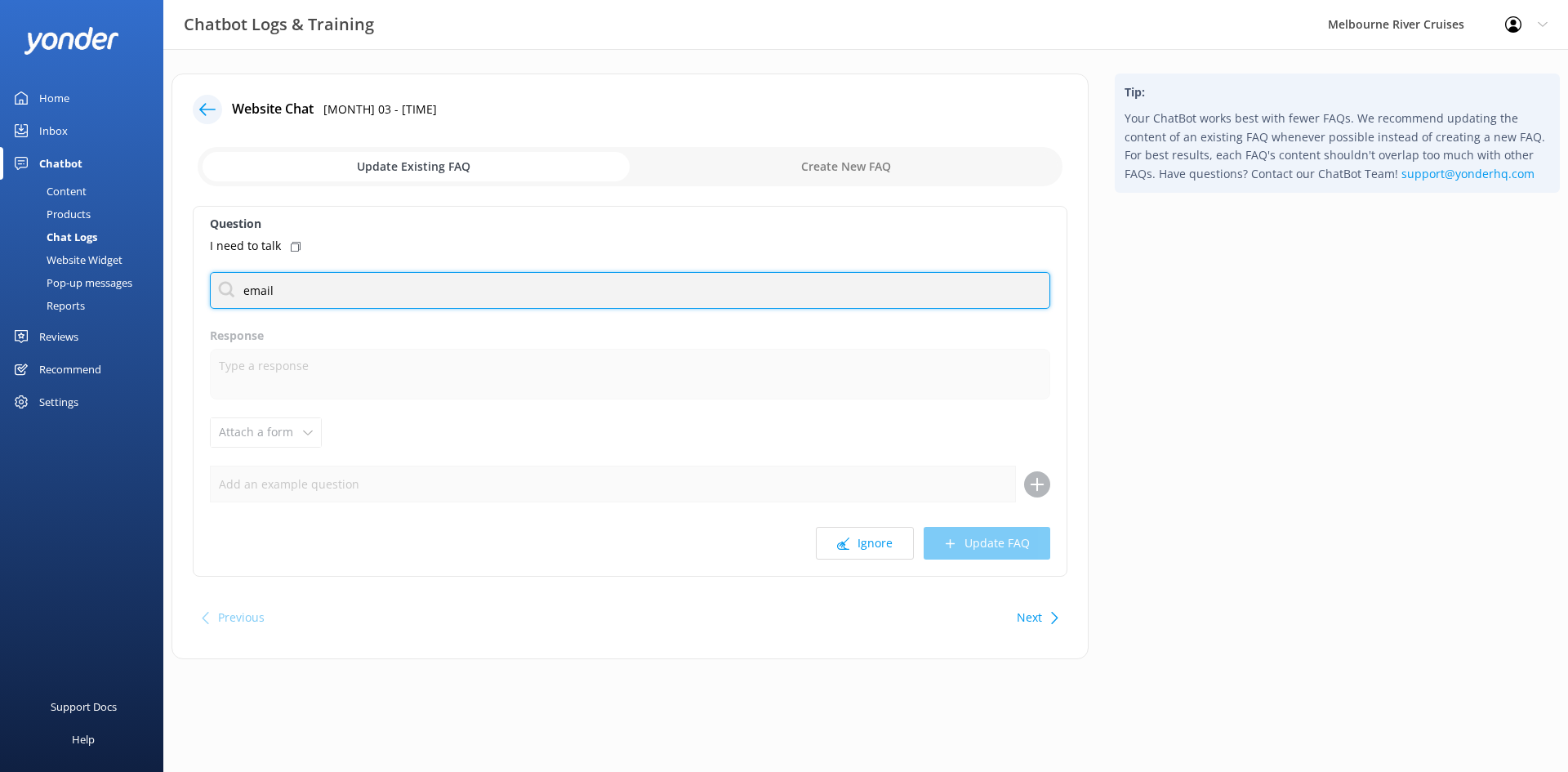 type on "email" 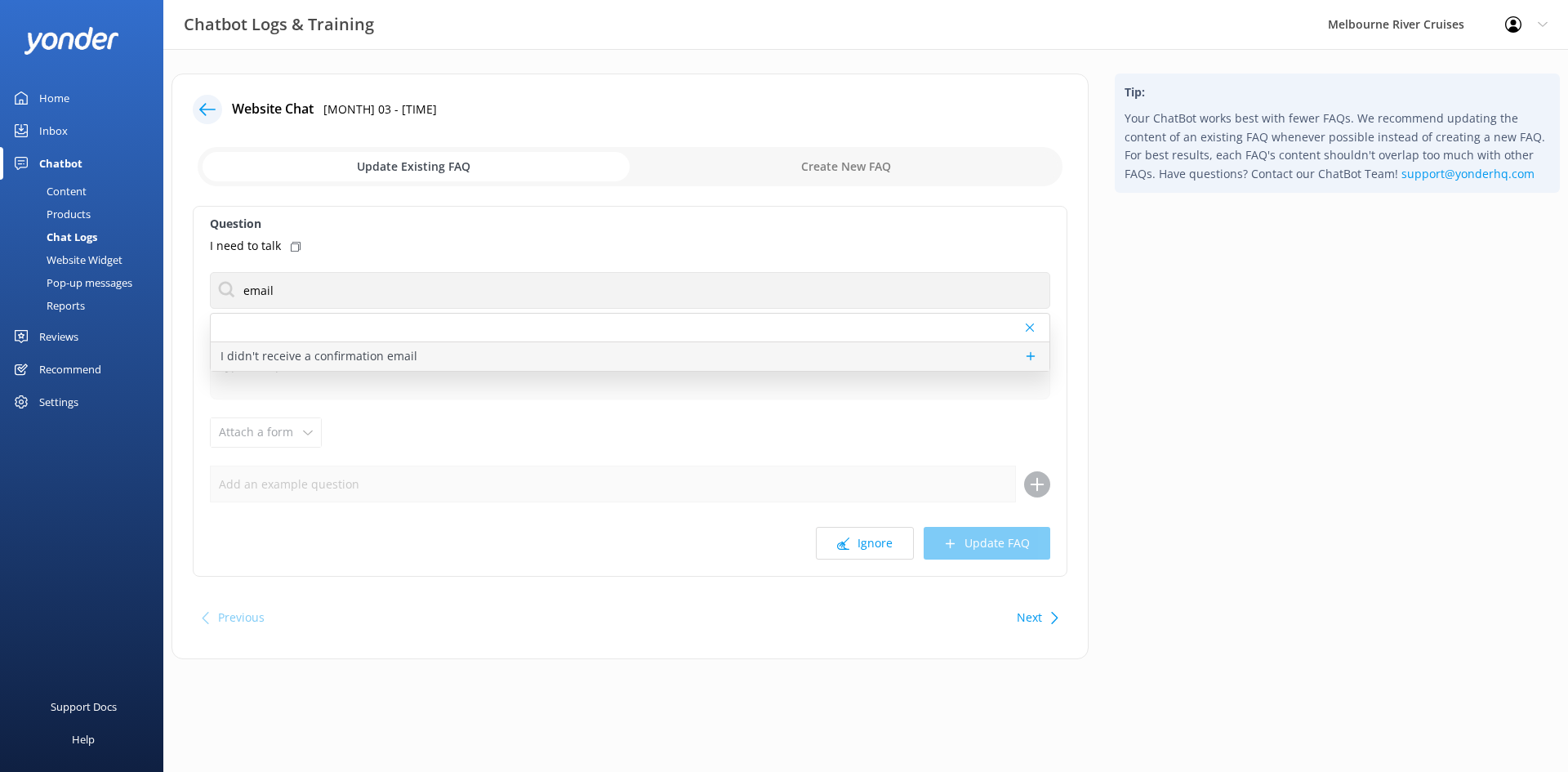 click on "I didn't receive a confirmation email" at bounding box center (318, 356) 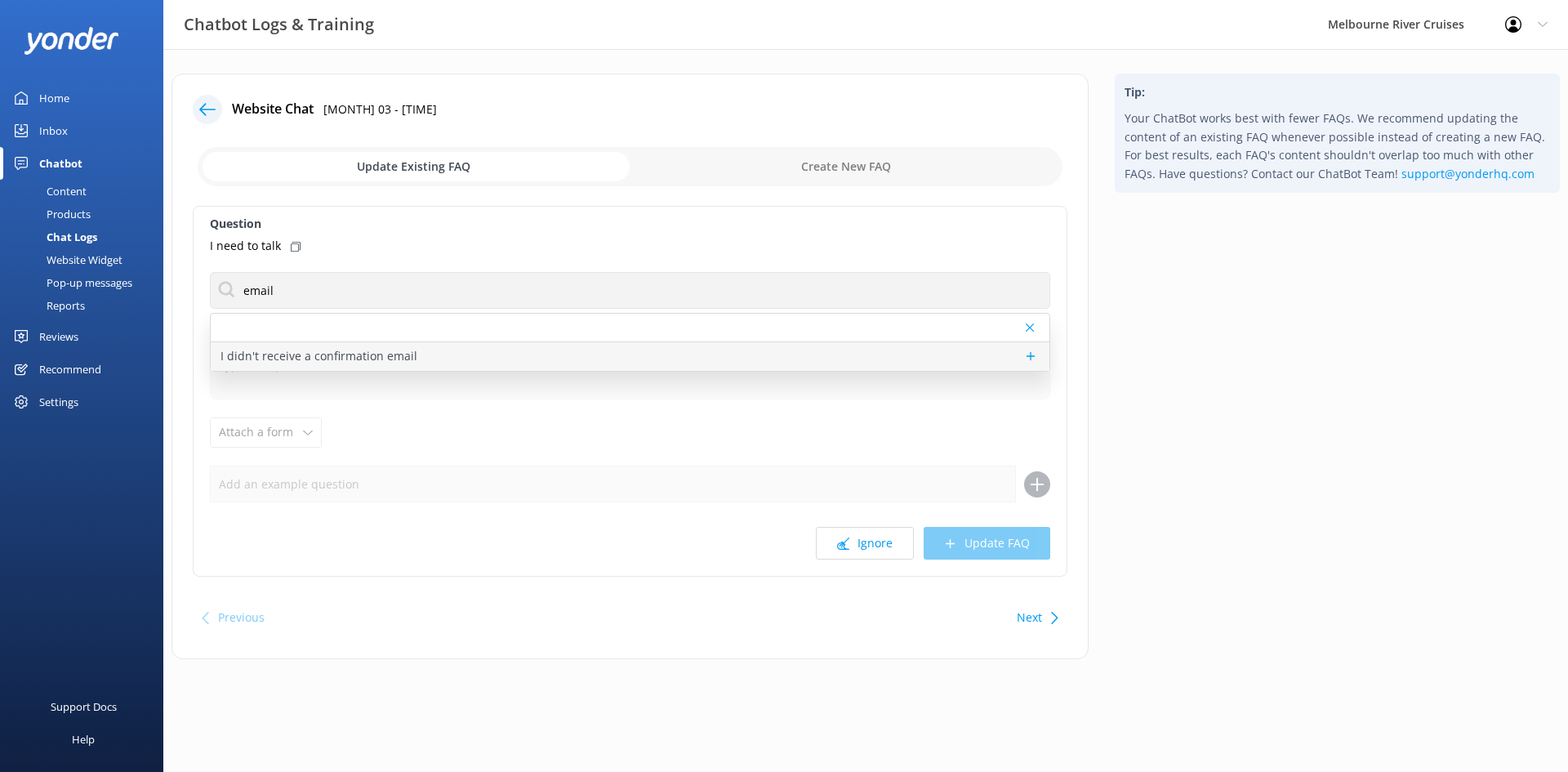 type on "If you didn't receive your booking confirmation, please contact the team at info@melbcruises.com.au so they can resend one." 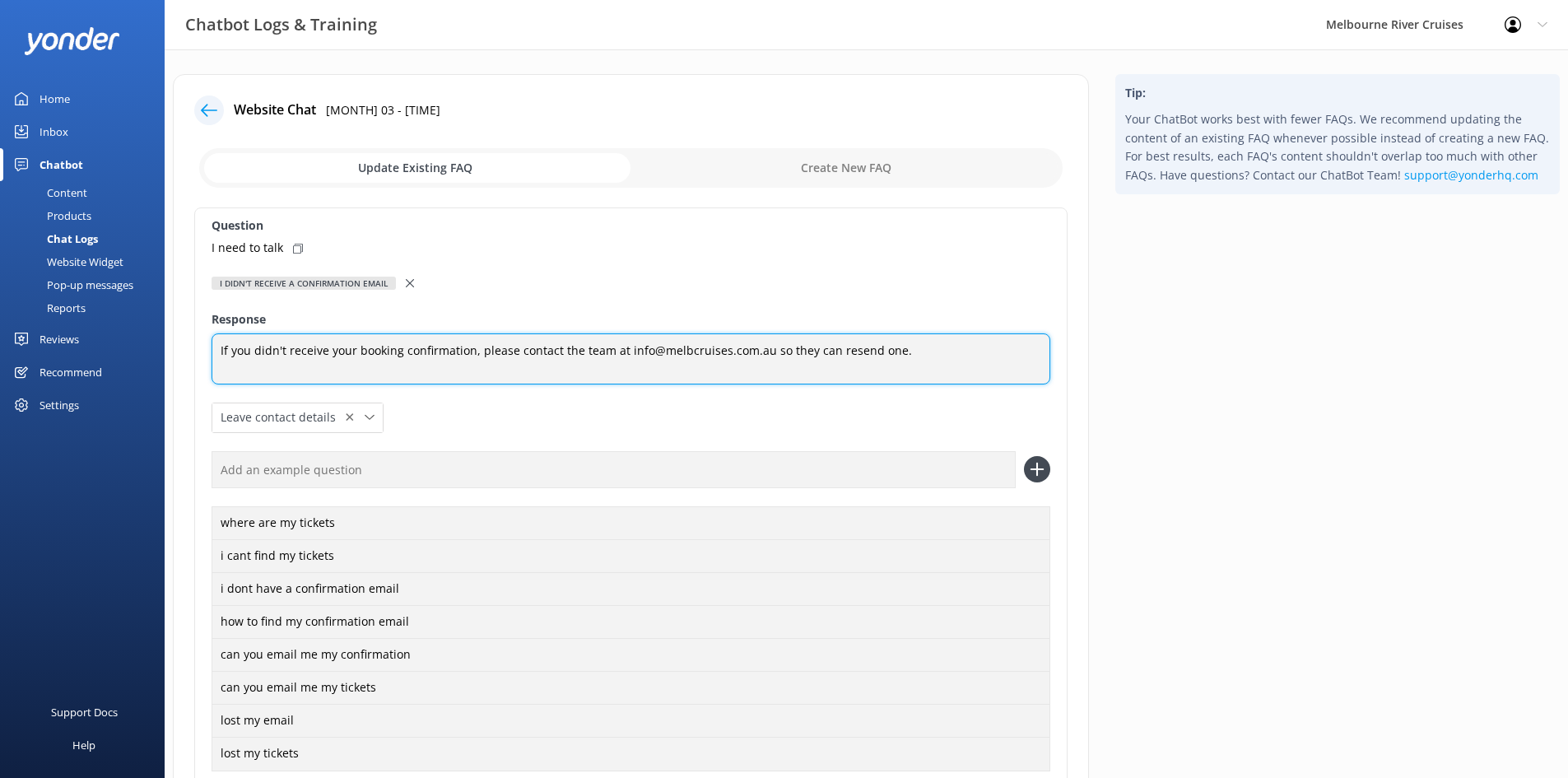 drag, startPoint x: 905, startPoint y: 352, endPoint x: 231, endPoint y: 370, distance: 674.2403 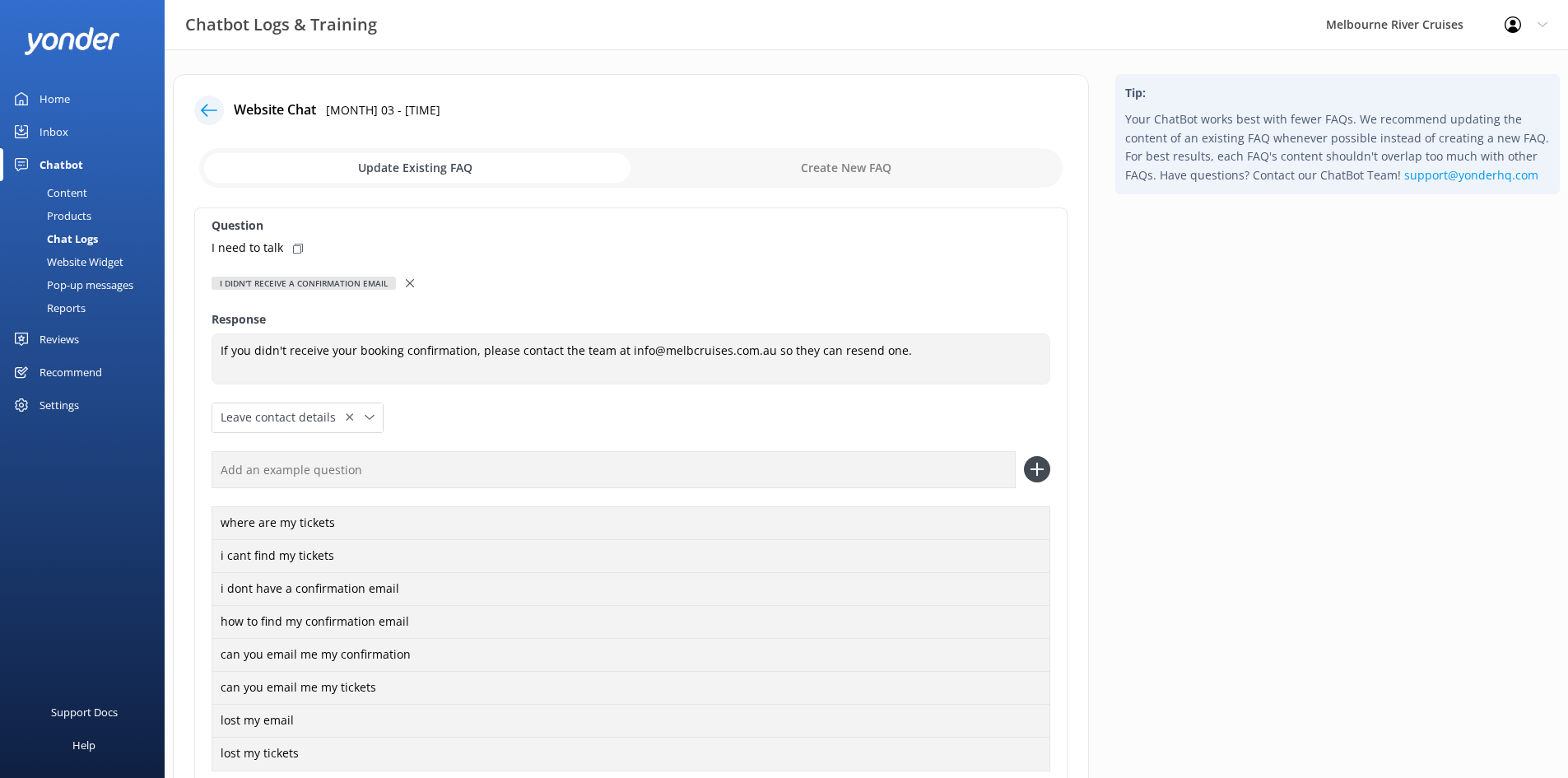 click 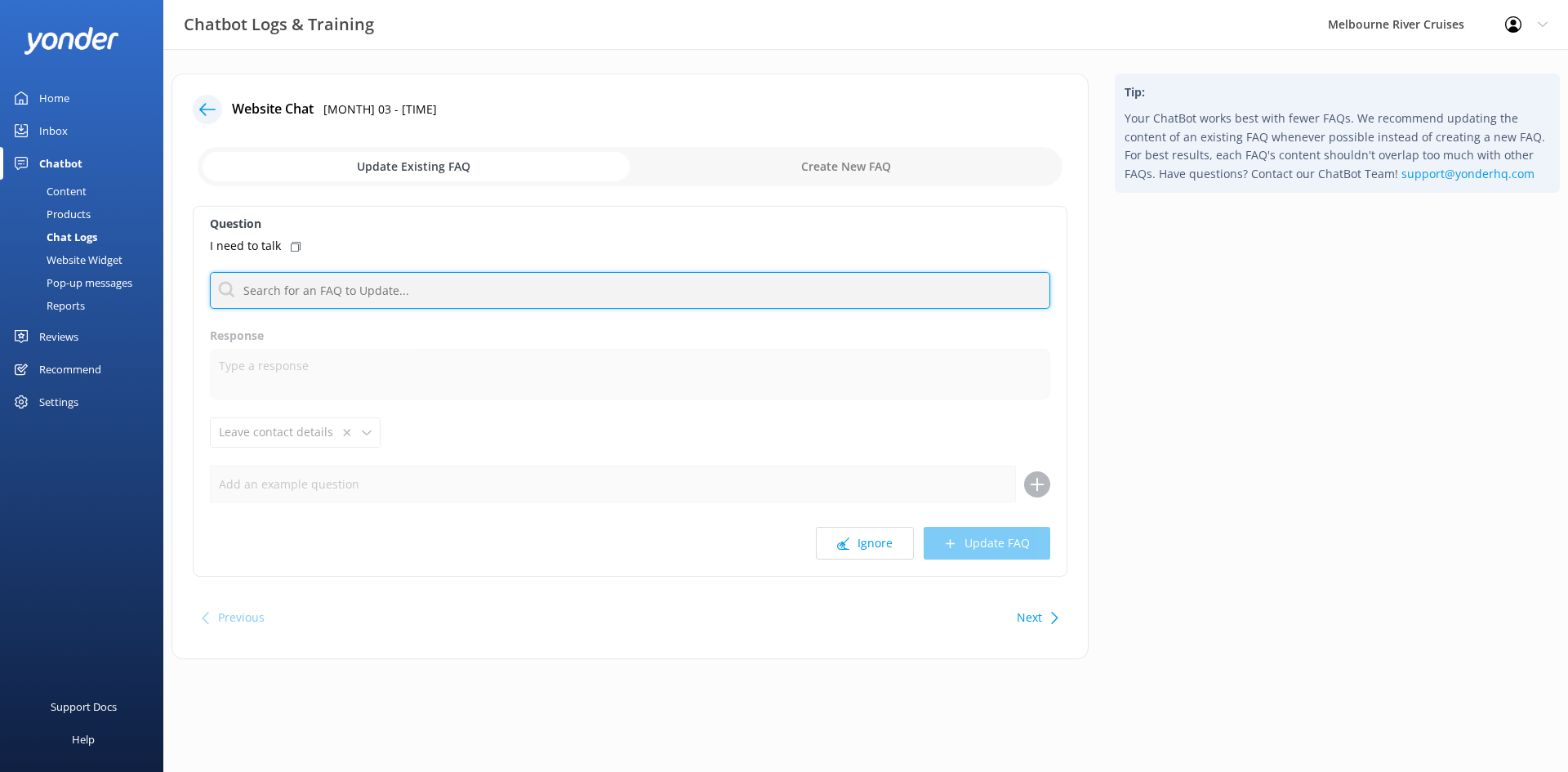 click at bounding box center [630, 290] 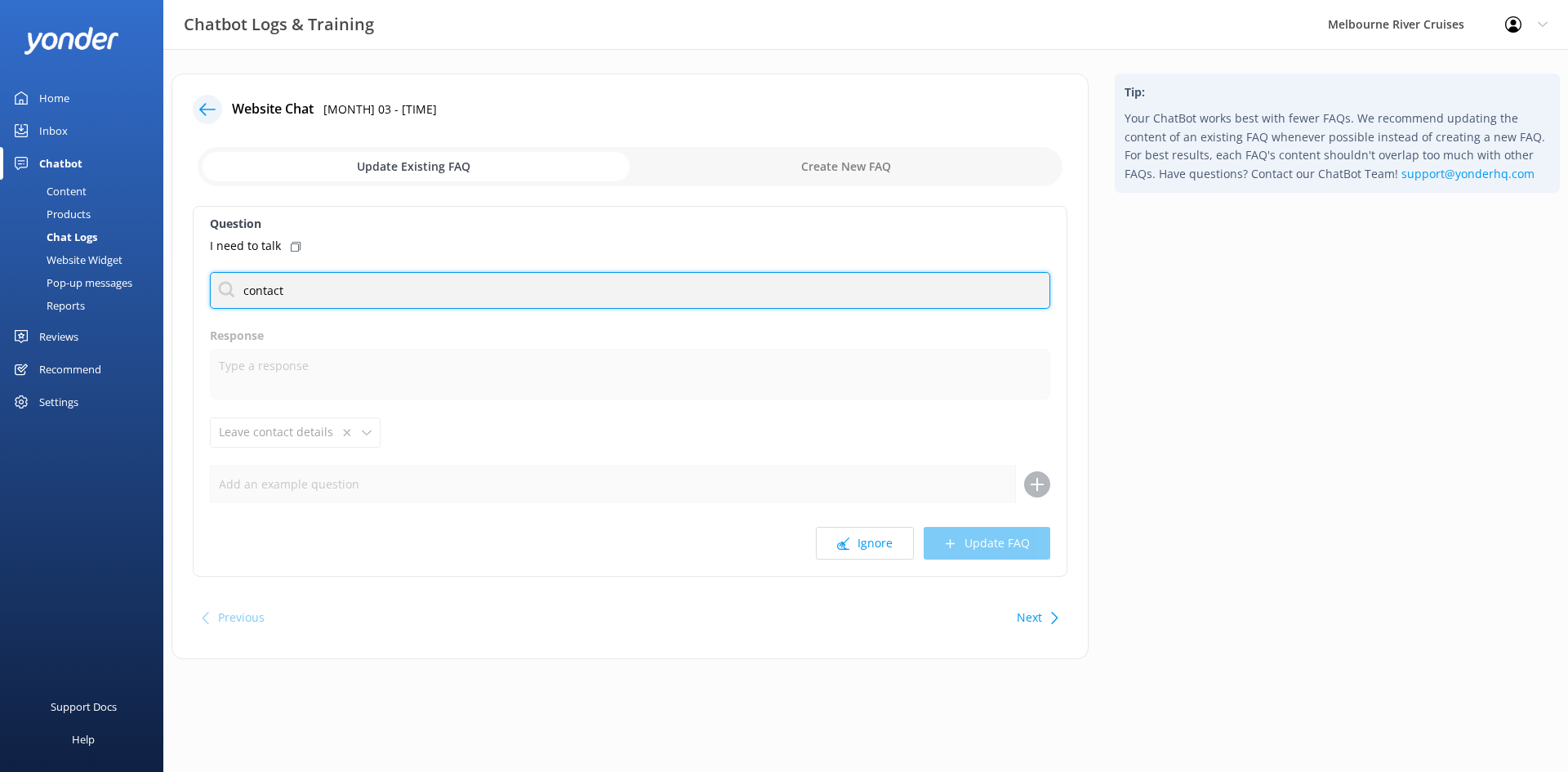 type on "contact" 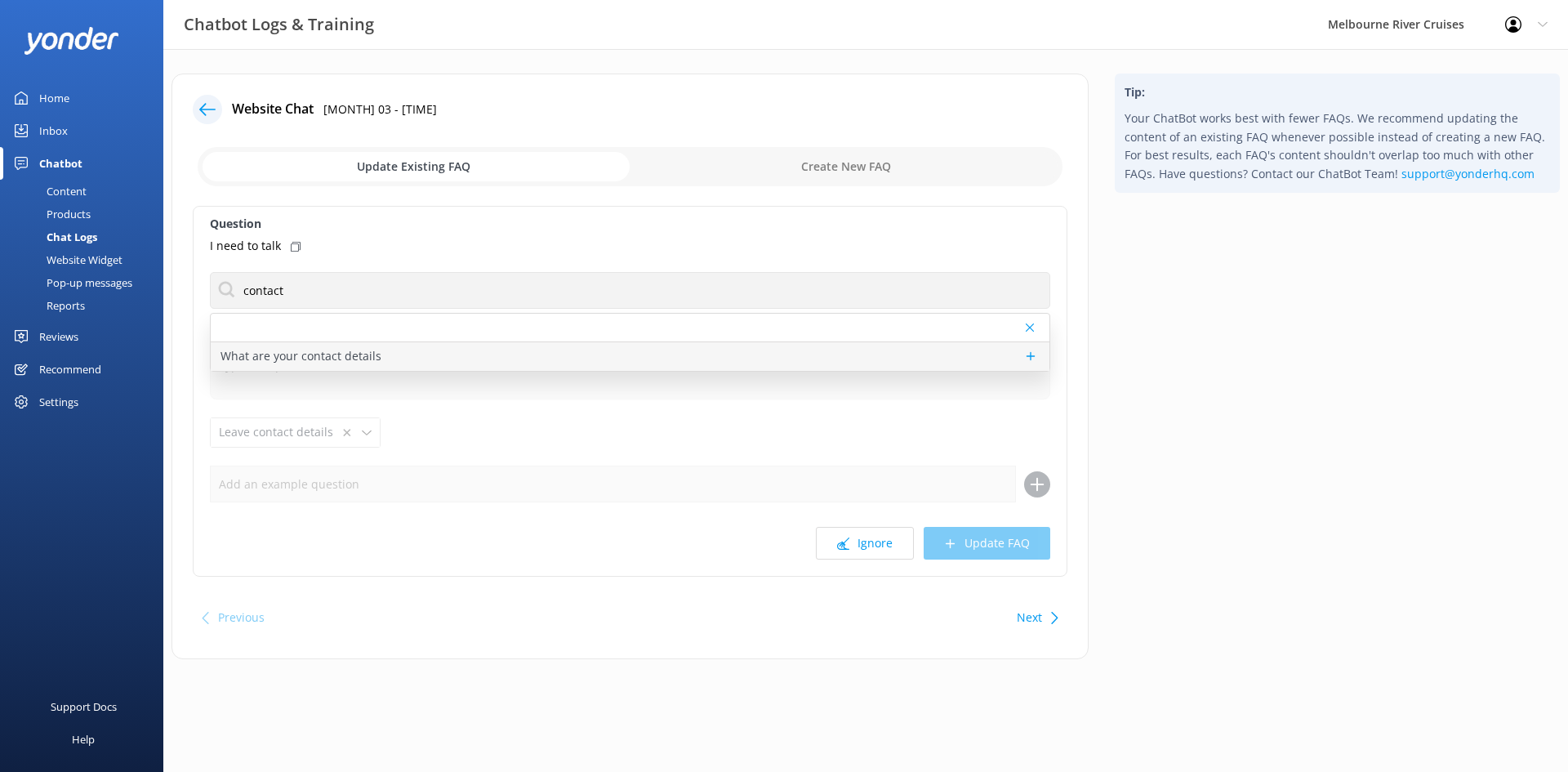 click on "What are your contact details" at bounding box center [630, 356] 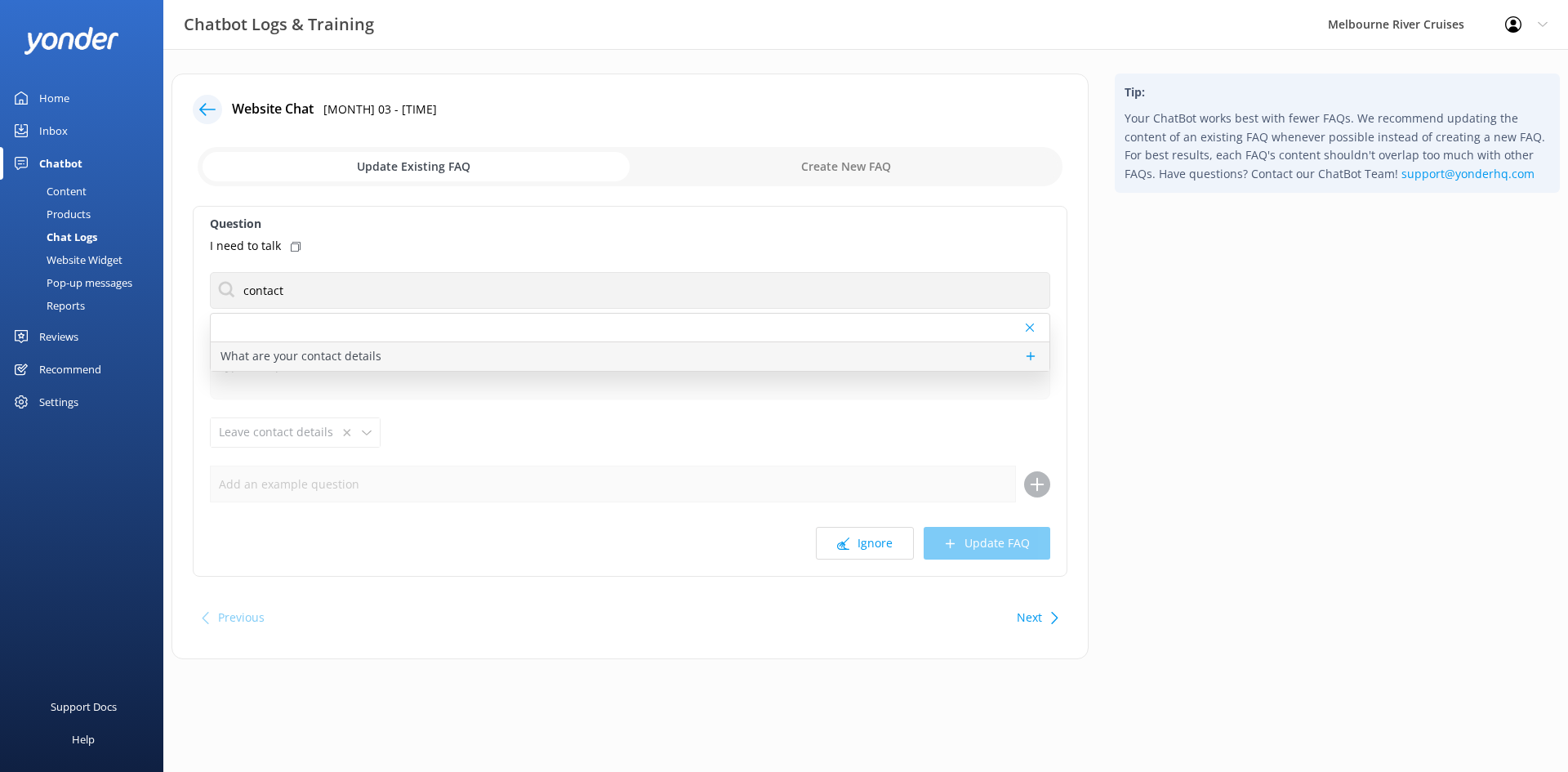 type on "You can contact the Melbourne River Cruises team by emailing info@melbcruises.com.au. Visit https://www.melbcruises.com.au/contact-us/. You can also reach us using the contact form below." 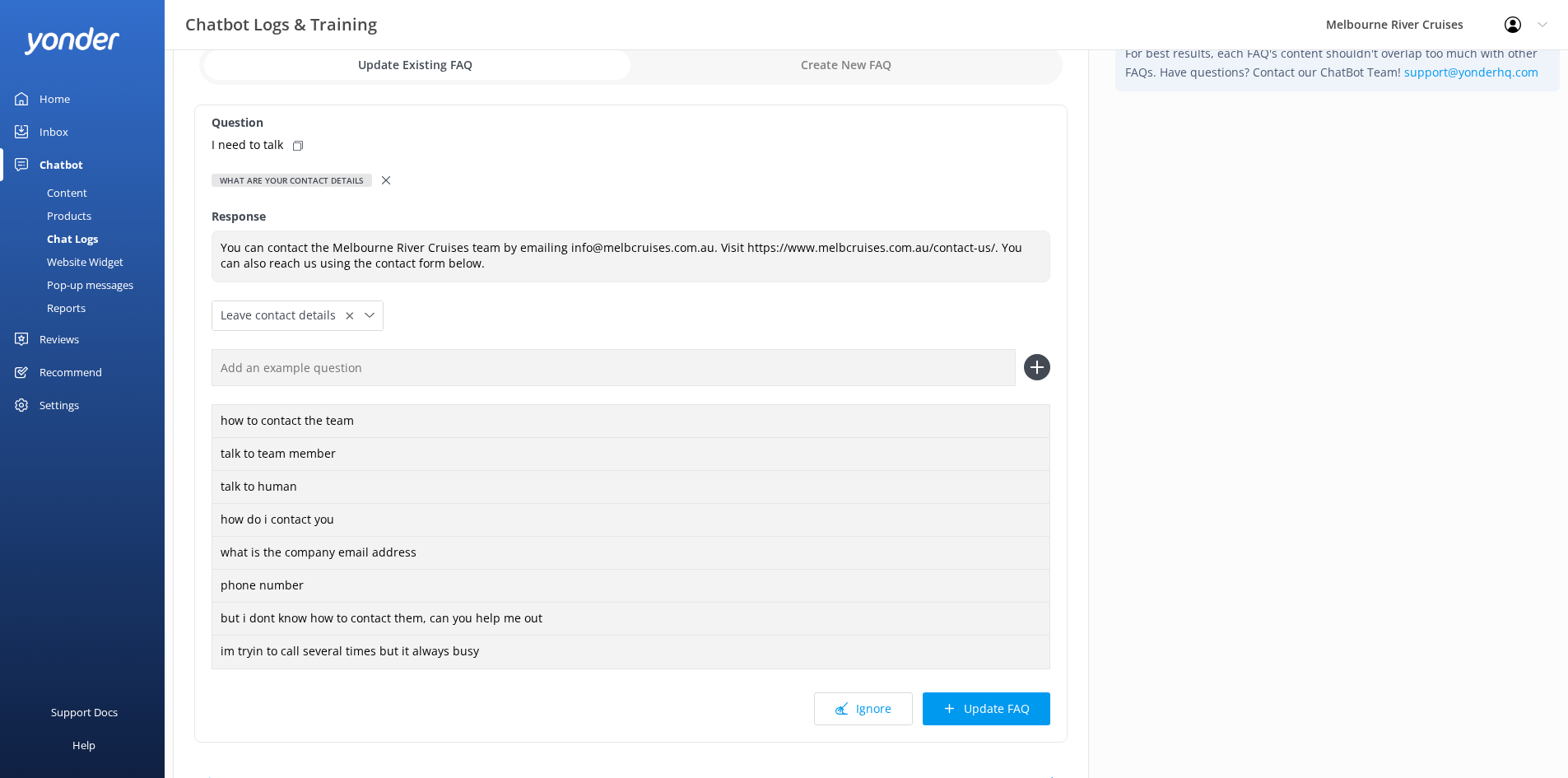 scroll, scrollTop: 200, scrollLeft: 0, axis: vertical 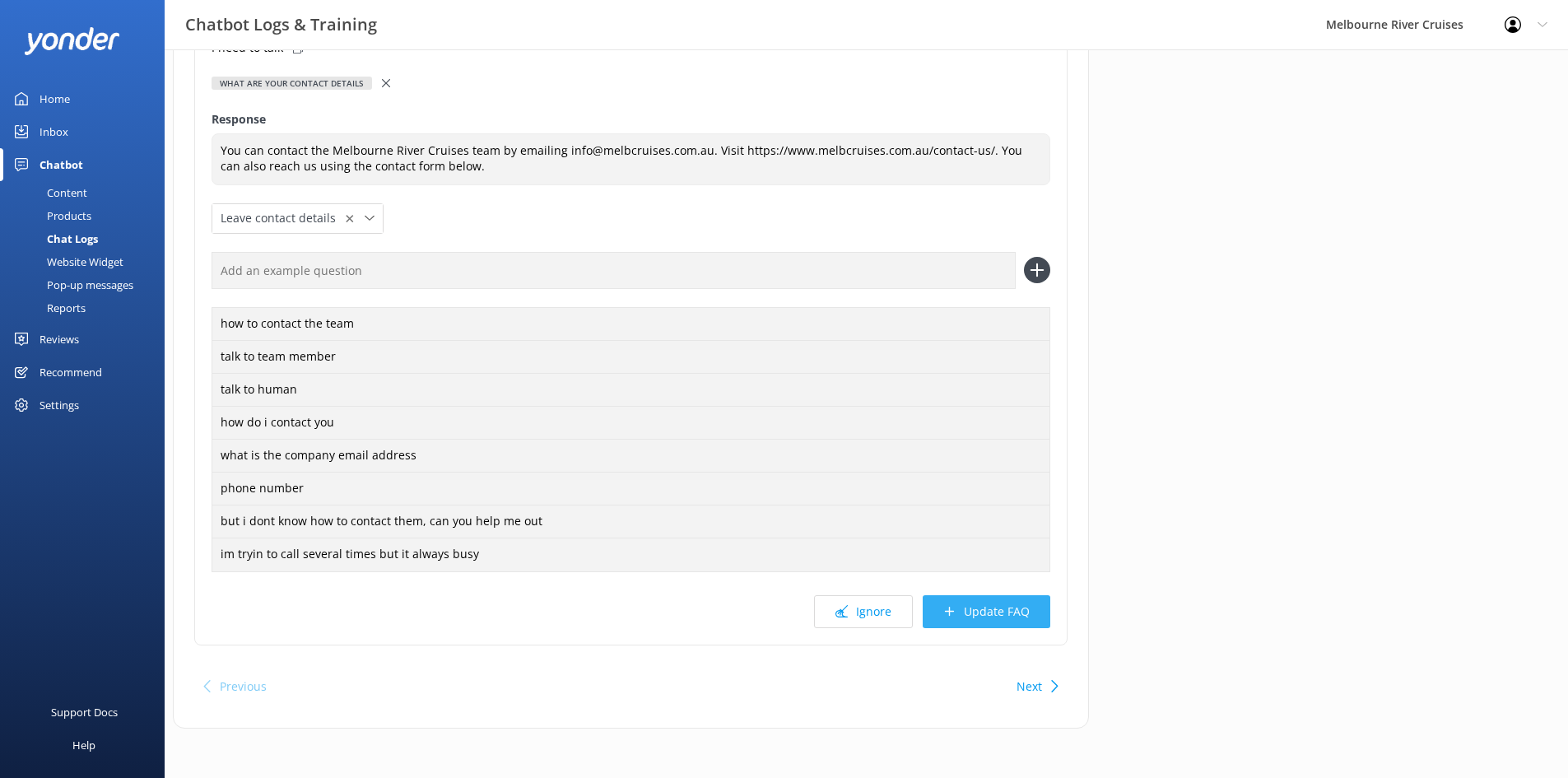 click on "Update FAQ" at bounding box center (986, 612) 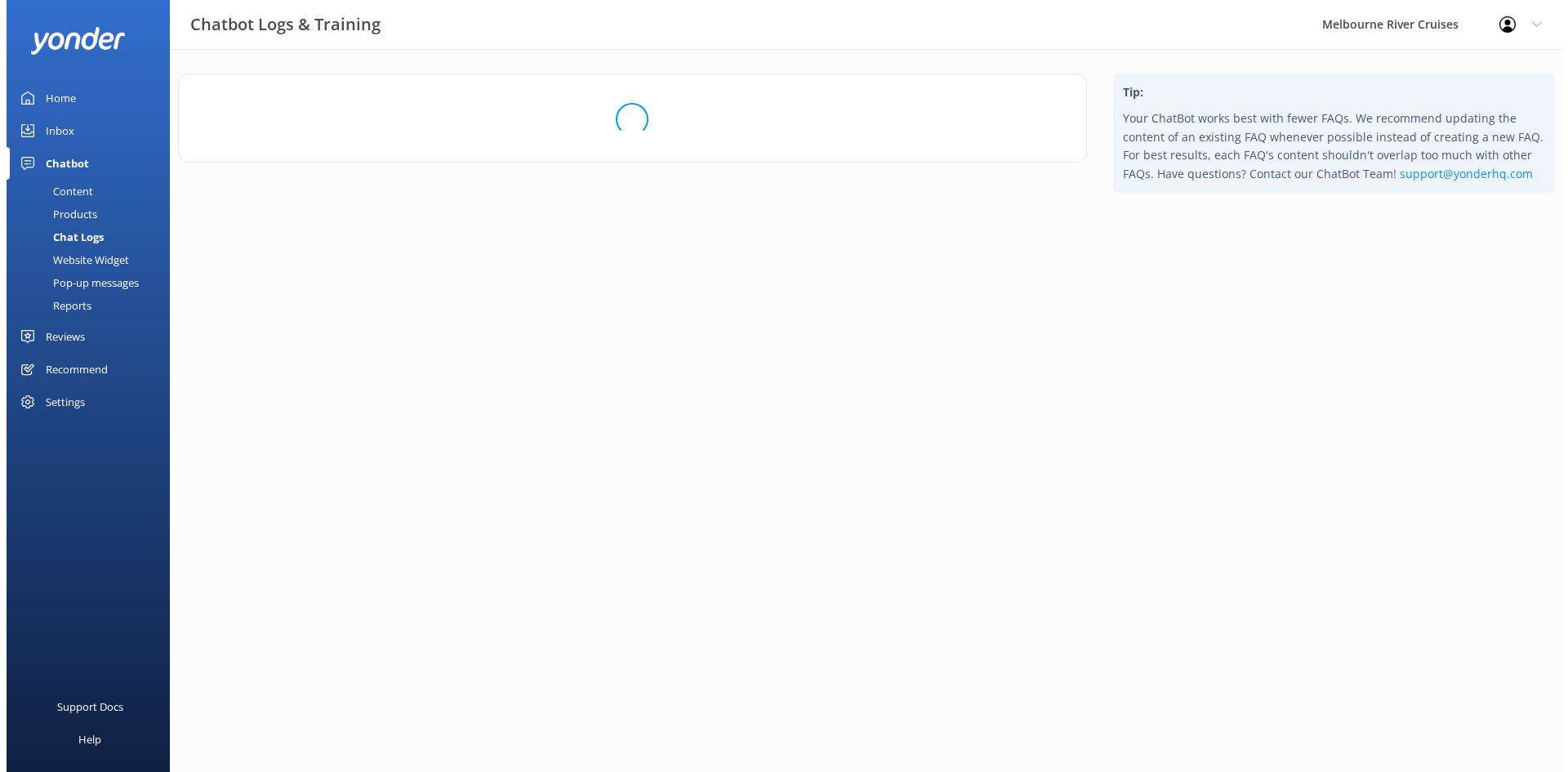 scroll, scrollTop: 0, scrollLeft: 0, axis: both 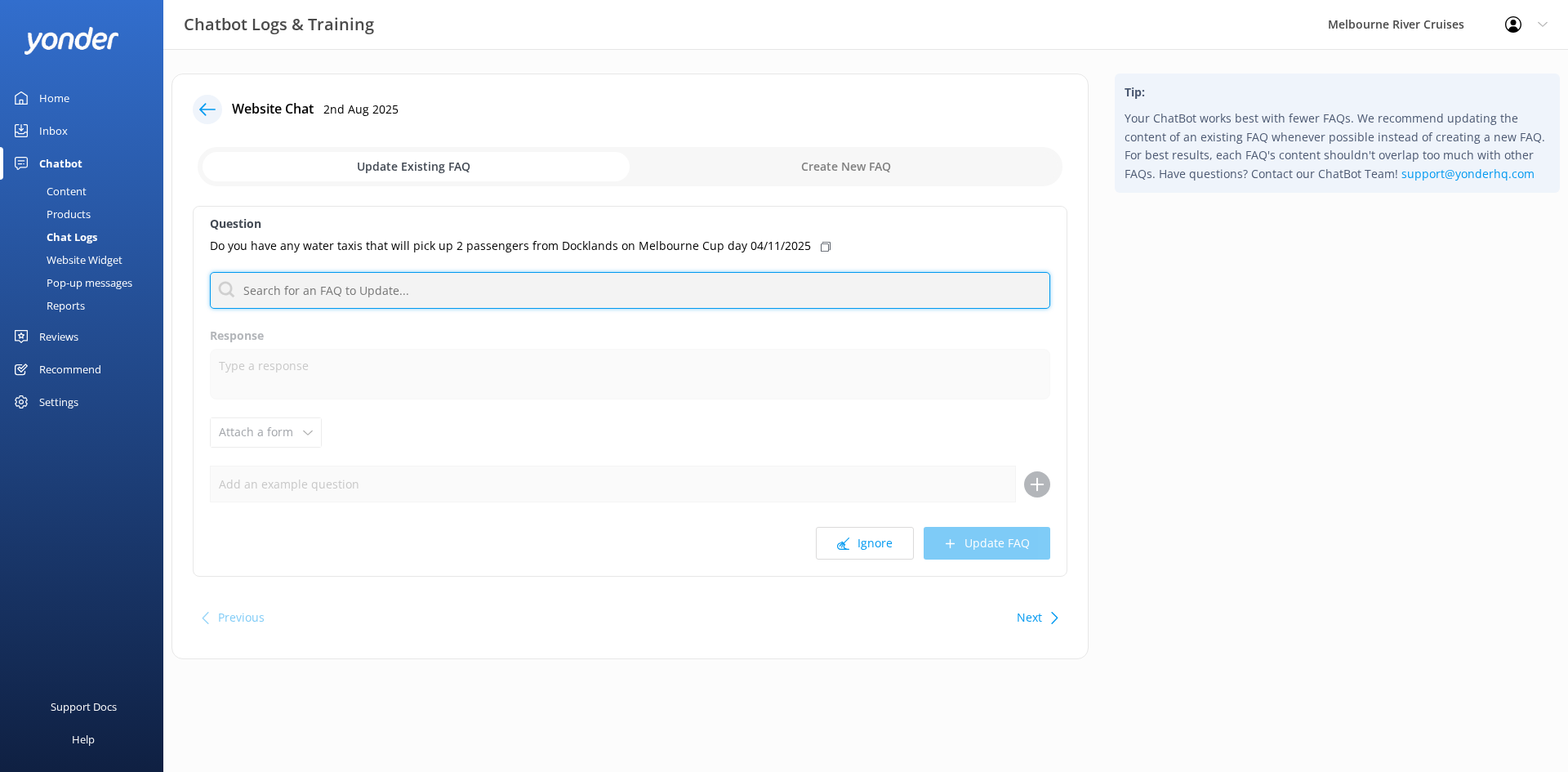 click at bounding box center [630, 290] 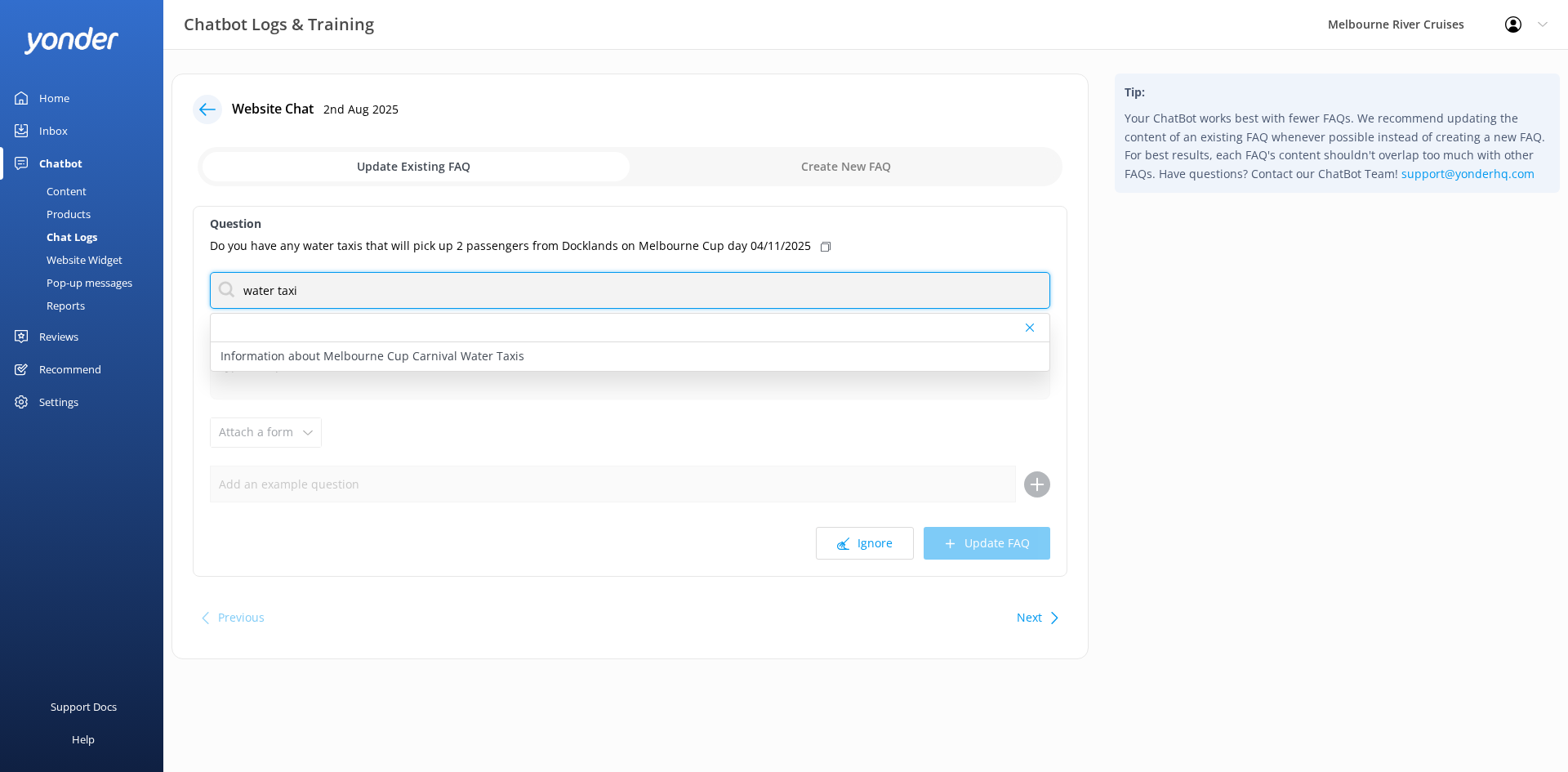 type on "water taxi" 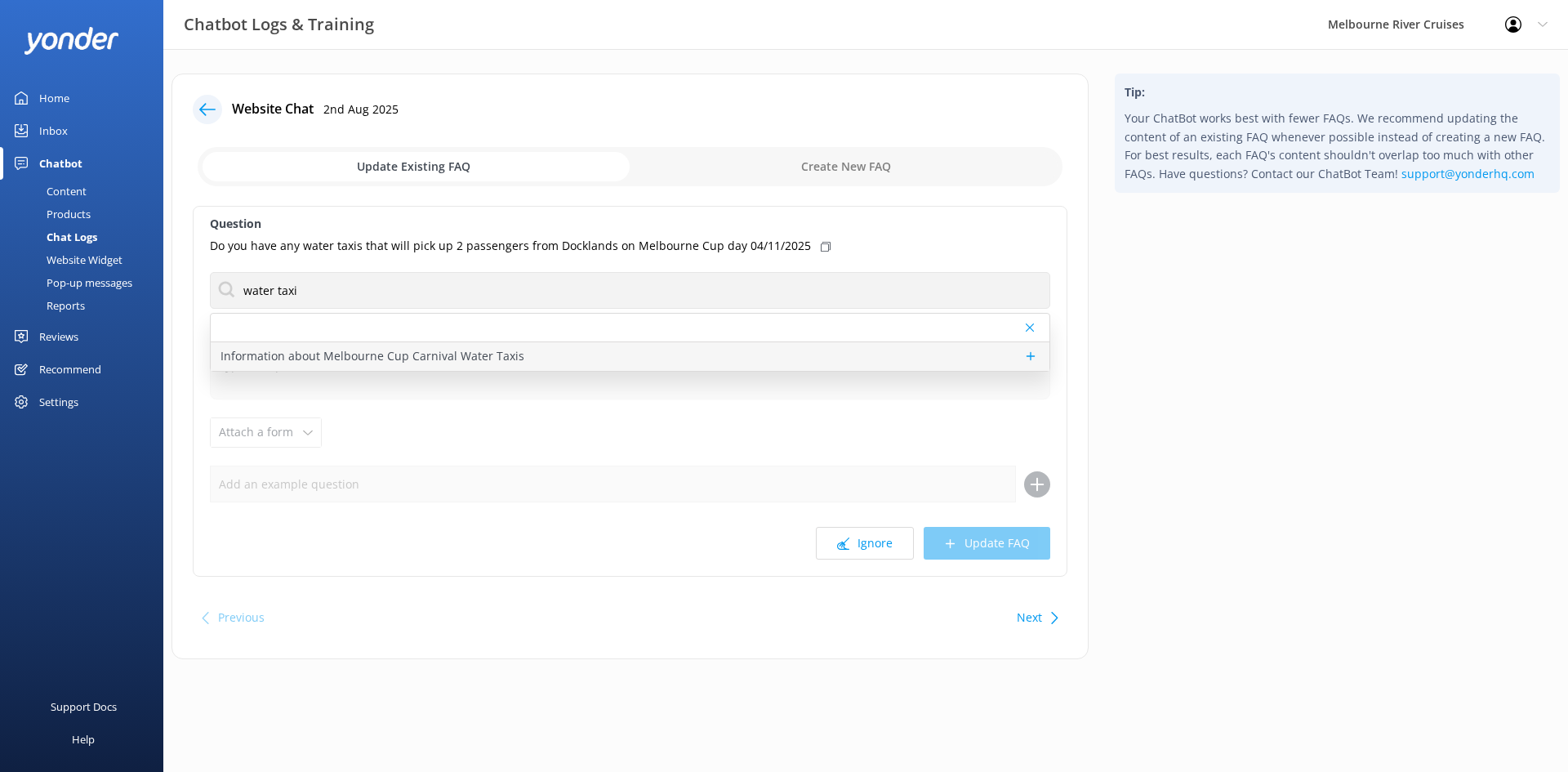 click on "Information about Melbourne Cup Carnival Water Taxis" at bounding box center [372, 356] 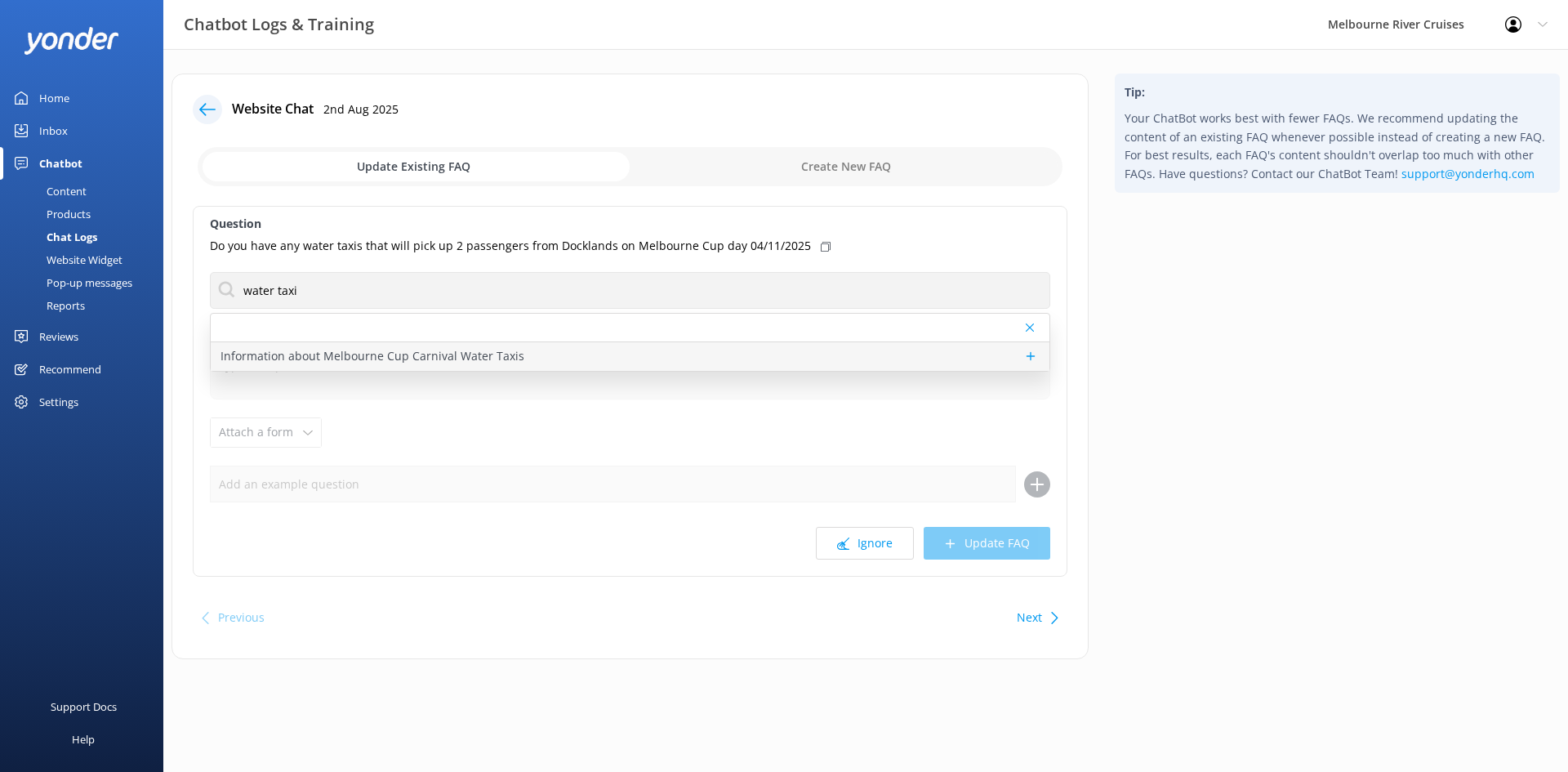 type on "Water Taxi services to the Melbourne Cup Carnival offer a stylish and efficient 75-minute cruise from Southgate directly to Flemington Racecourse. Available for Cup Day, Derby Day, and Oaks Day, this return service provides a unique way to travel, starting from $160. For pricing and dates, visit https://www.melbcruises.com.au/melbourne-cup-carnival/" 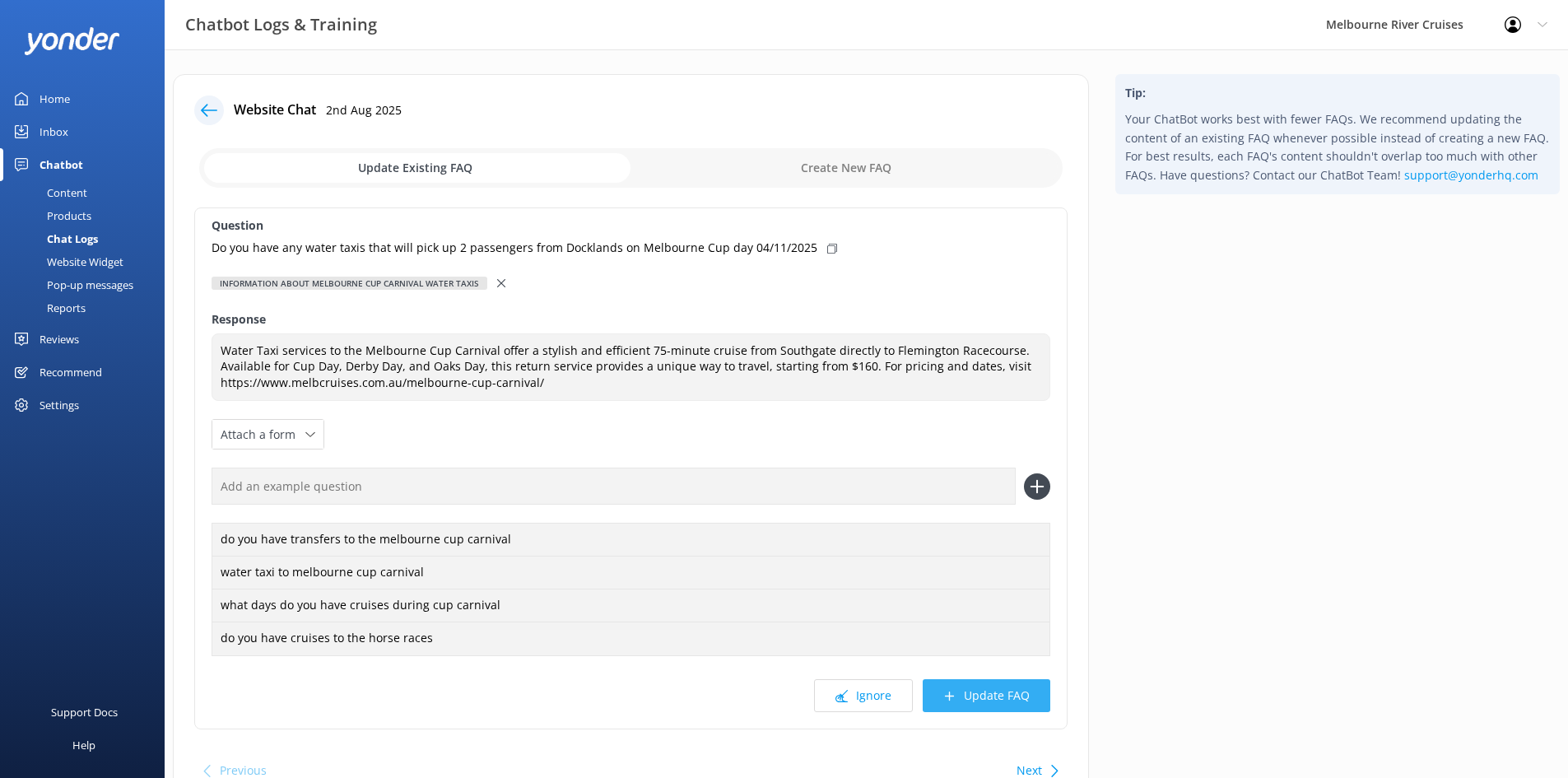 click on "Update FAQ" at bounding box center [986, 696] 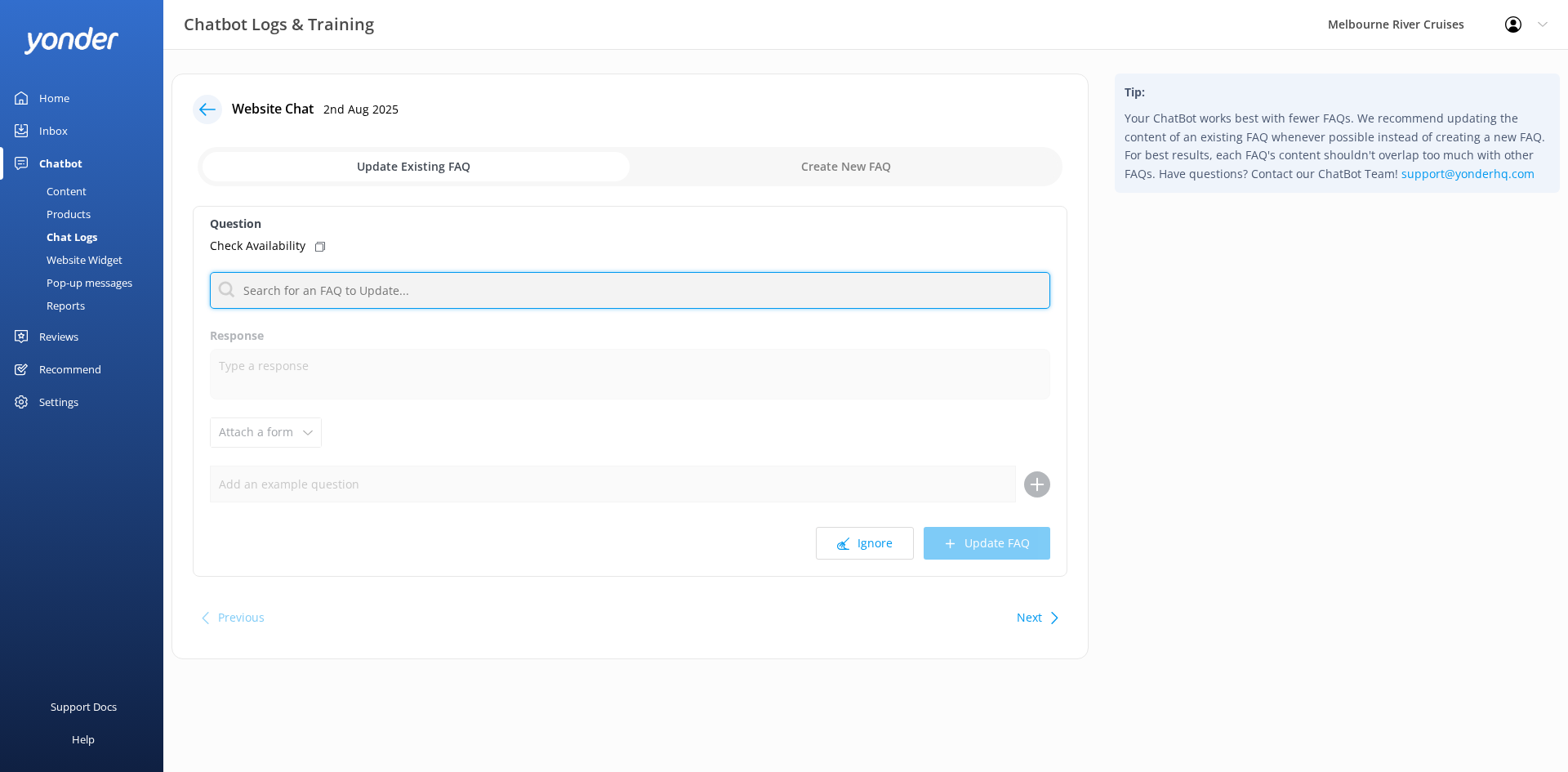 click at bounding box center [630, 290] 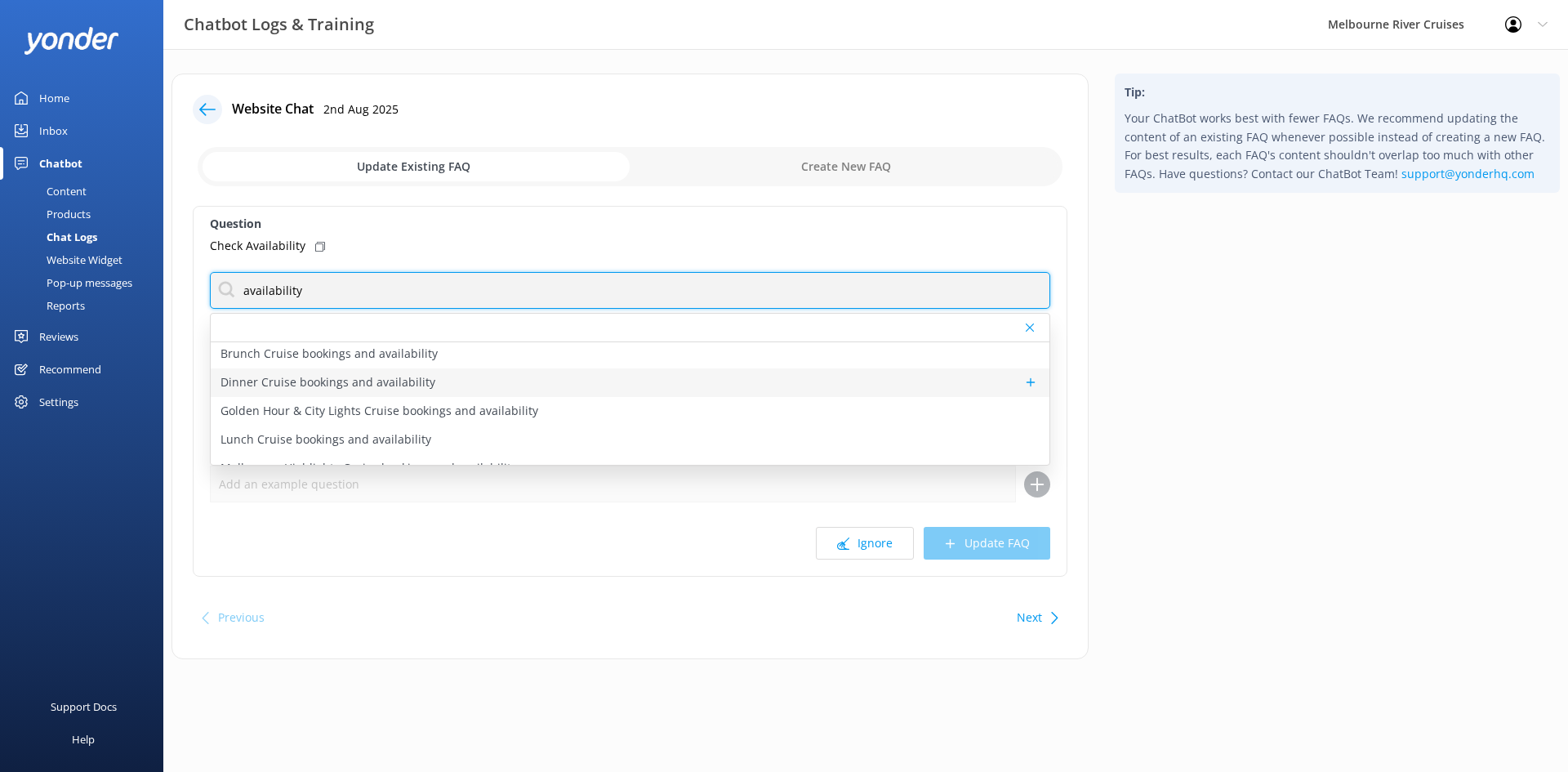 scroll, scrollTop: 0, scrollLeft: 0, axis: both 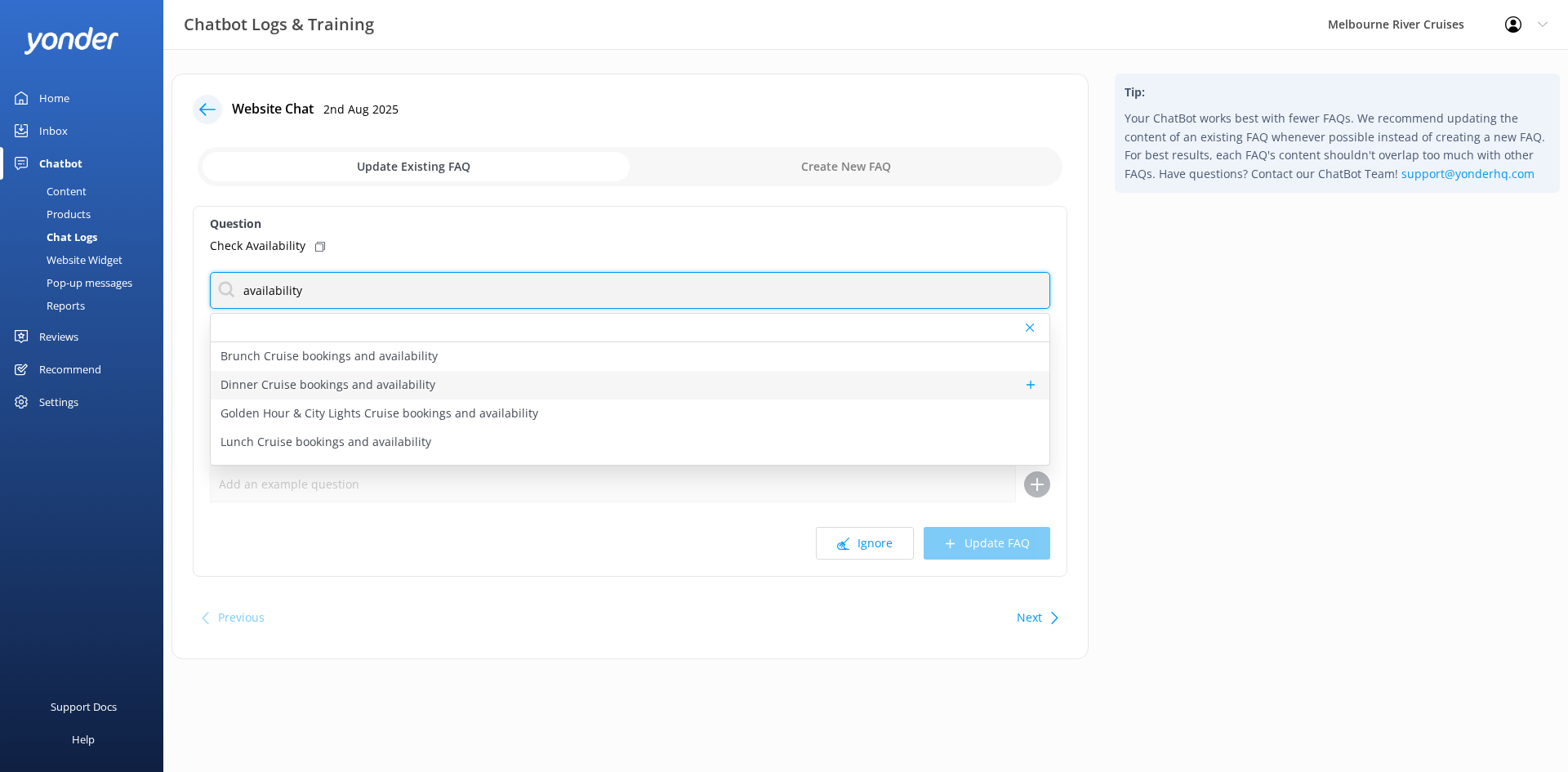 type on "availability" 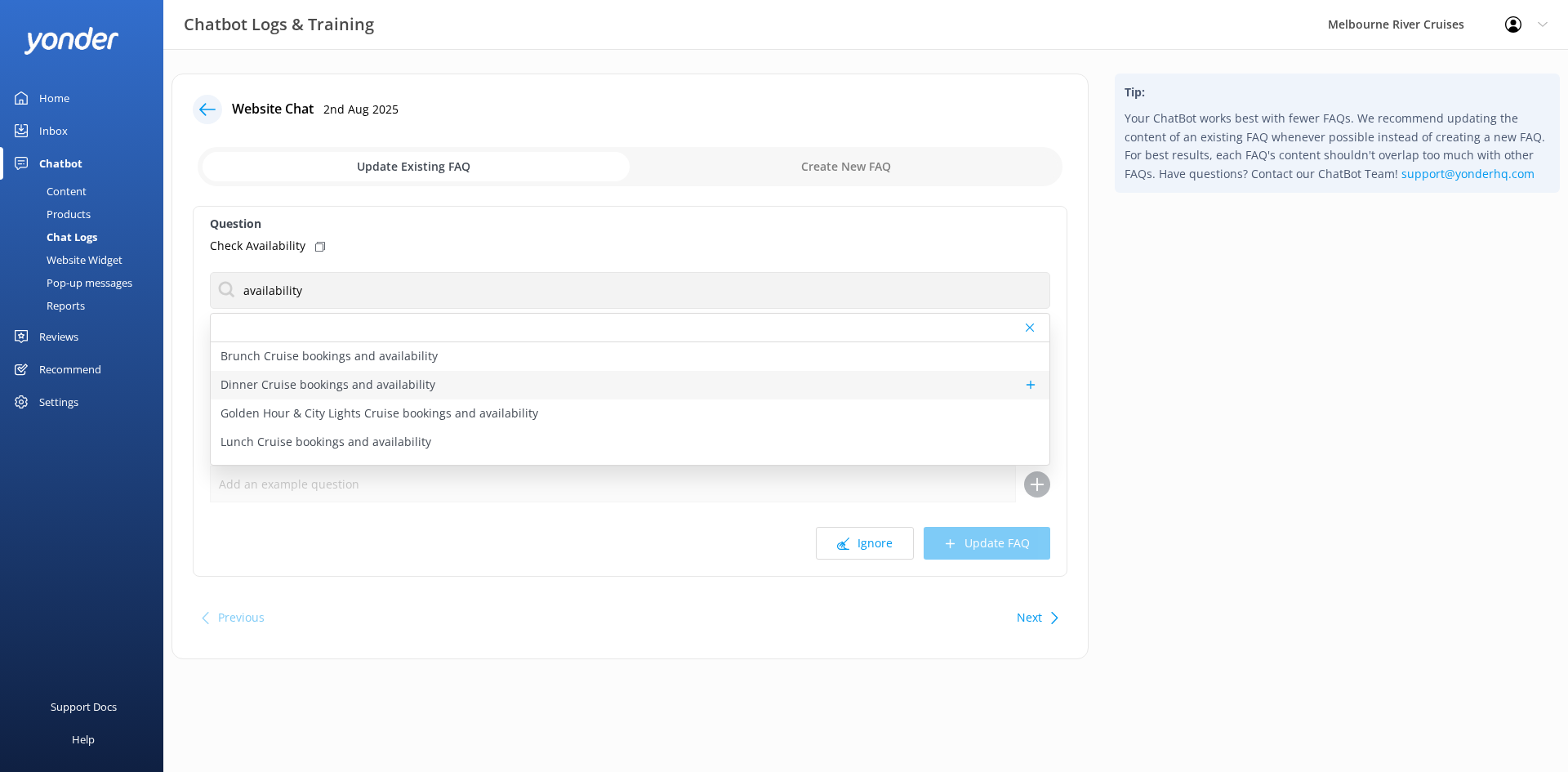 click on "Dinner Cruise bookings and availability" at bounding box center (327, 385) 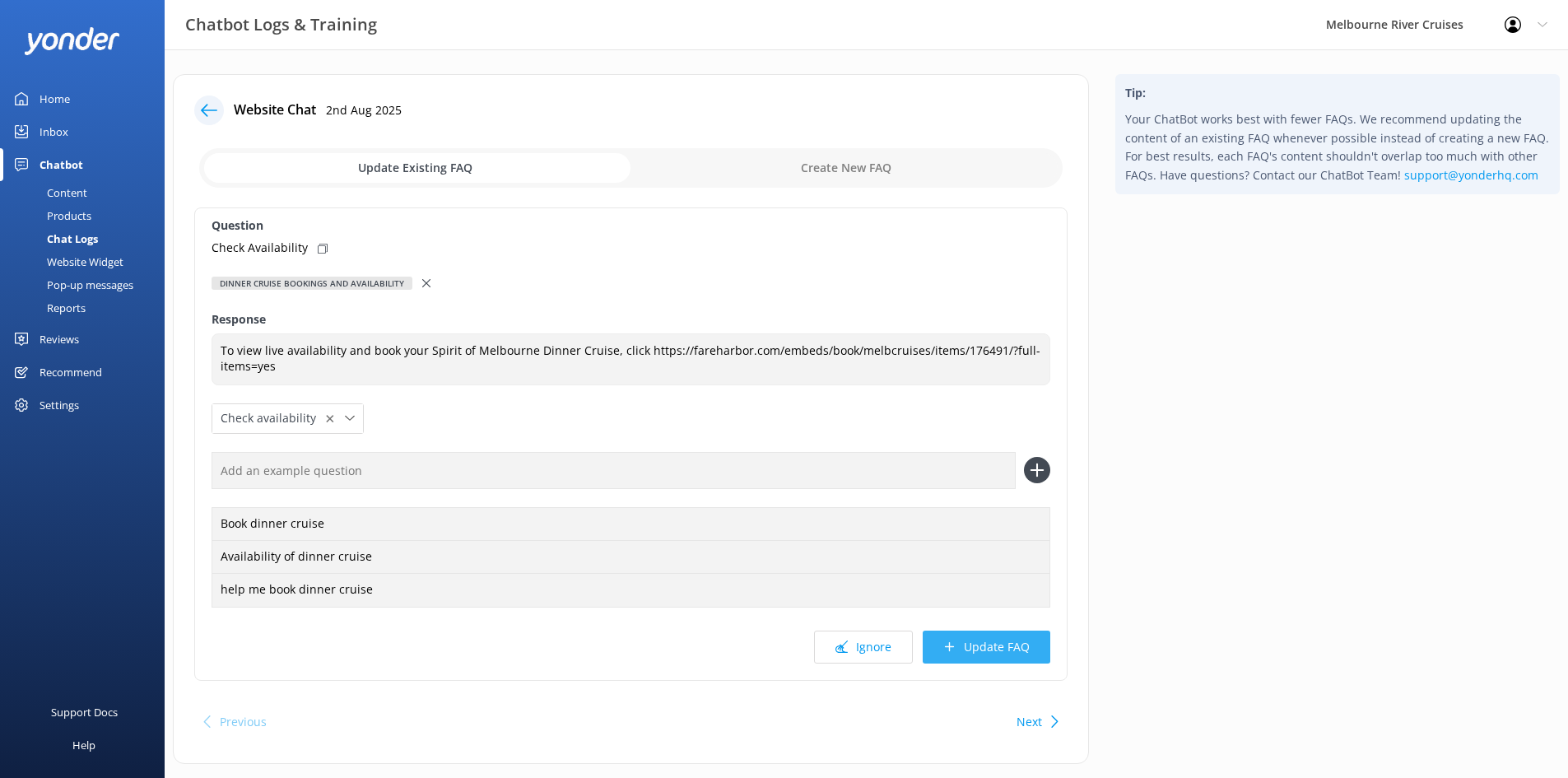 click 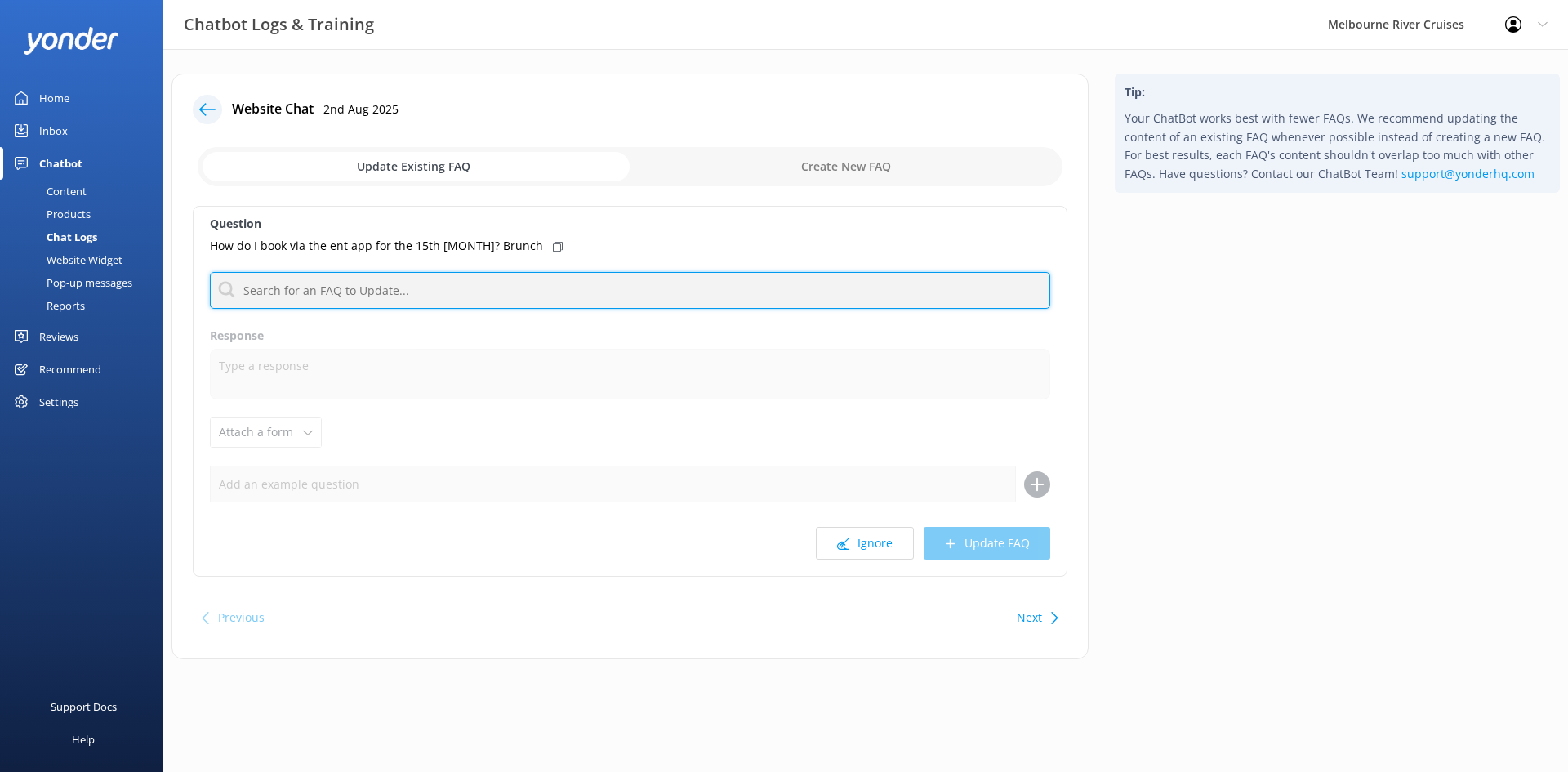 click at bounding box center (630, 290) 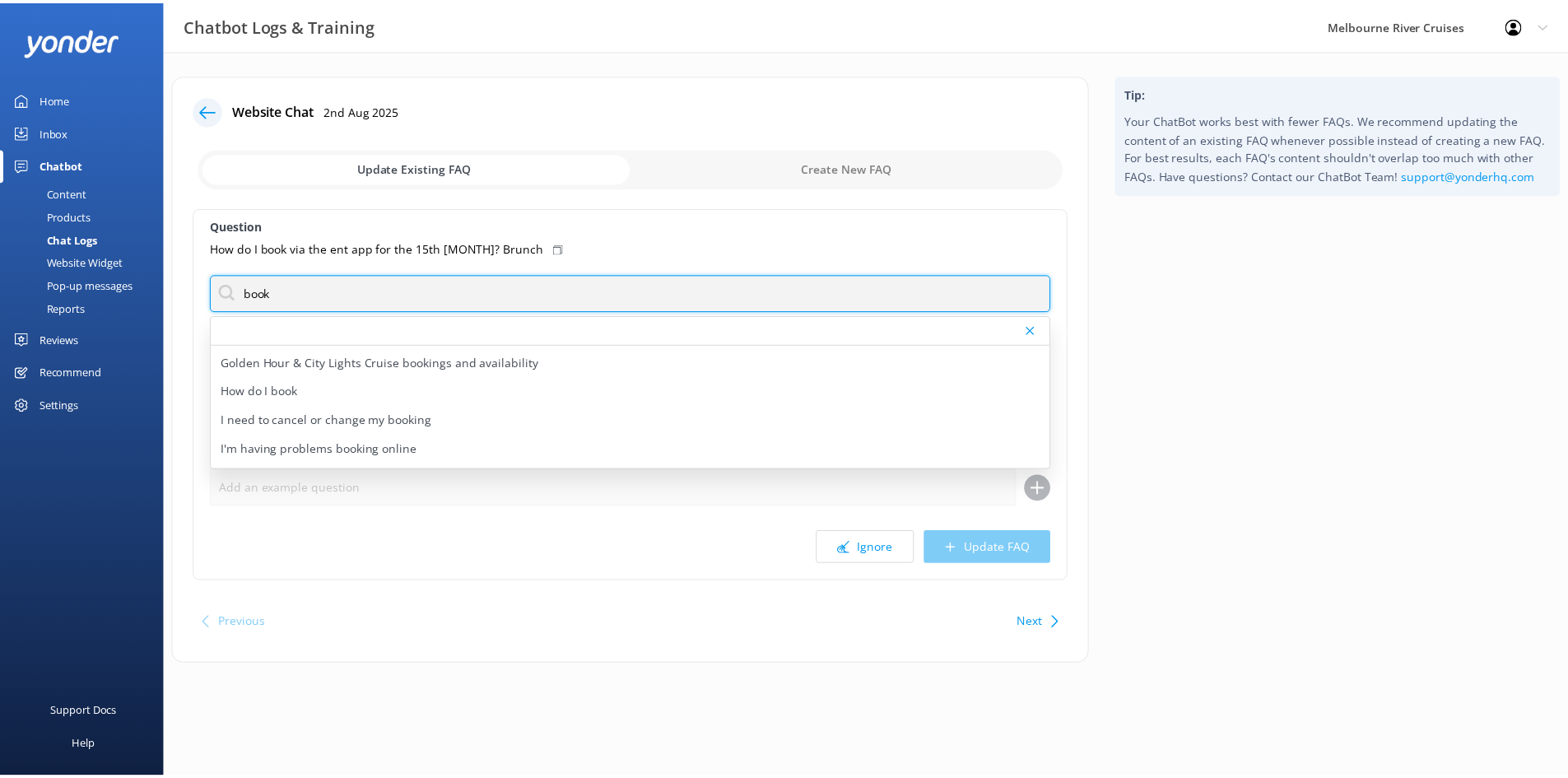 scroll, scrollTop: 132, scrollLeft: 0, axis: vertical 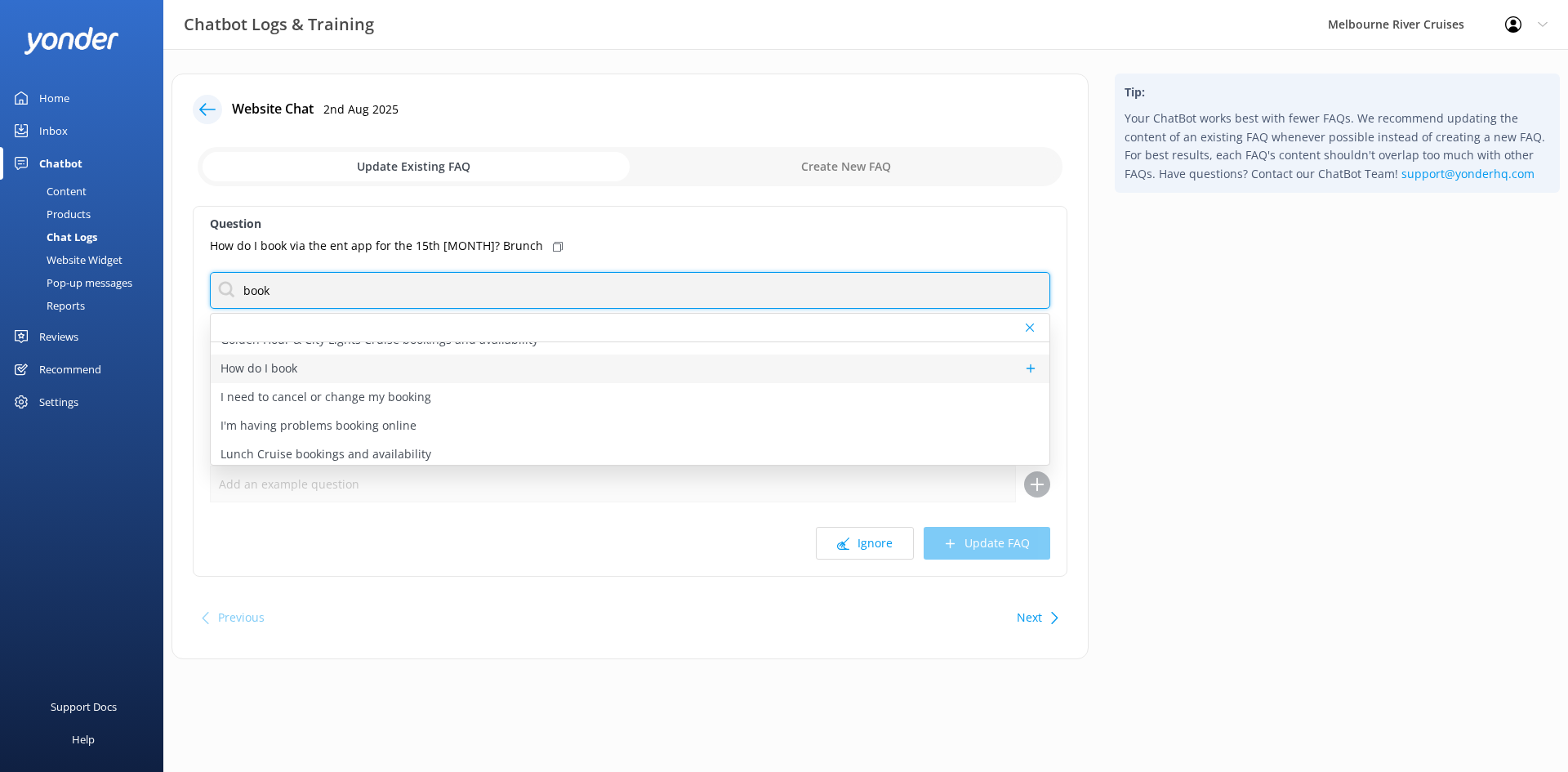 type on "book" 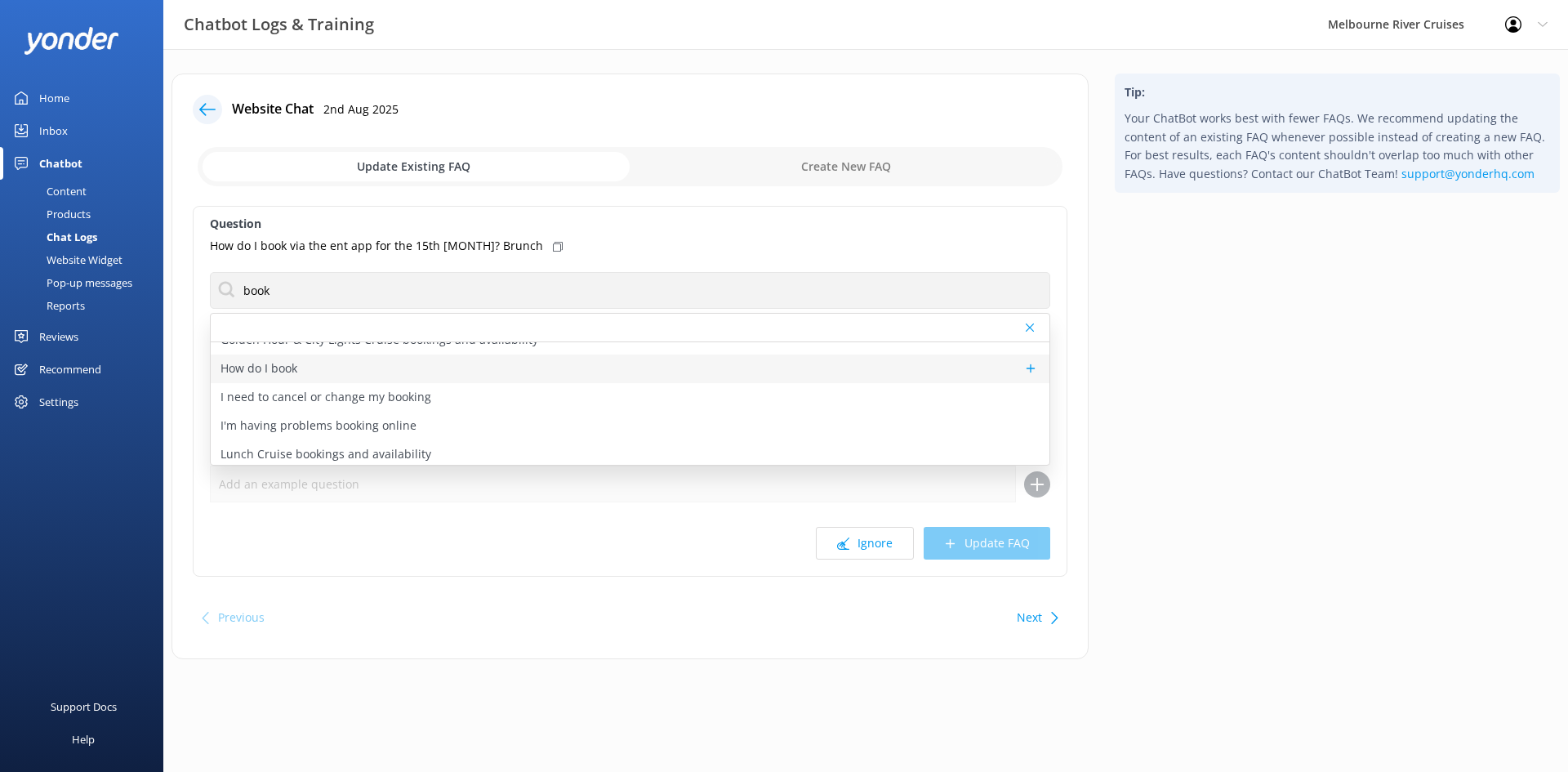 click on "How do I book" at bounding box center [630, 368] 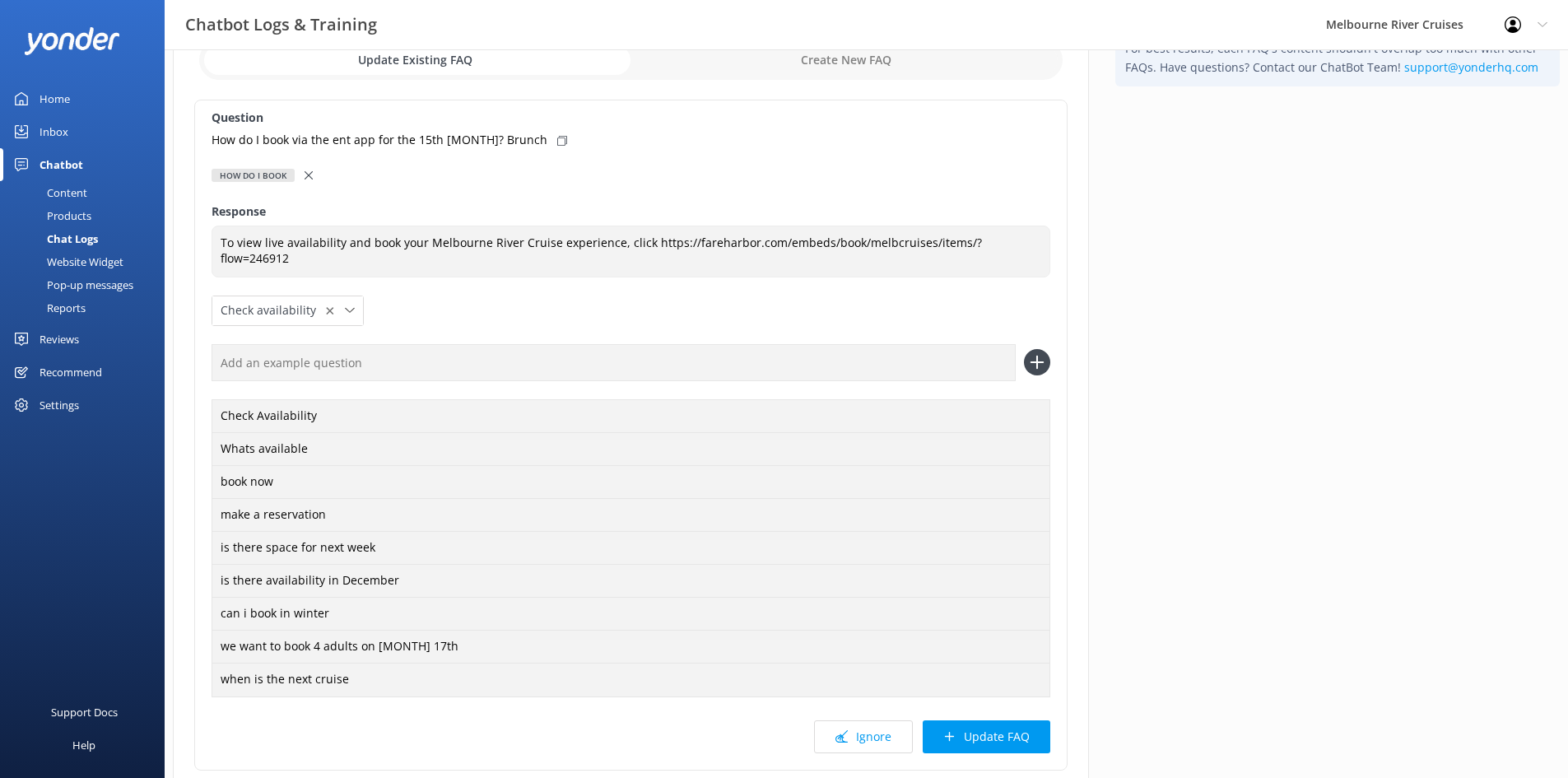 scroll, scrollTop: 232, scrollLeft: 0, axis: vertical 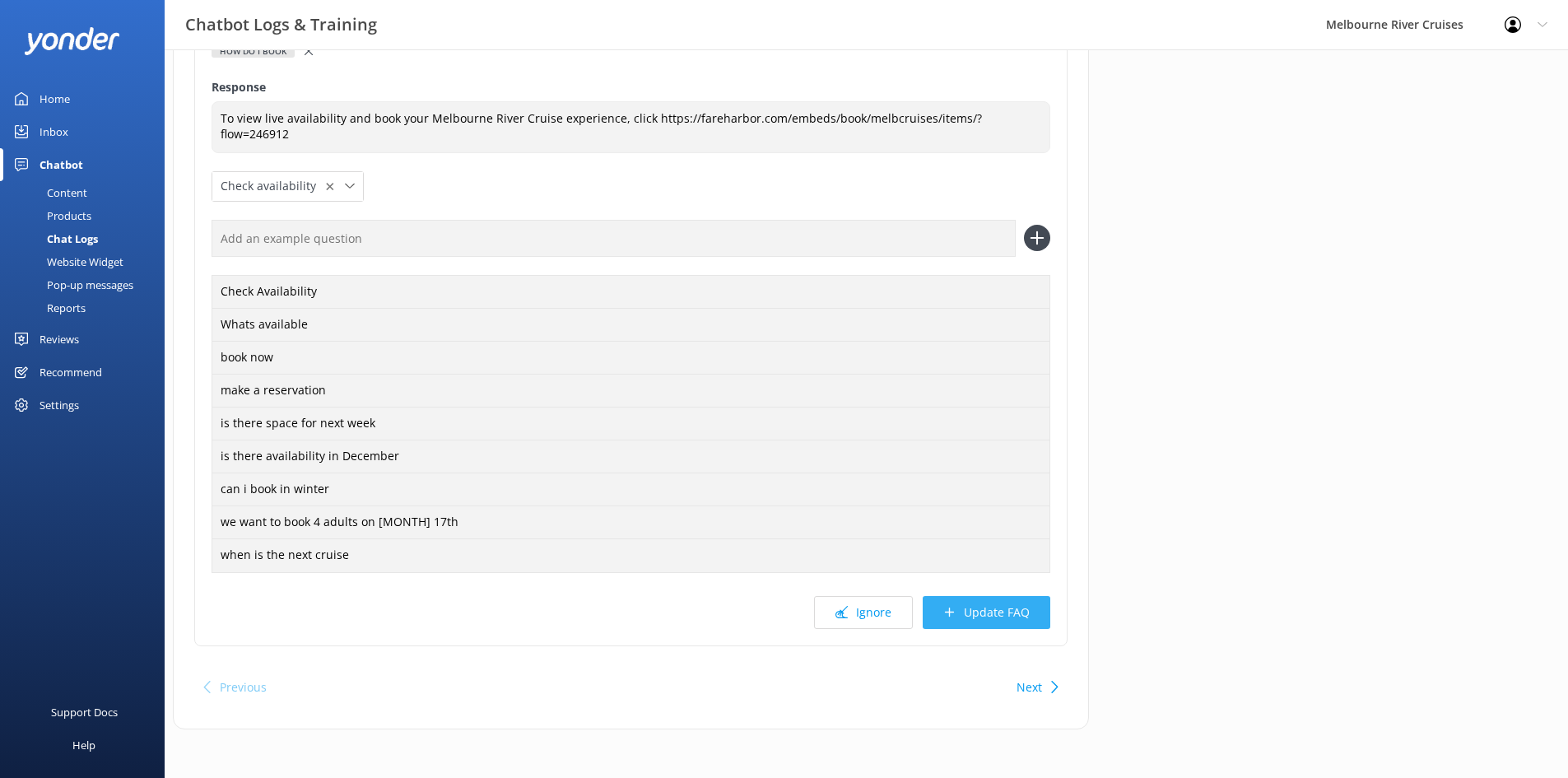 click on "Update FAQ" at bounding box center (986, 613) 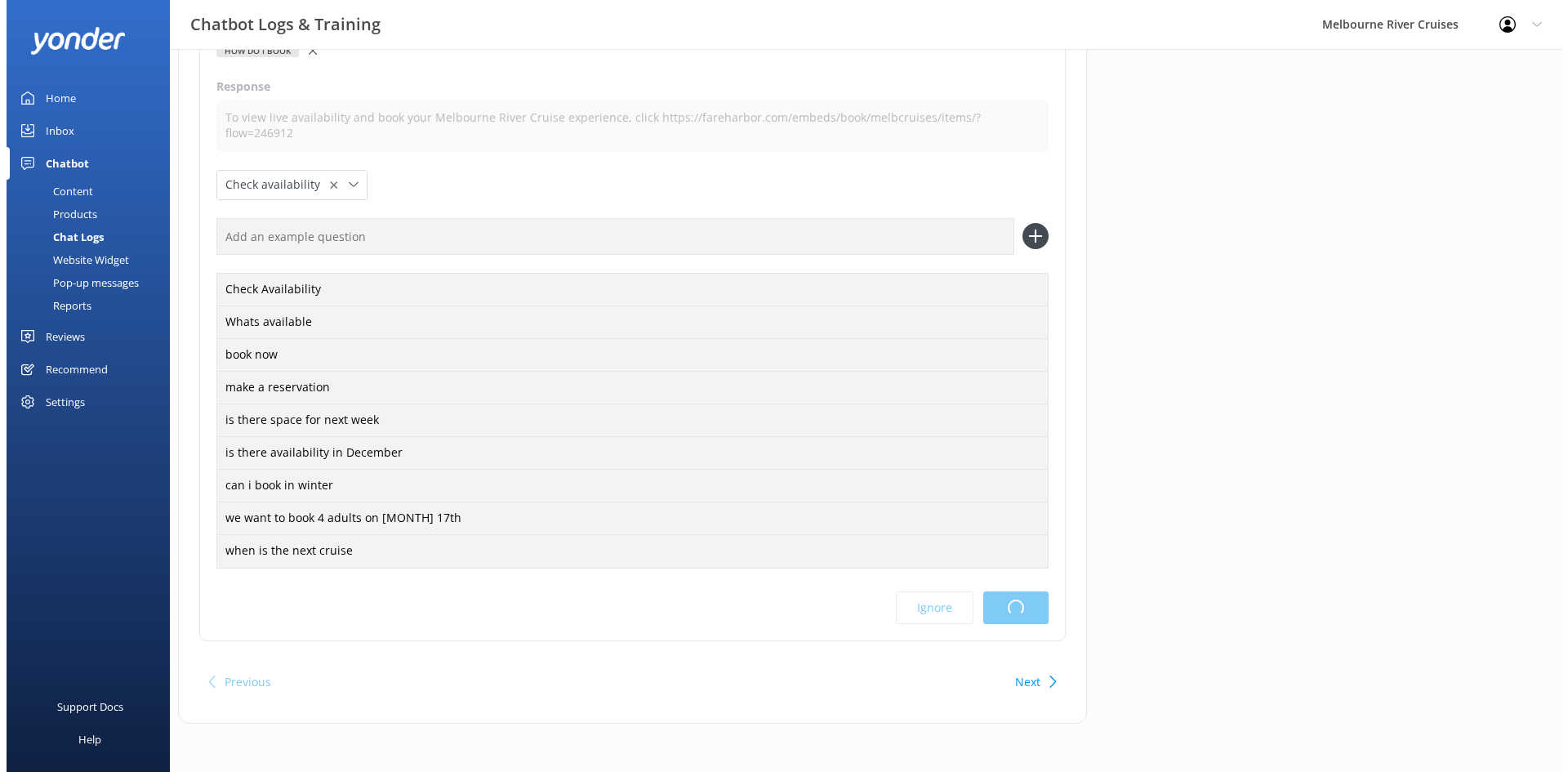 scroll, scrollTop: 0, scrollLeft: 0, axis: both 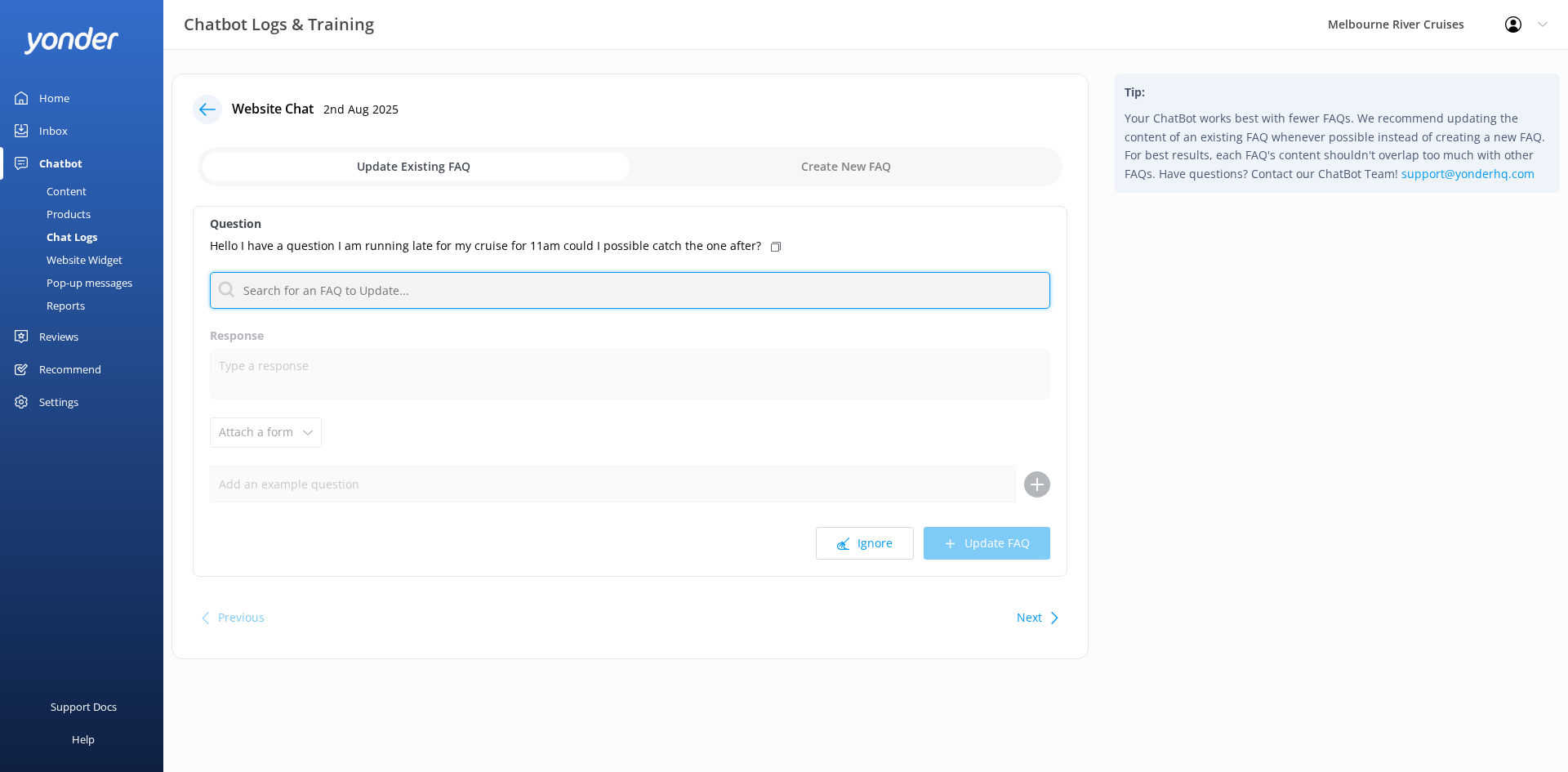 click at bounding box center [630, 290] 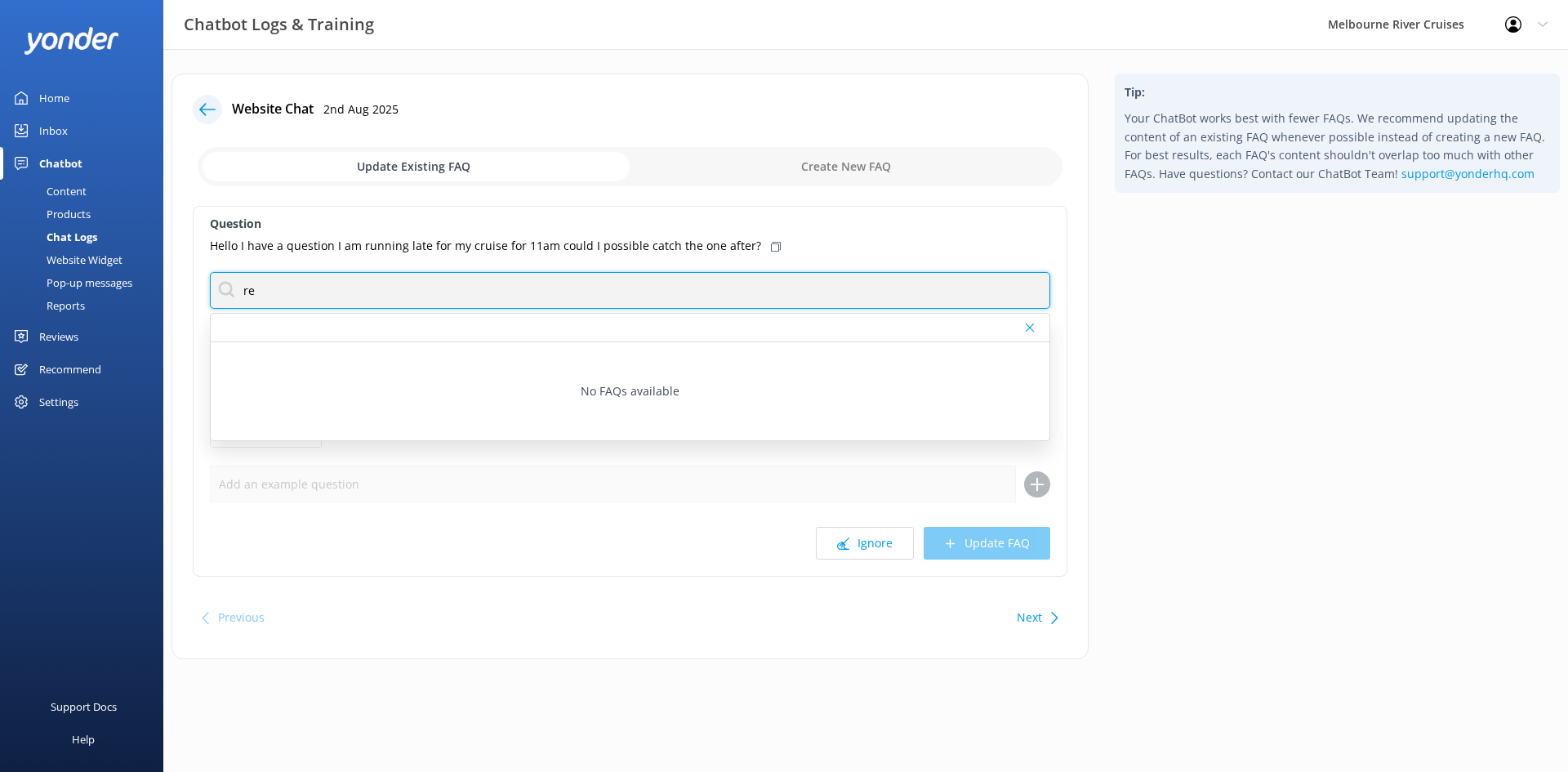 type on "r" 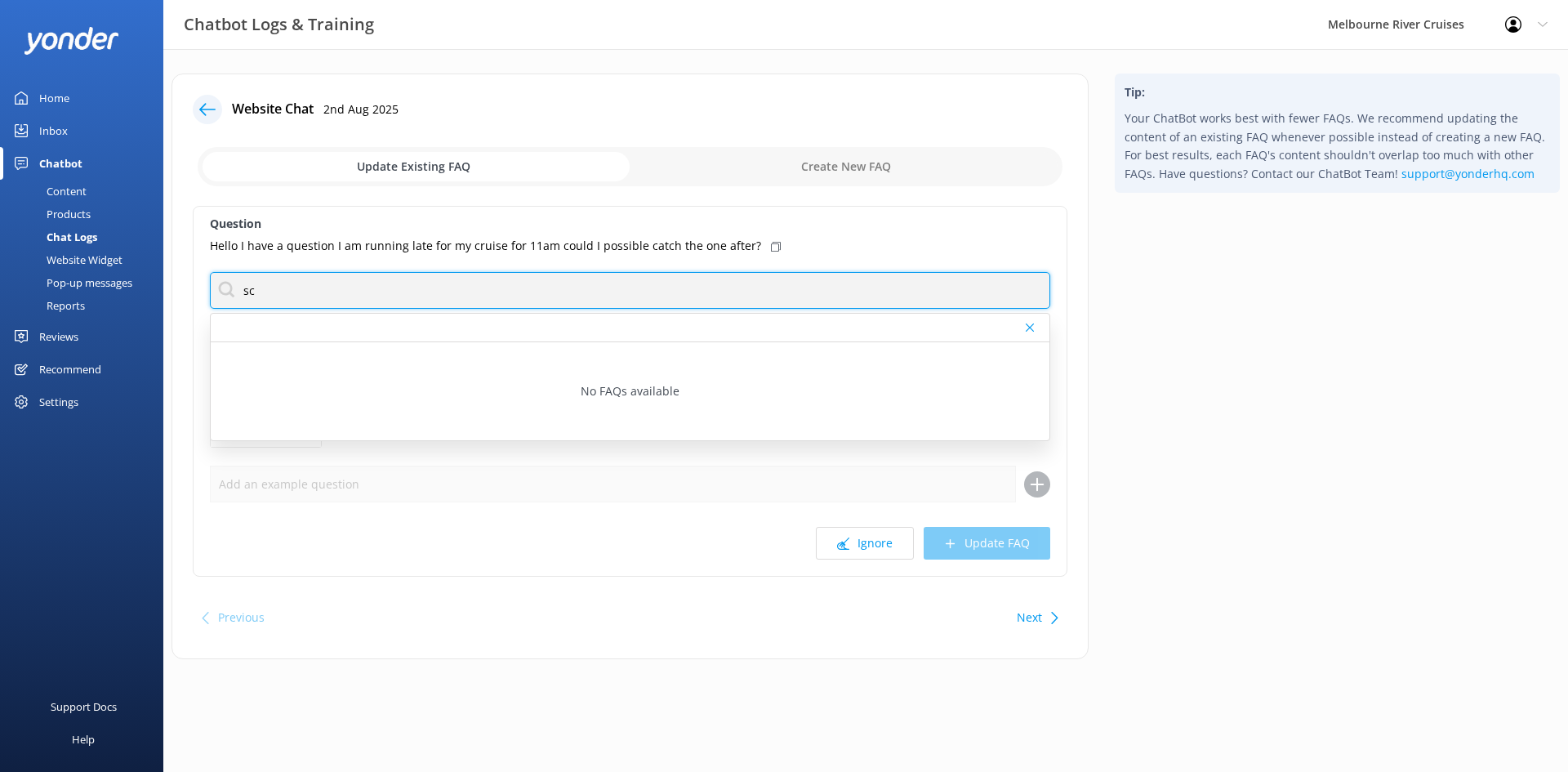 type on "s" 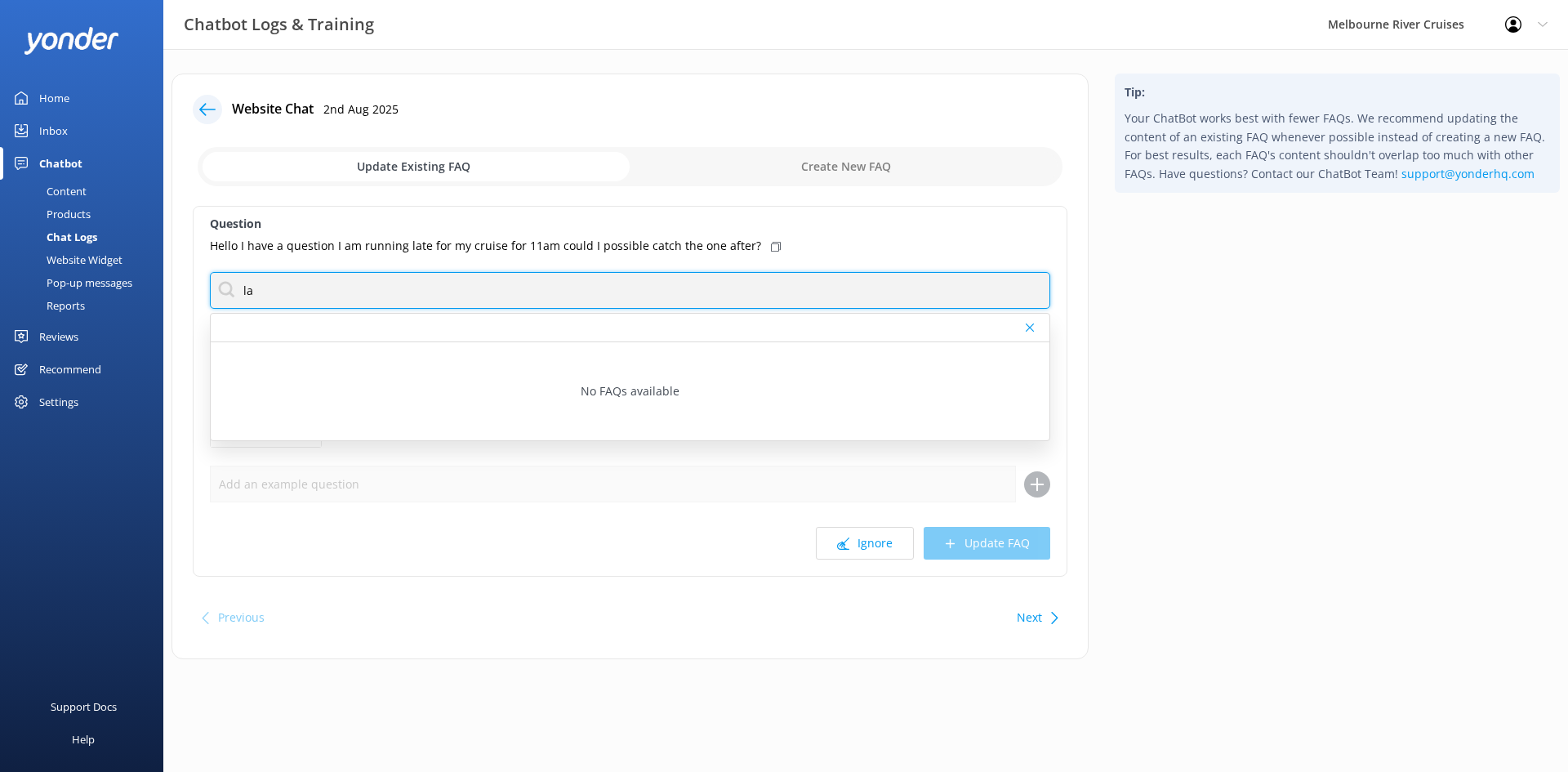 type on "l" 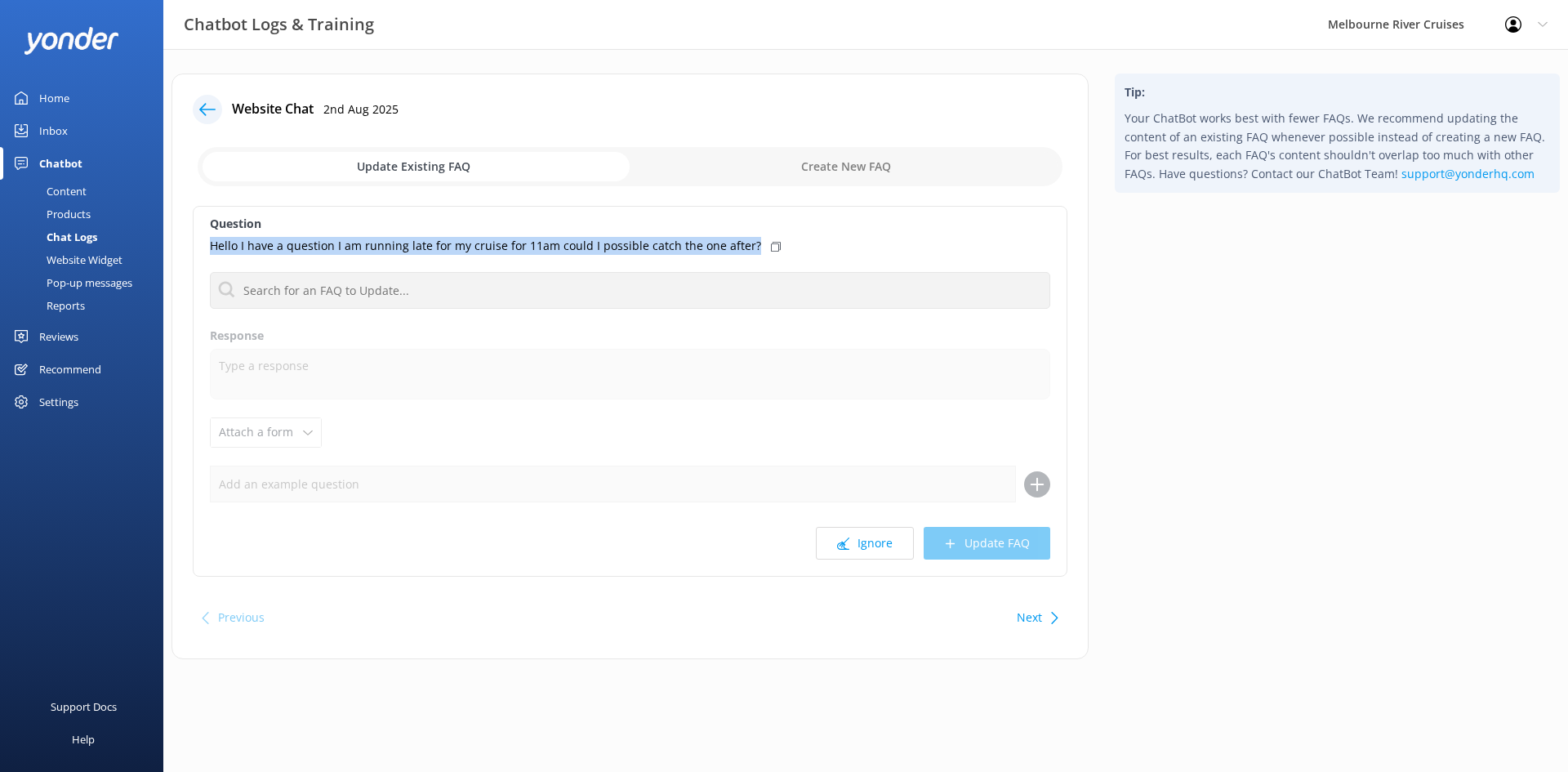 drag, startPoint x: 746, startPoint y: 249, endPoint x: 194, endPoint y: 244, distance: 552.0226 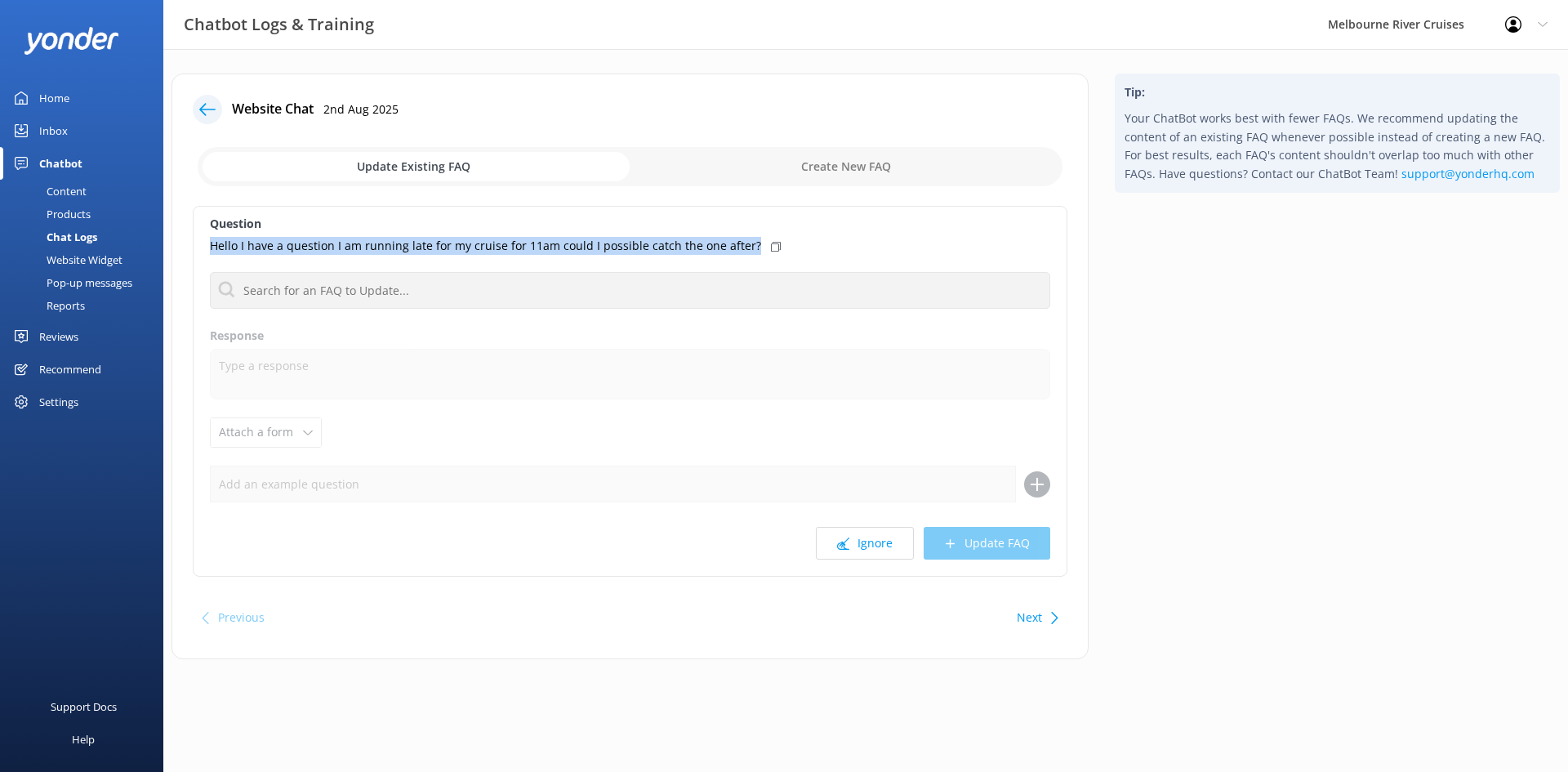 click on "Question Hello I have a question I am running late for my cruise for 11am could I possible catch the one after? No FAQs available Response Attach a form Leave contact details Check availability Ignore Update FAQ" at bounding box center [630, 391] 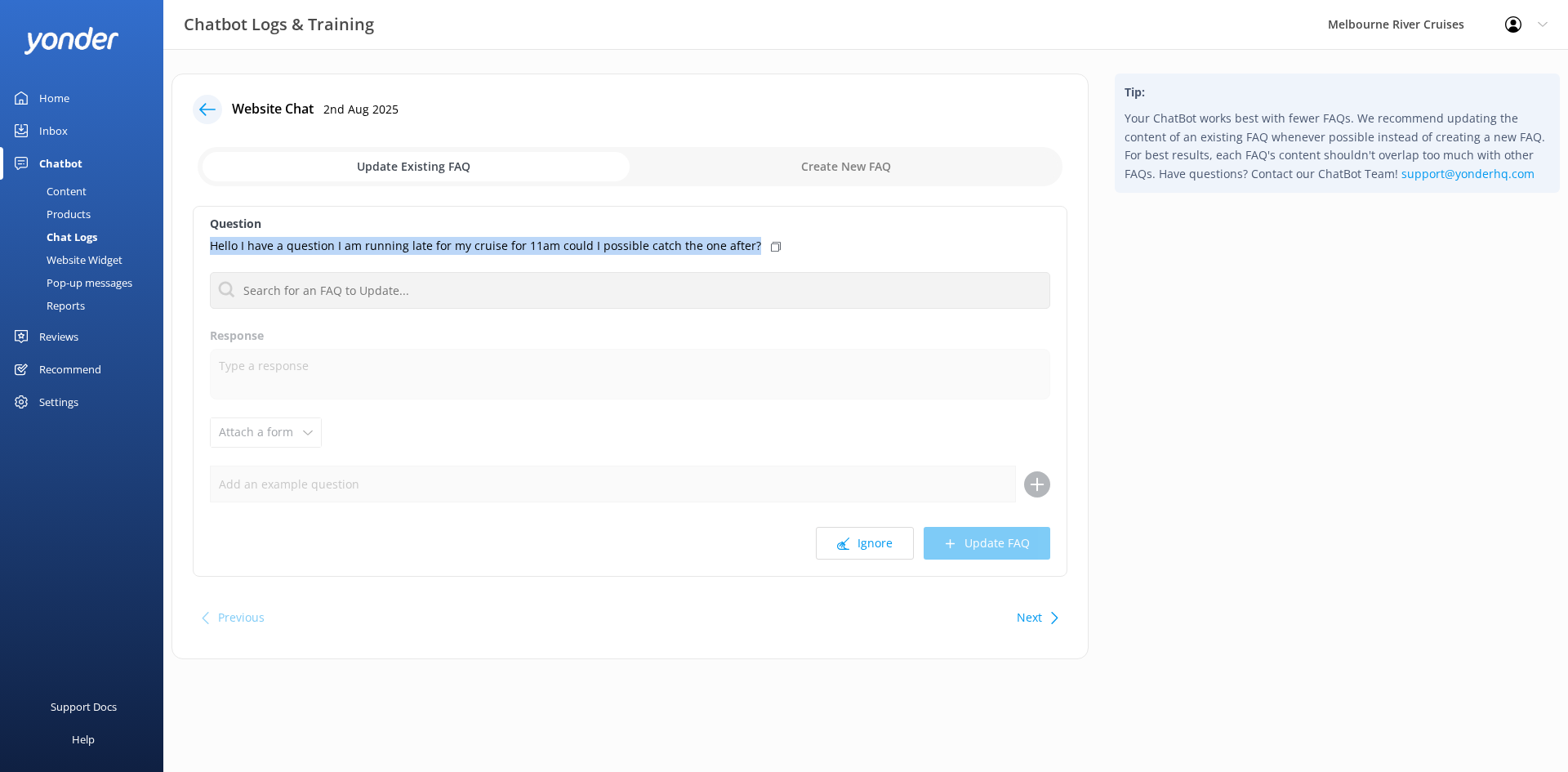 copy on "Hello I have a question I am running late for my cruise for 11am could I possible catch the one after?" 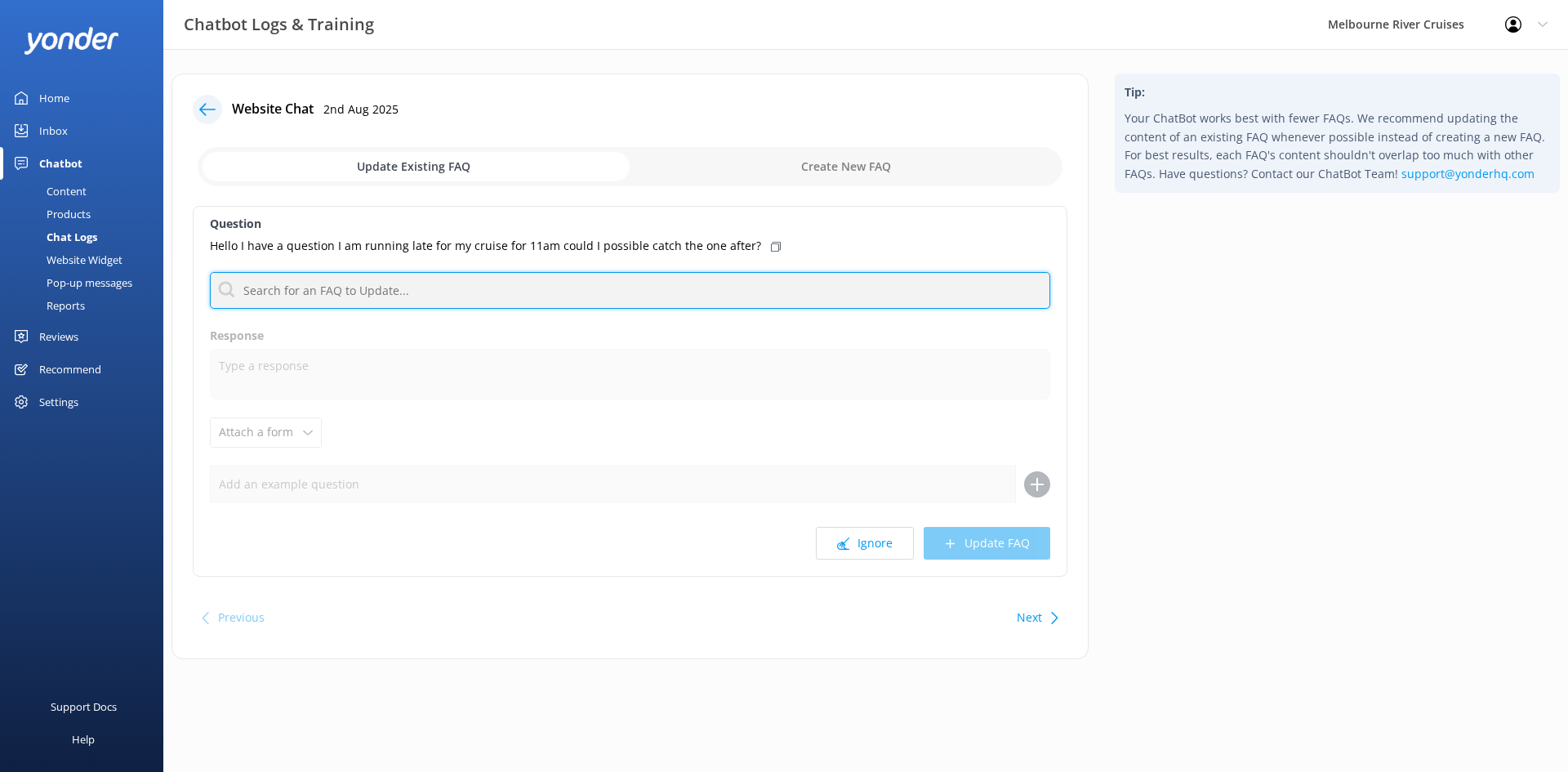 click at bounding box center [630, 290] 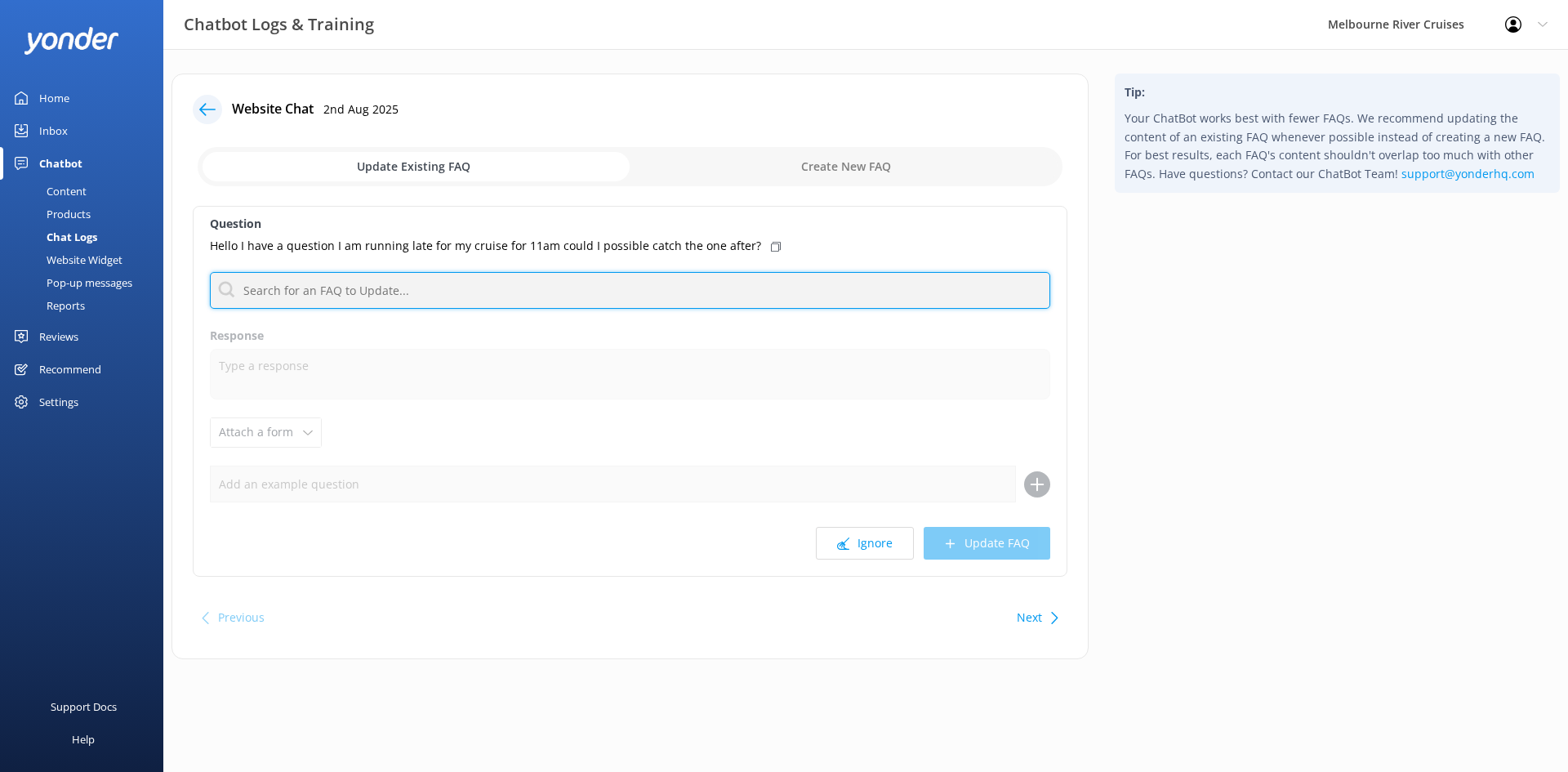 type on "ticket" 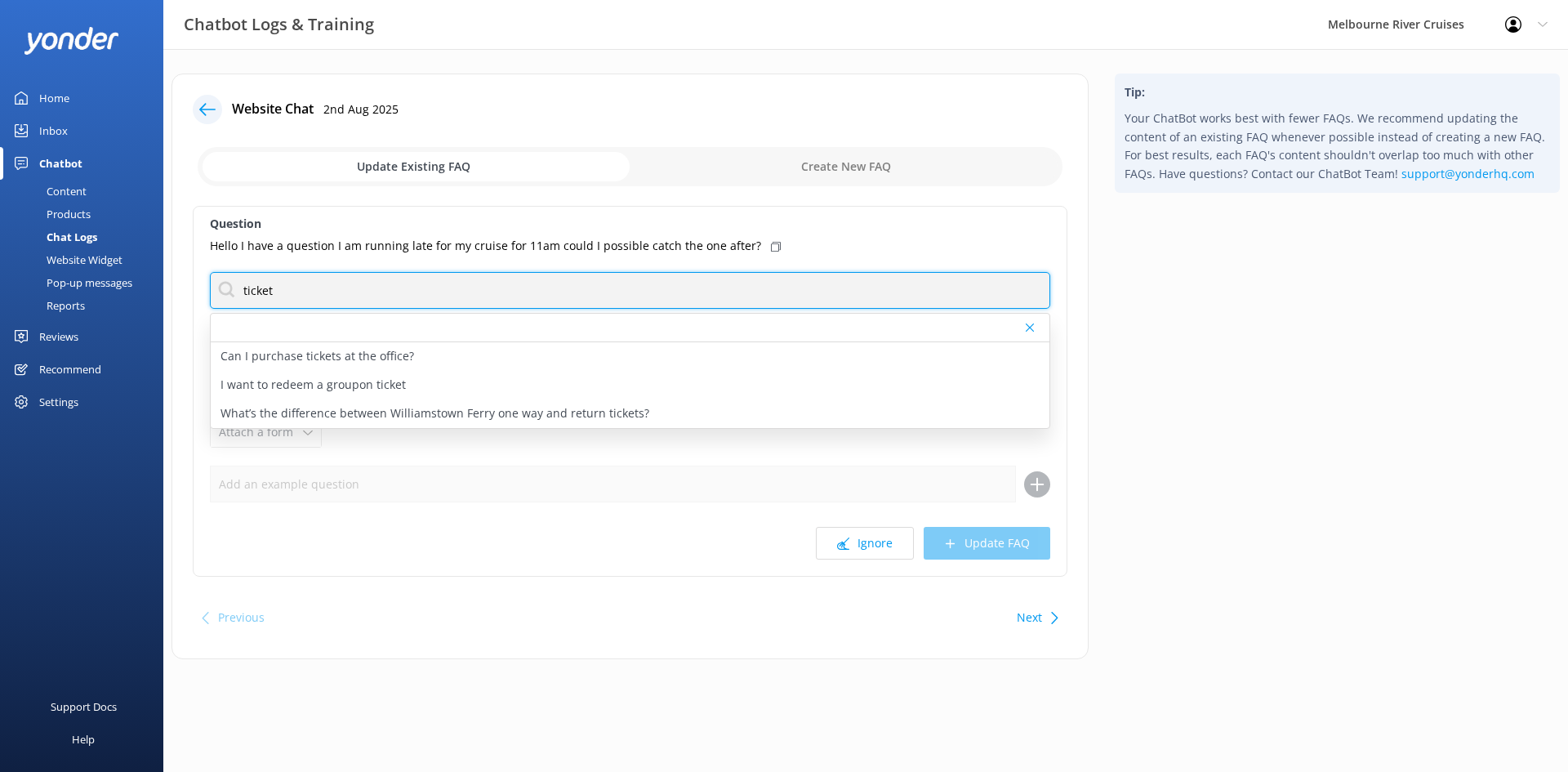 click on "ticket" at bounding box center (630, 290) 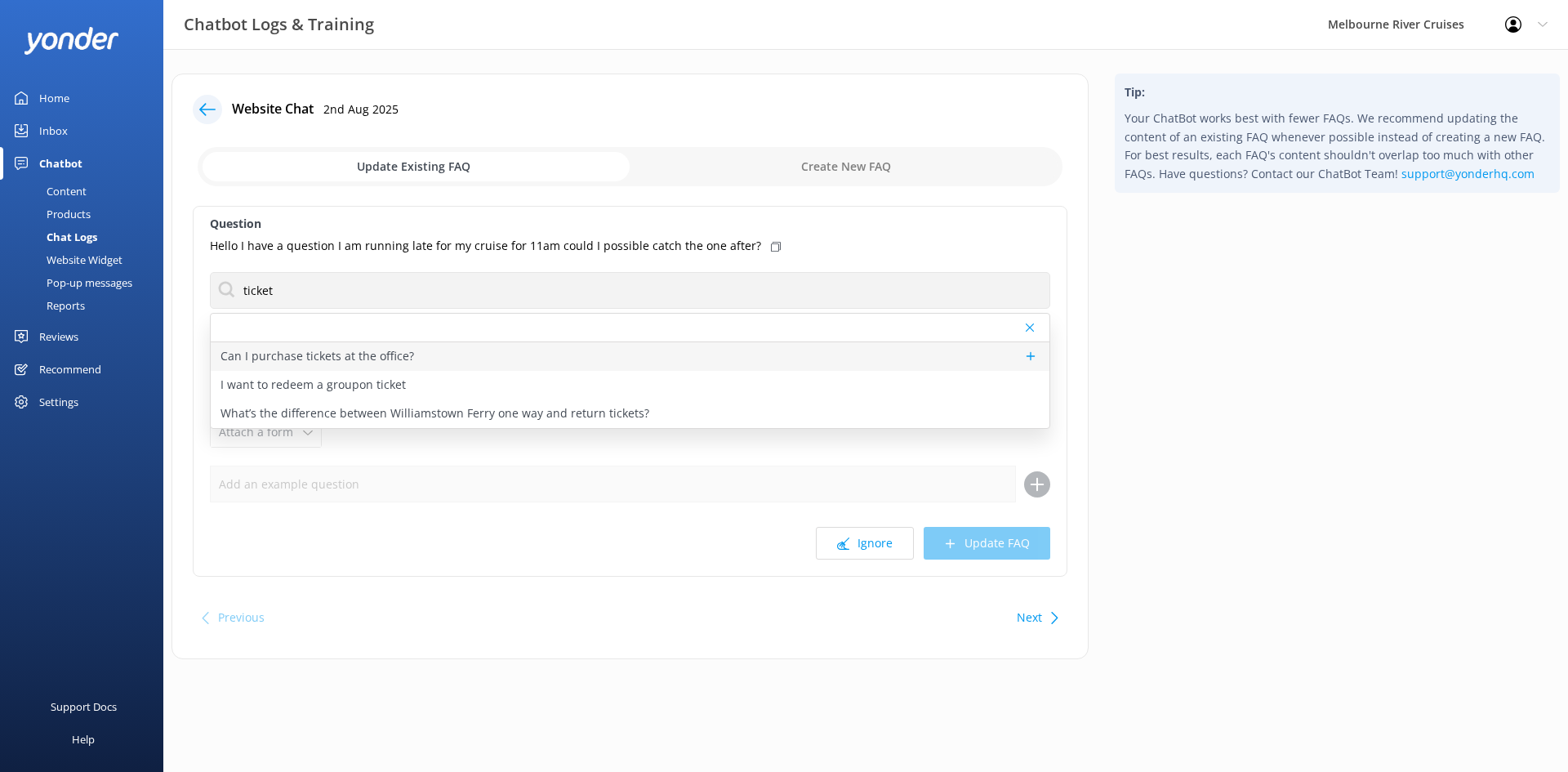 click on "Can I purchase tickets at the office?" at bounding box center (317, 356) 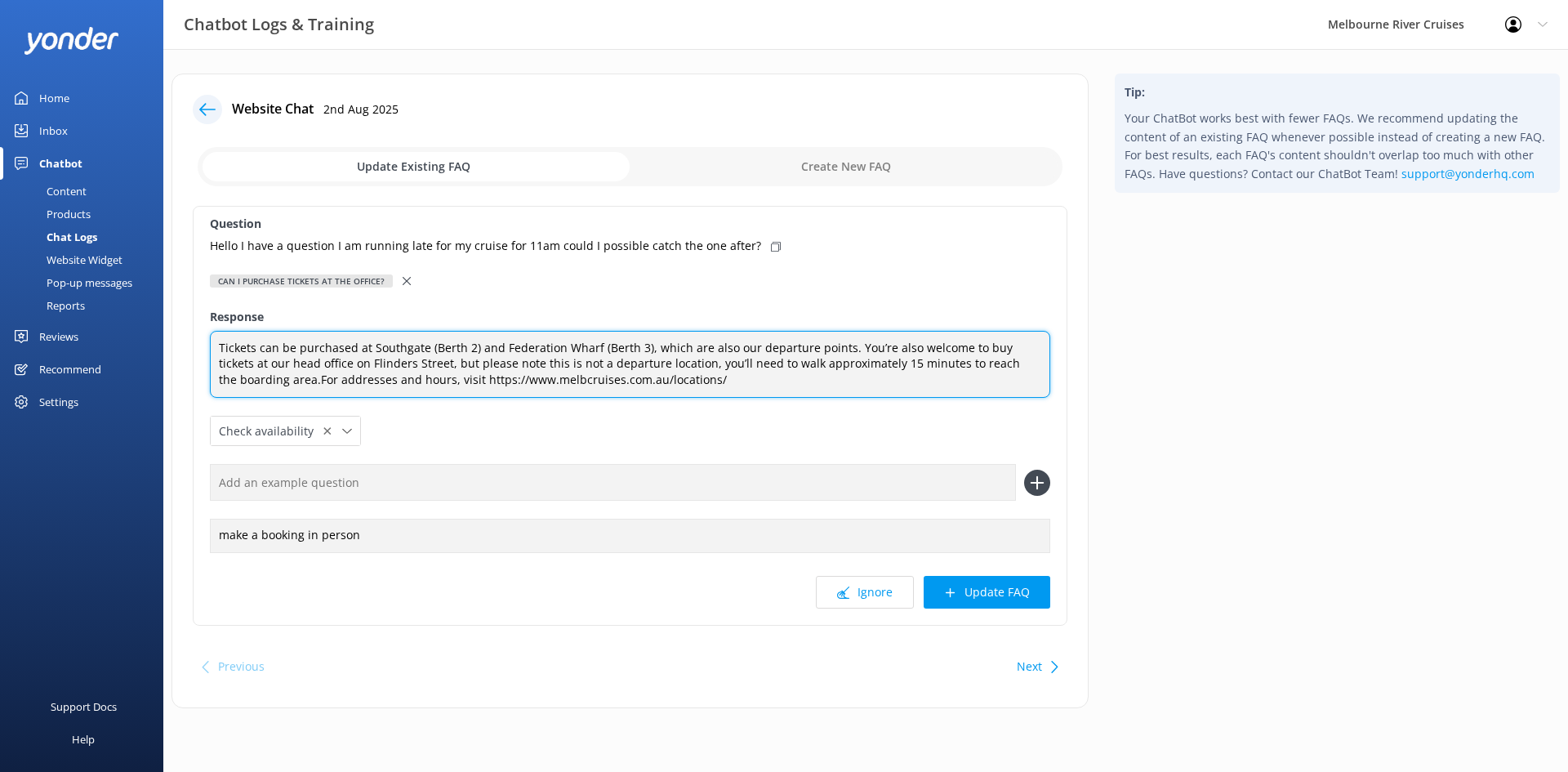 drag, startPoint x: 655, startPoint y: 382, endPoint x: 416, endPoint y: 360, distance: 240.0104 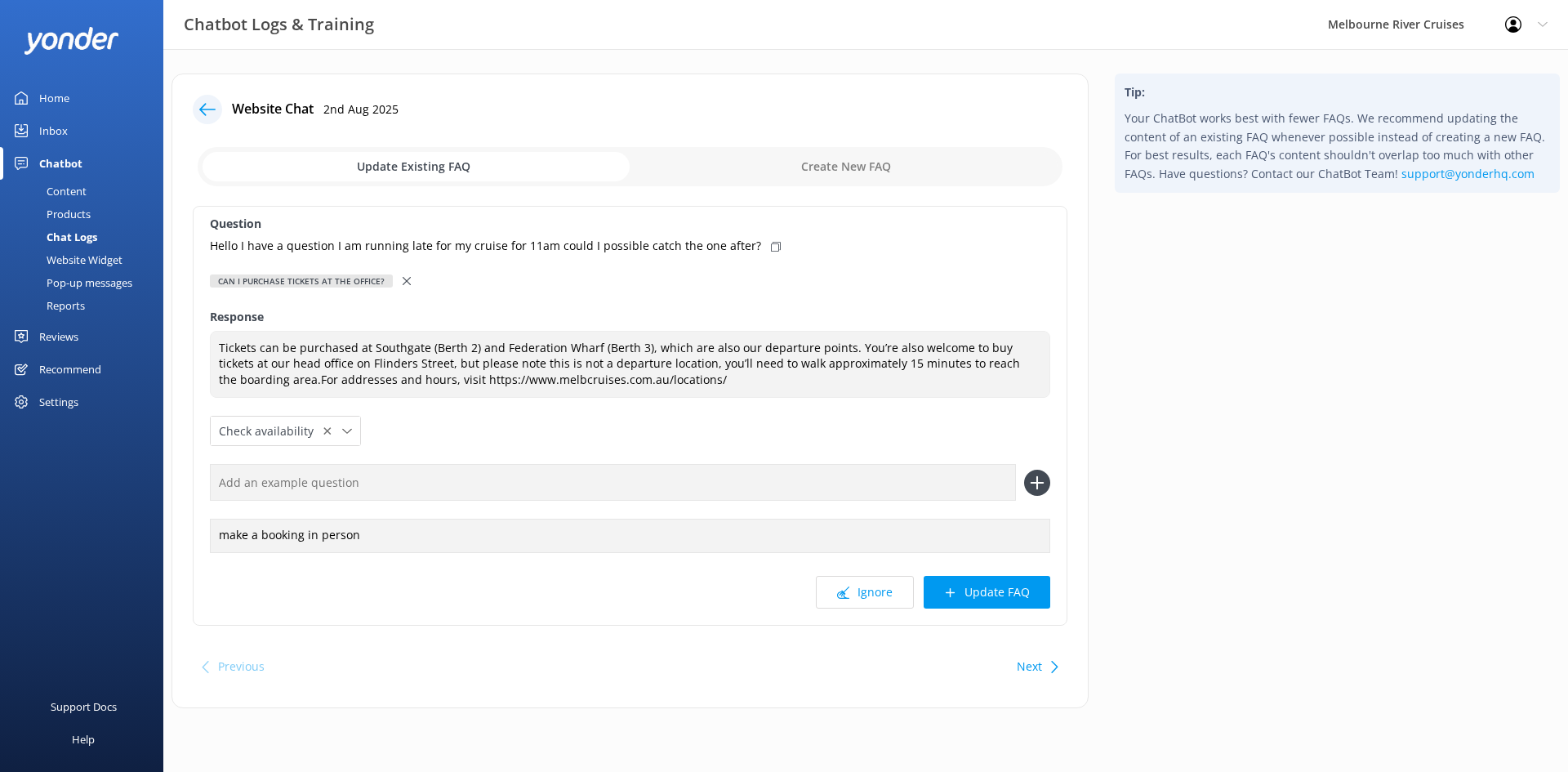 click at bounding box center (408, 281) 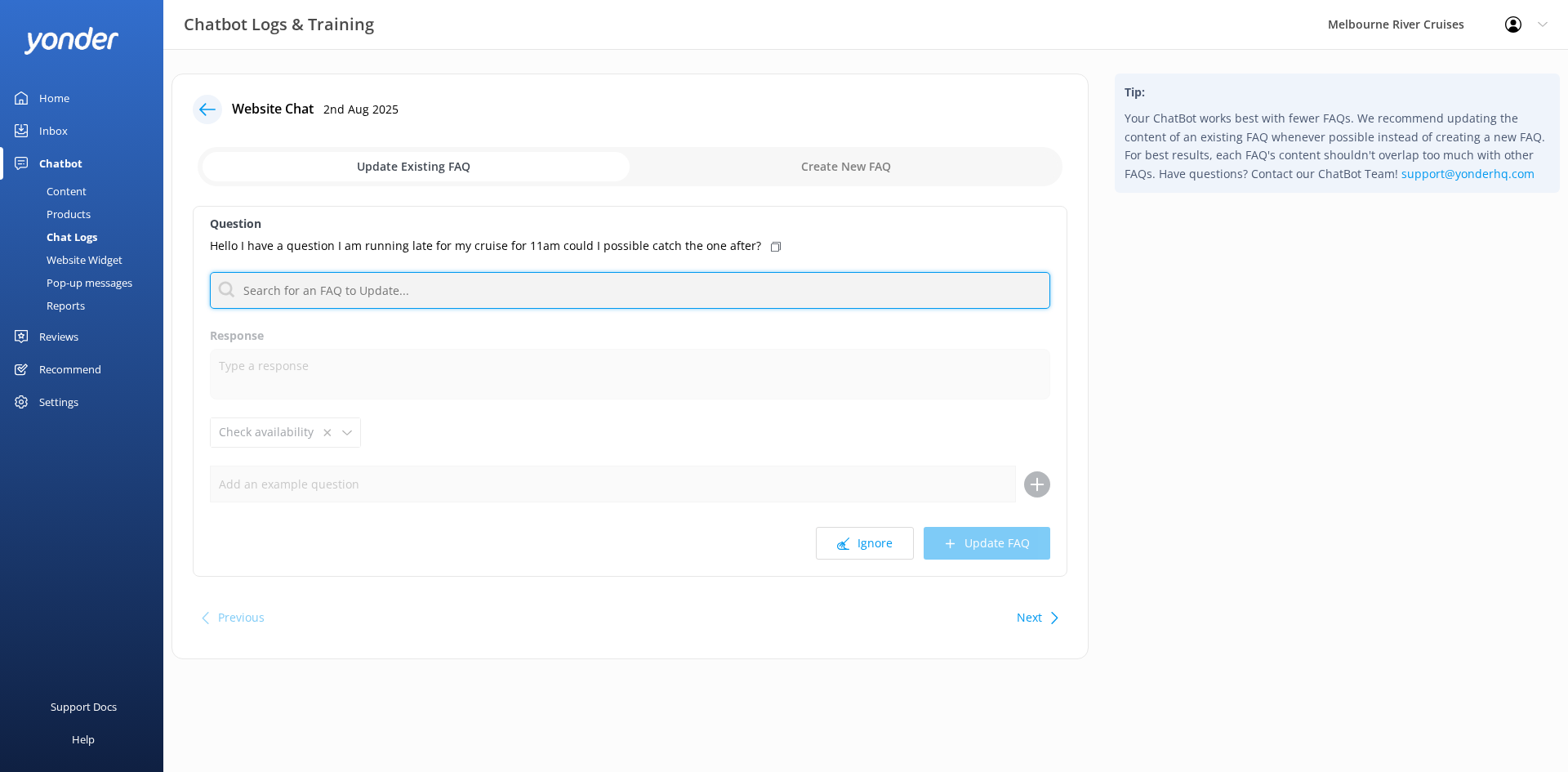 click at bounding box center [630, 290] 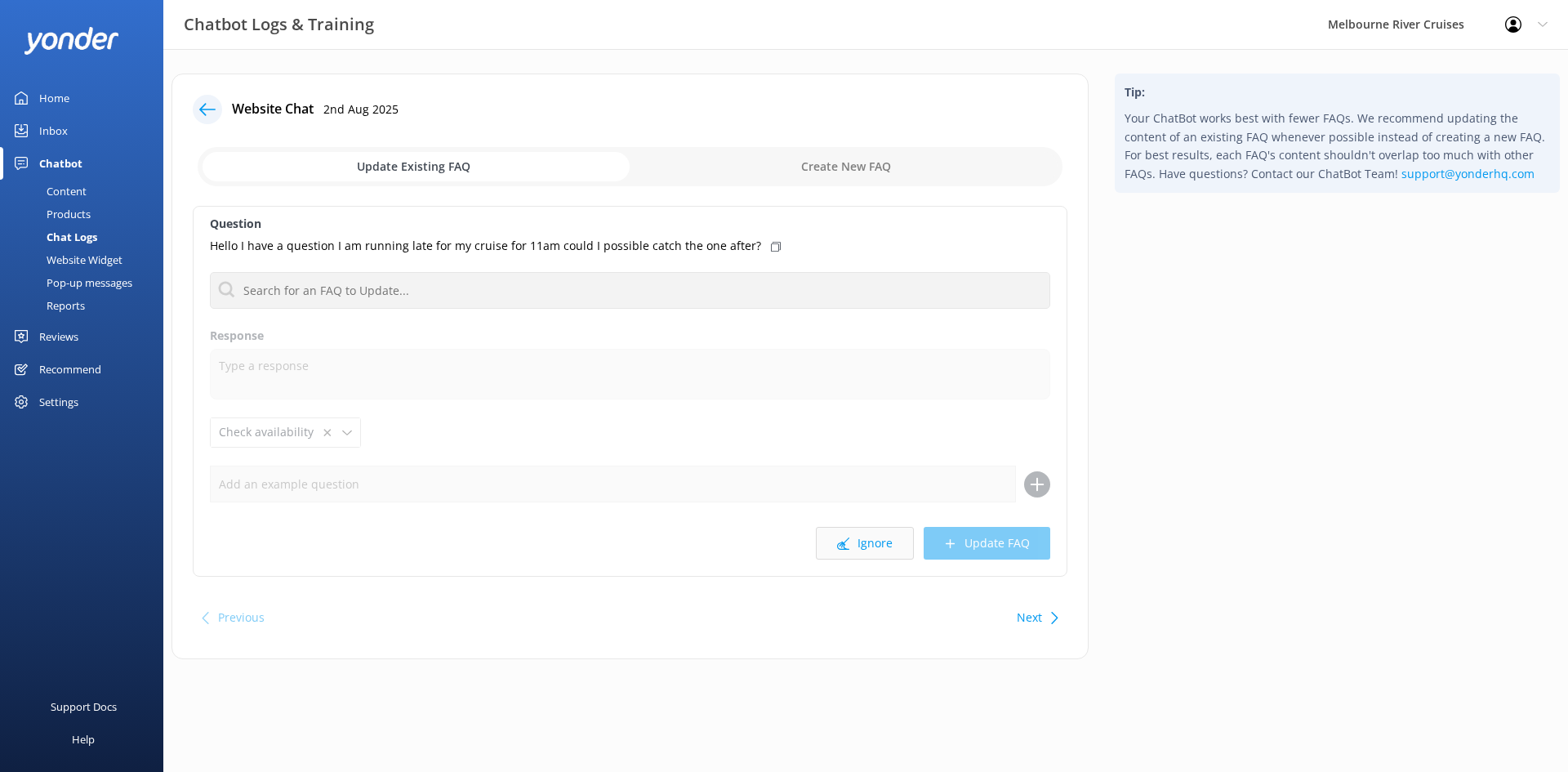 click on "Ignore" at bounding box center (865, 543) 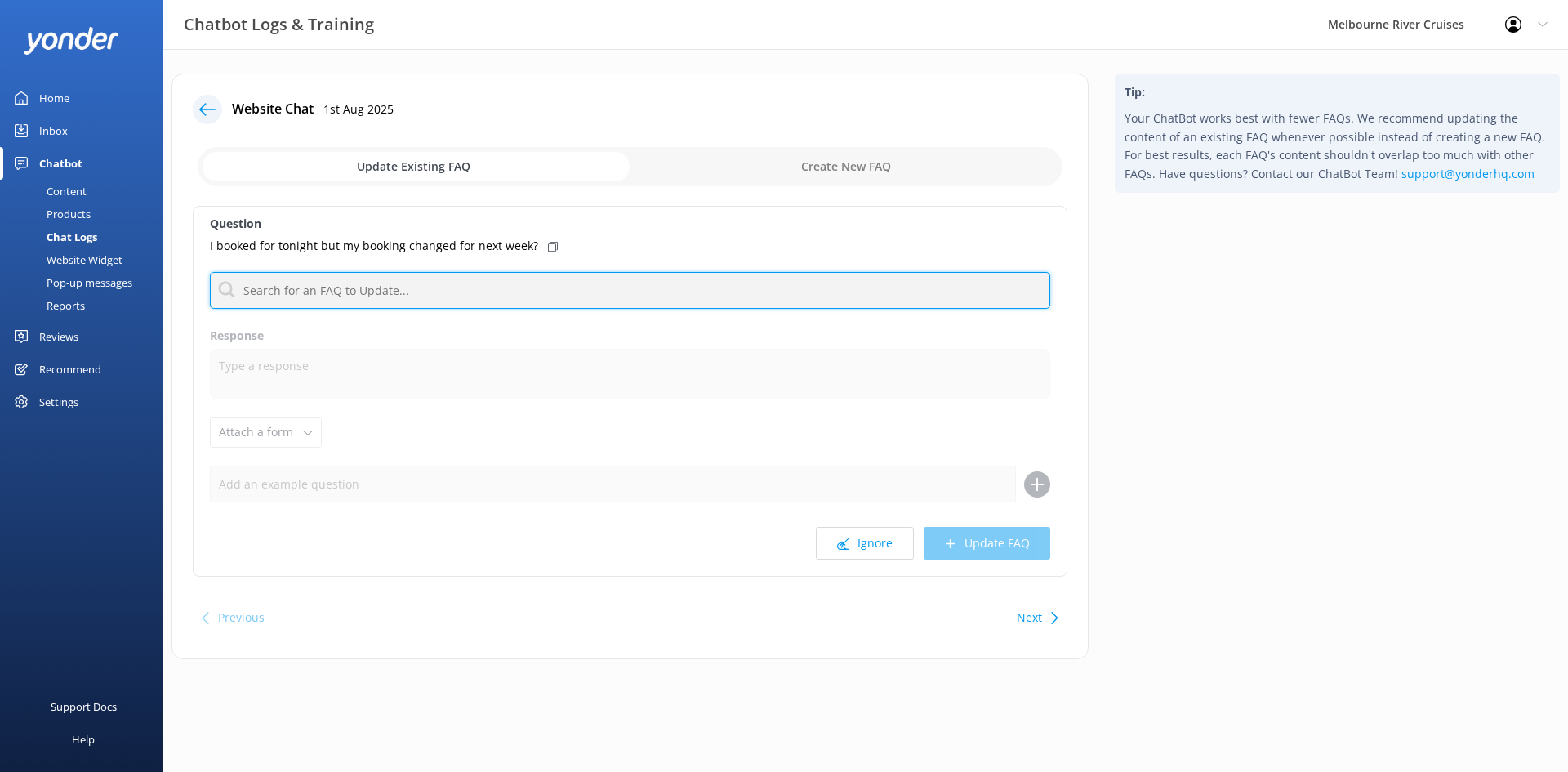 click at bounding box center [630, 290] 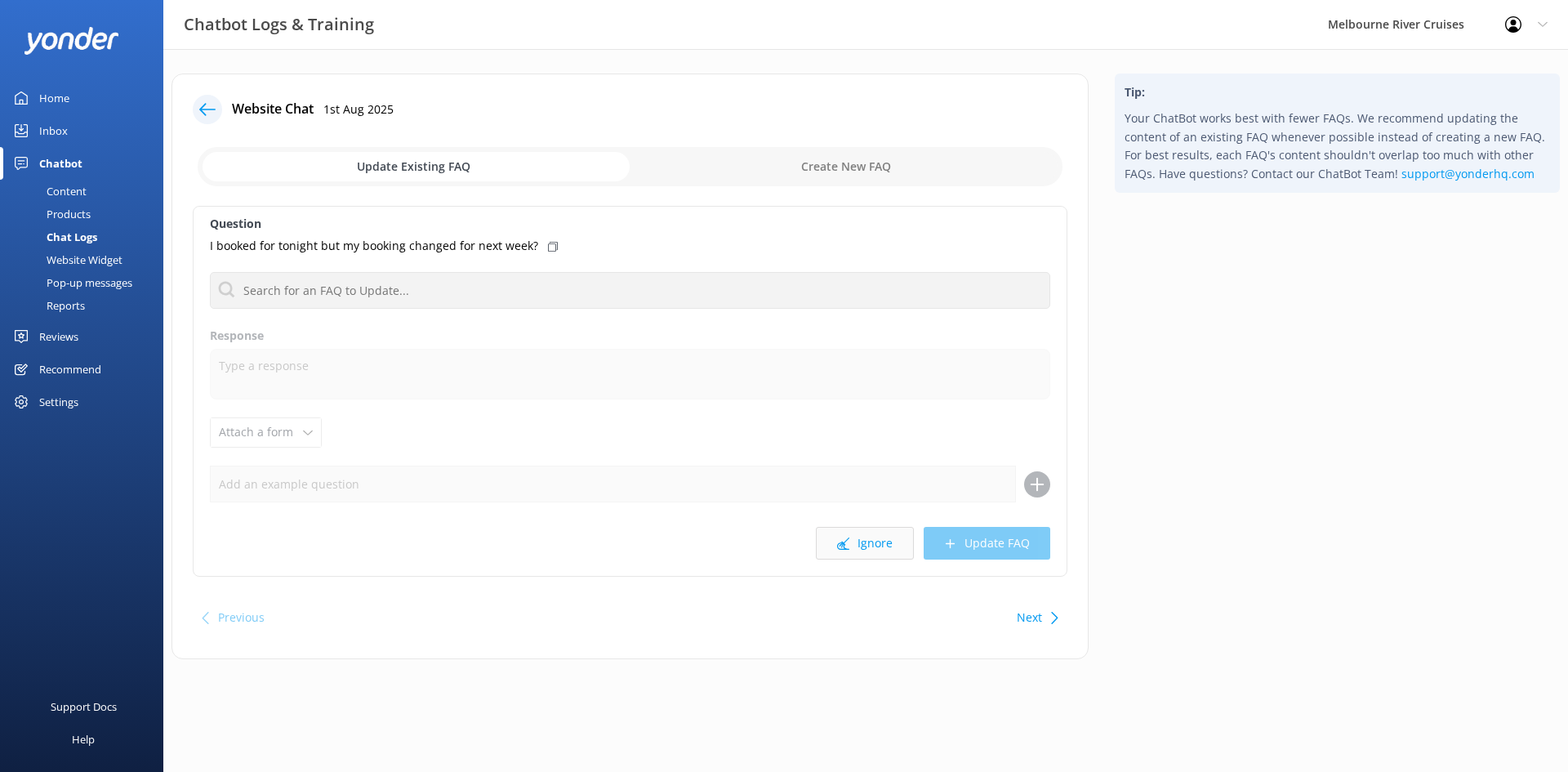 click on "Ignore" at bounding box center (865, 543) 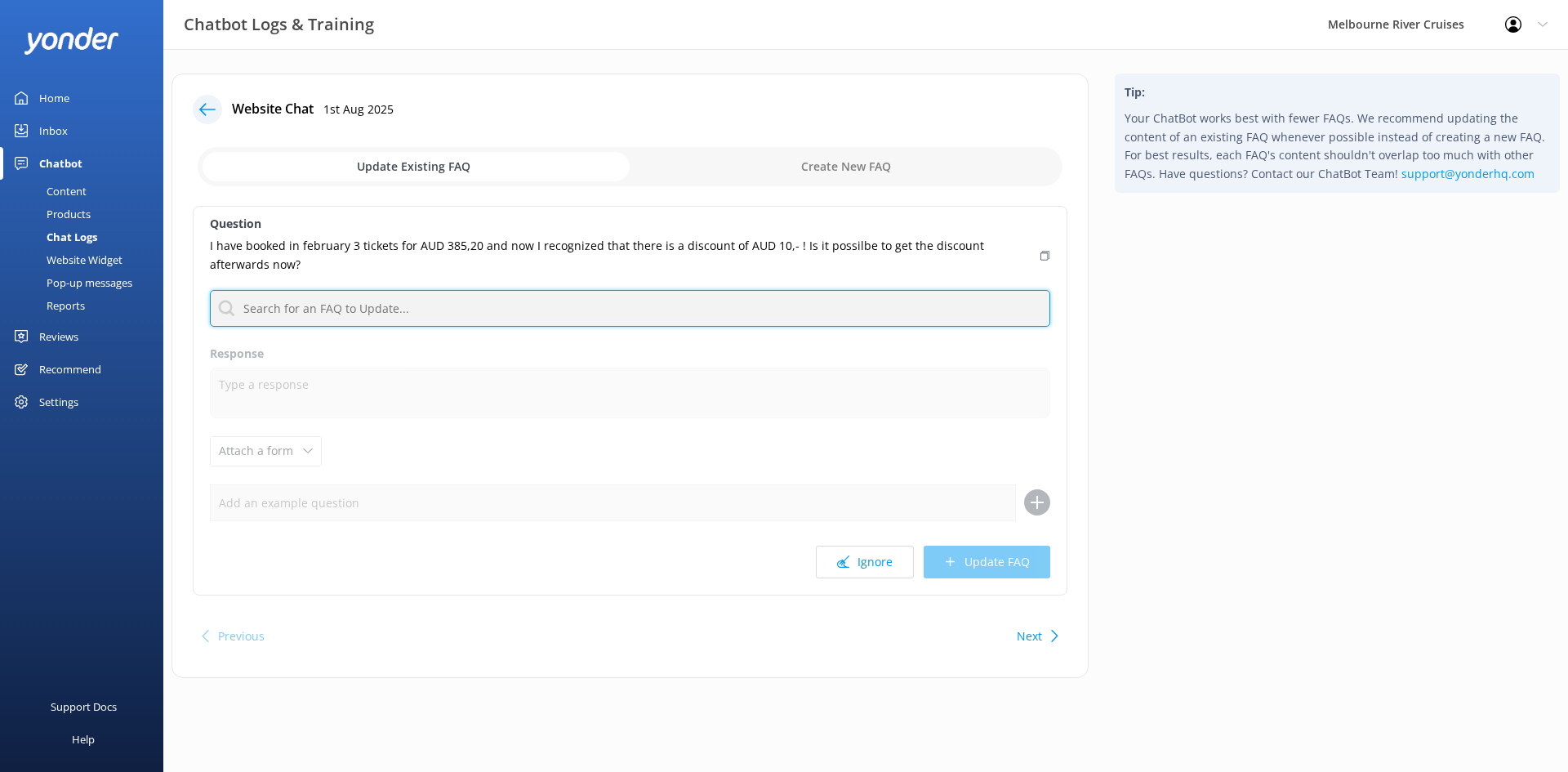 click at bounding box center (630, 308) 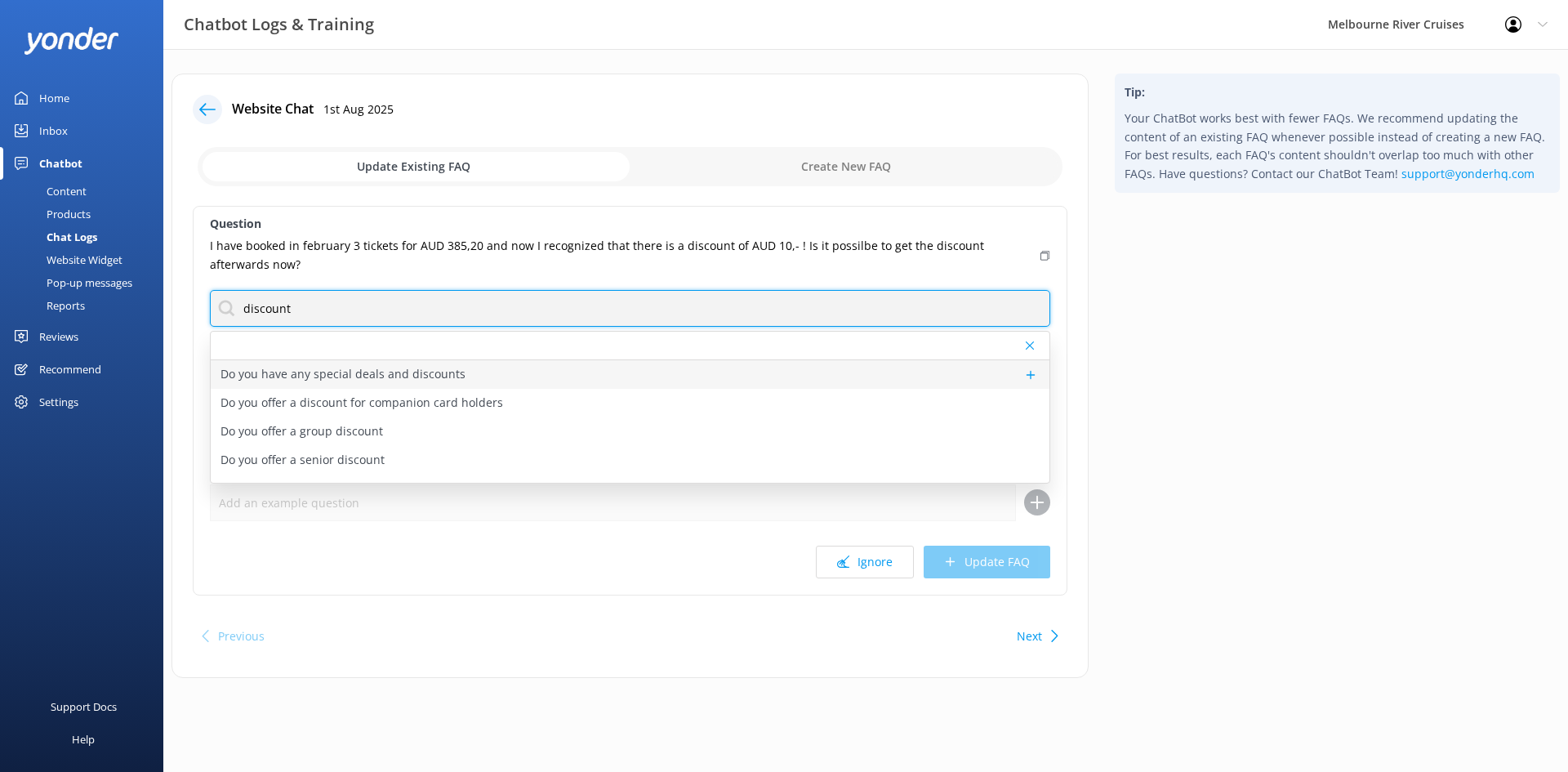 type on "discount" 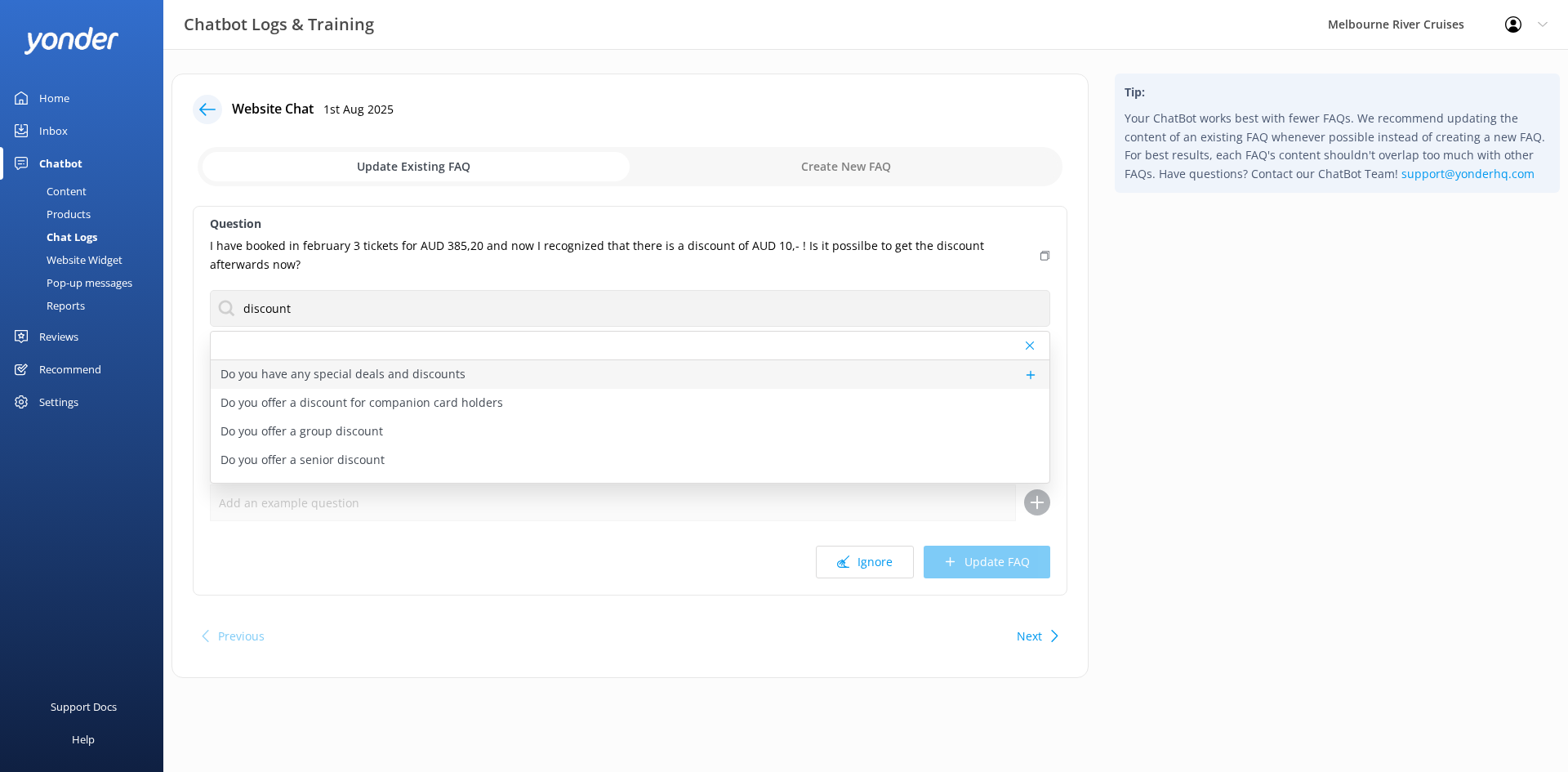 click on "Do you have any special deals and discounts" at bounding box center [630, 374] 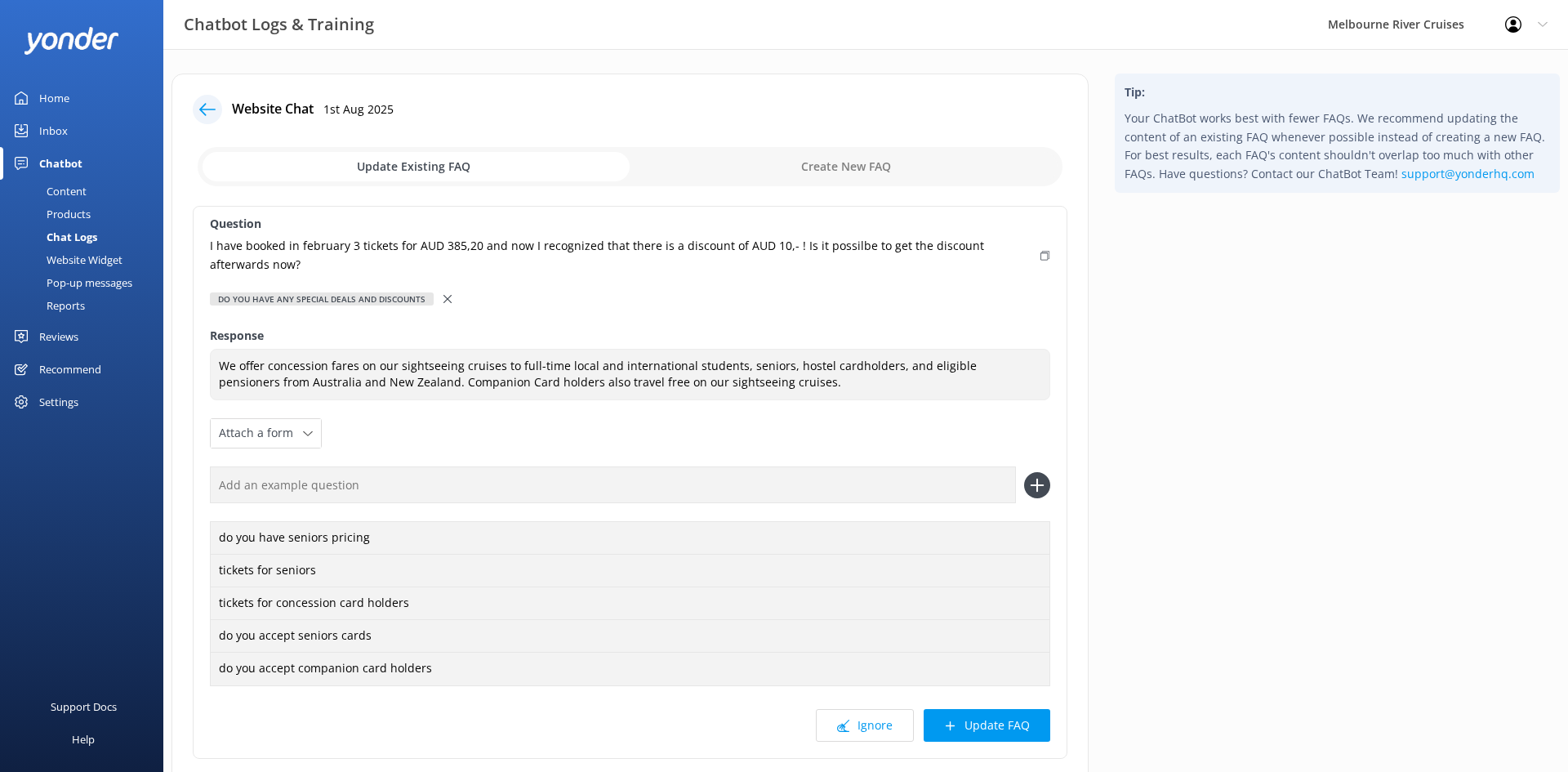 type on "We offer concession fares on our sightseeing cruises to full-time local and international students, seniors, hostel cardholders, and eligible pensioners from Australia and New Zealand. Companion Card holders also travel free on our sightseeing cruises." 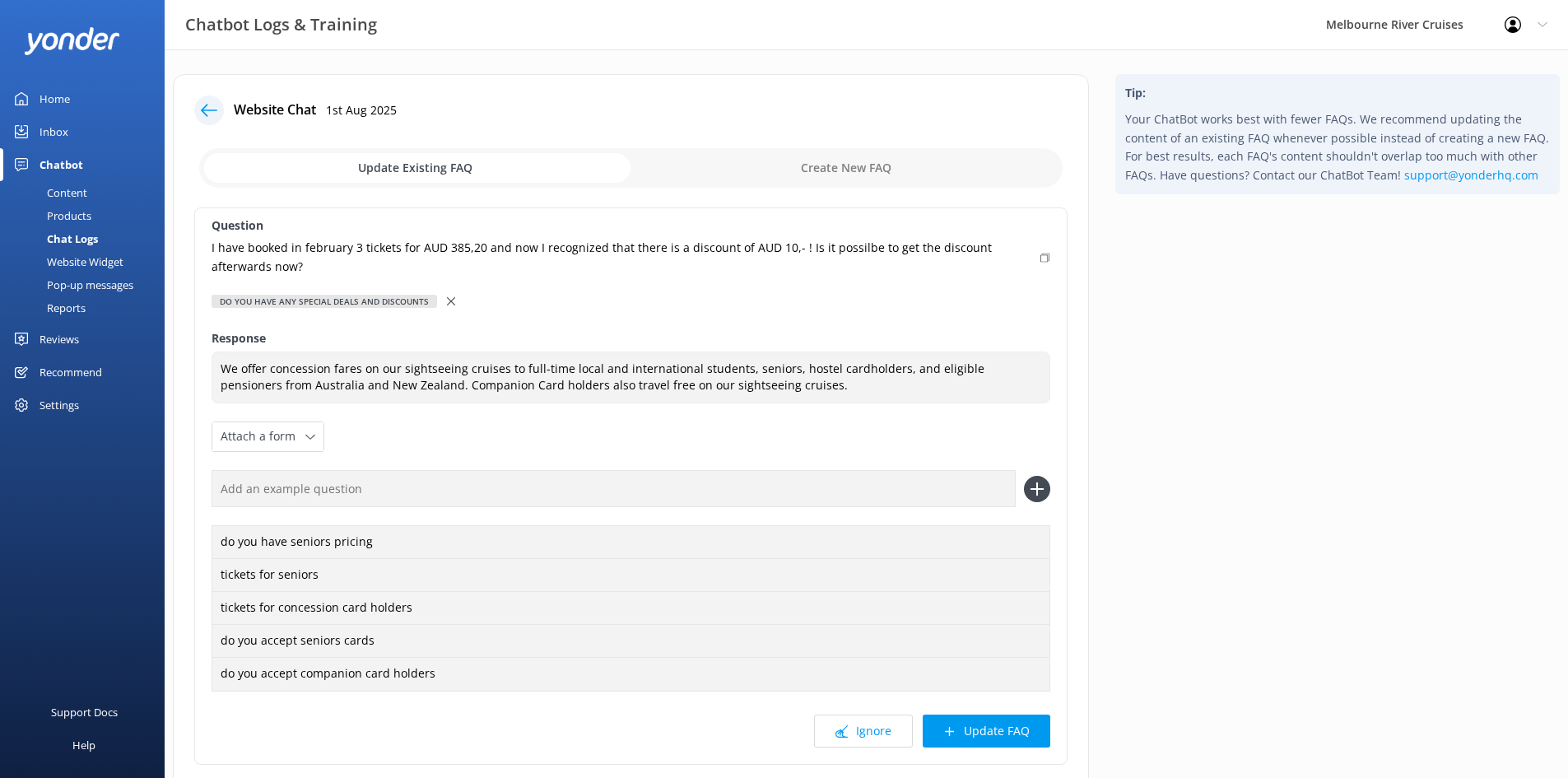 click 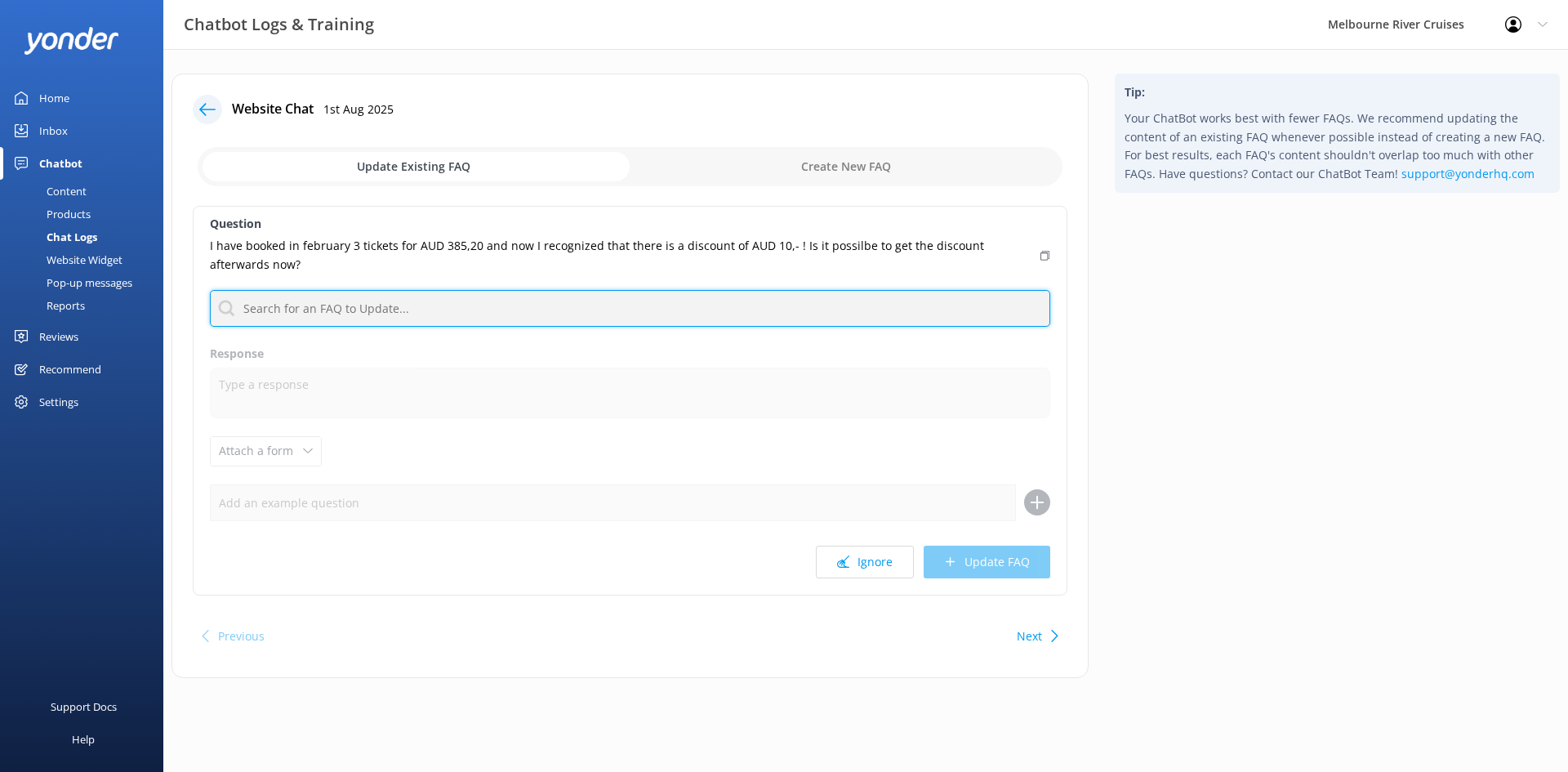 click at bounding box center [630, 308] 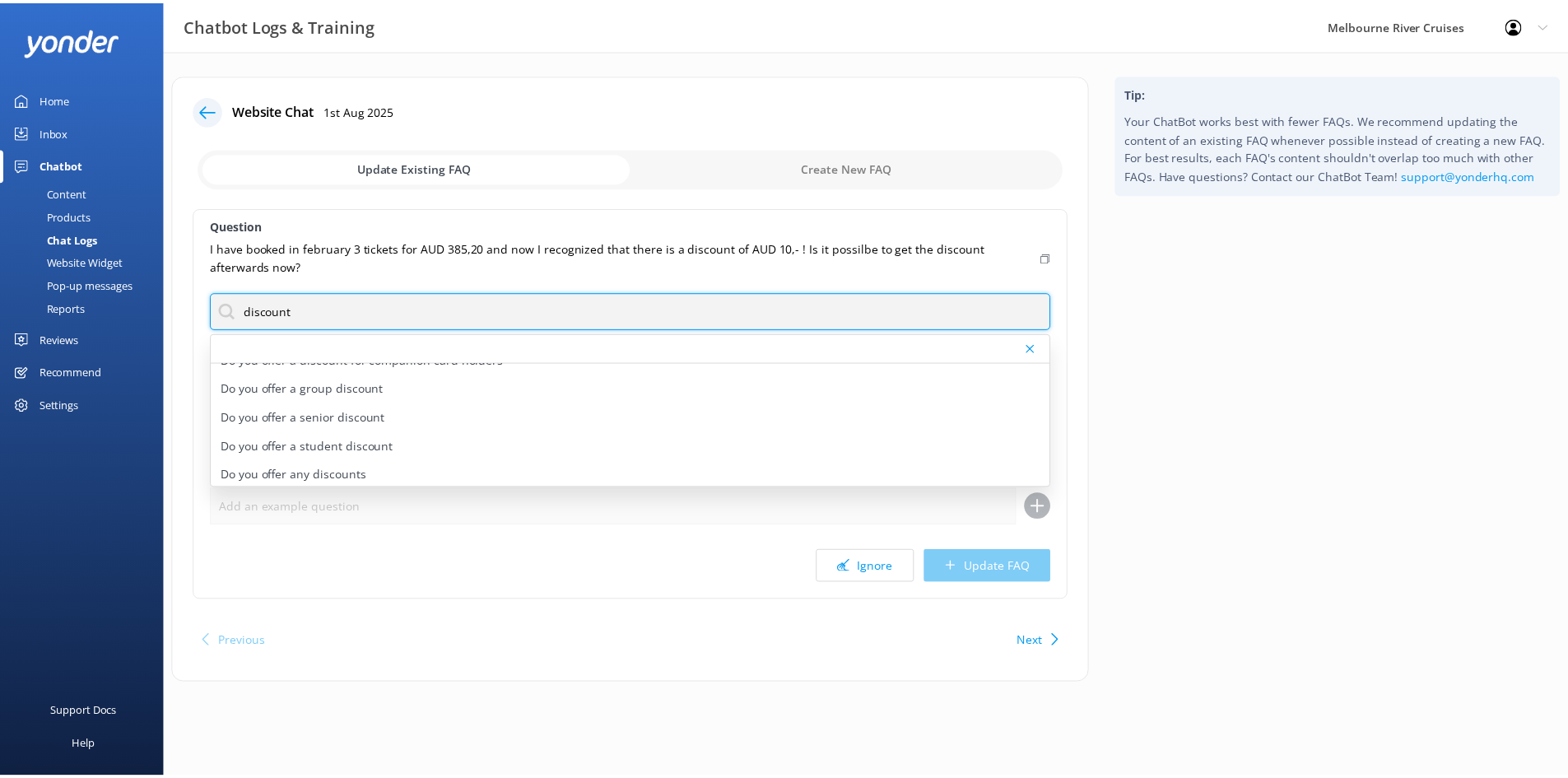 scroll, scrollTop: 49, scrollLeft: 0, axis: vertical 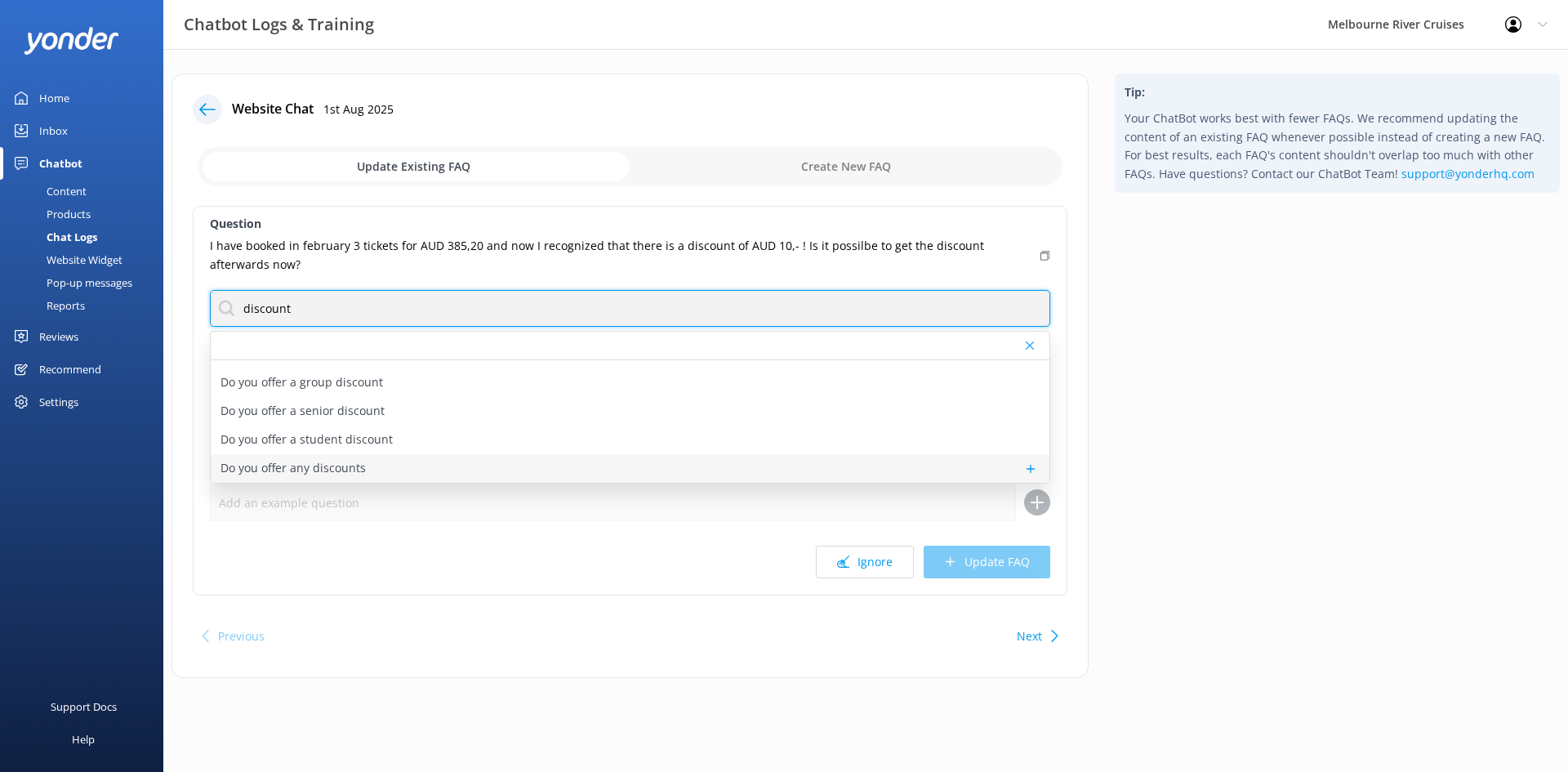 type on "discount" 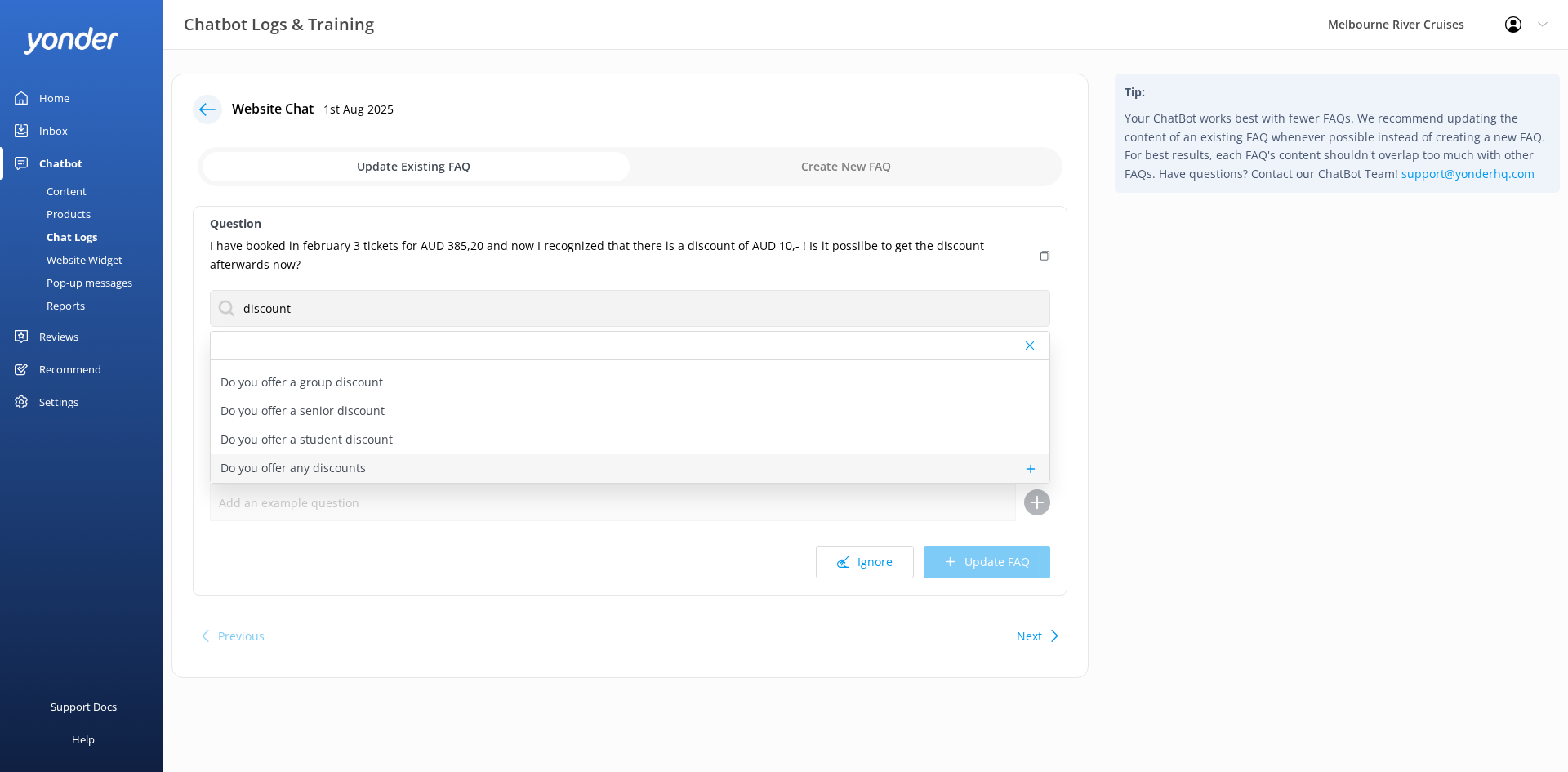 click on "Do you offer any discounts" at bounding box center (630, 468) 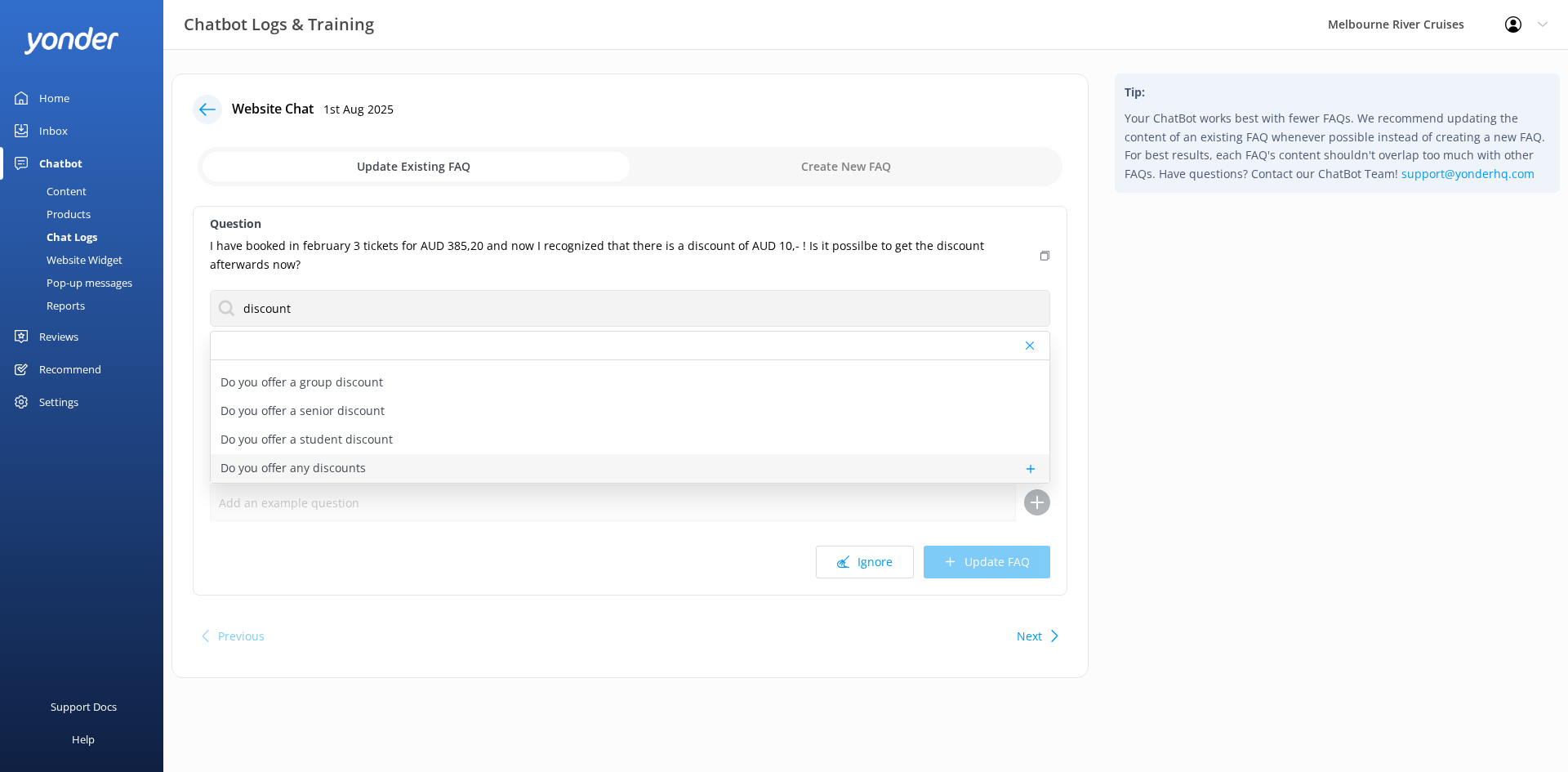 type on "We do offer discounts on select experiences for full-time students, seniors, pensioners, hostel card members, and Companion Card holders. Group discounts are also available for parties of 15 or more. To check current fares and eligibility, visit https://fareharbor.com/embeds/book/melbcruises/items/ or give us a call on 03 8610 2600." 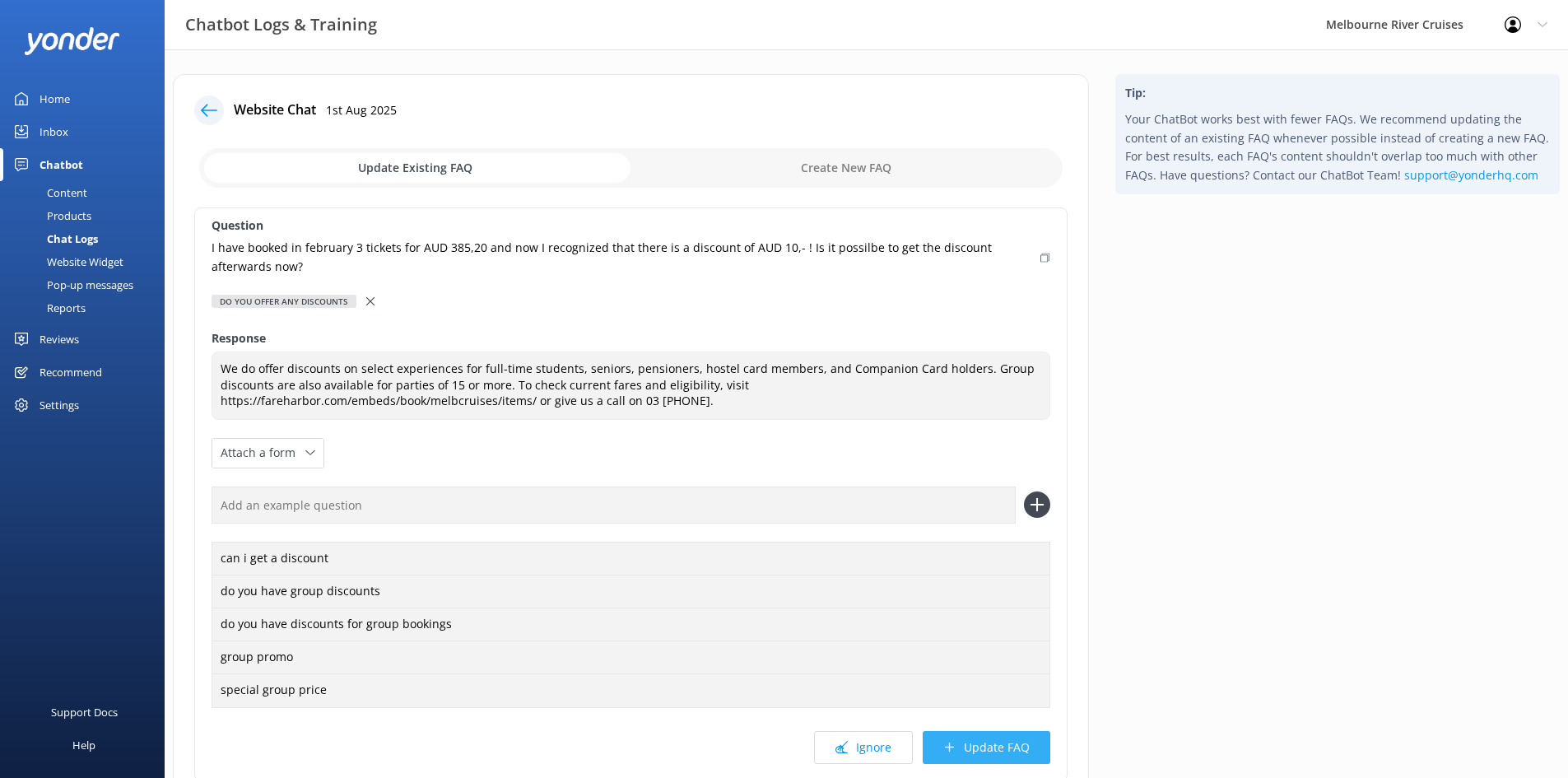 click on "Update FAQ" at bounding box center (986, 748) 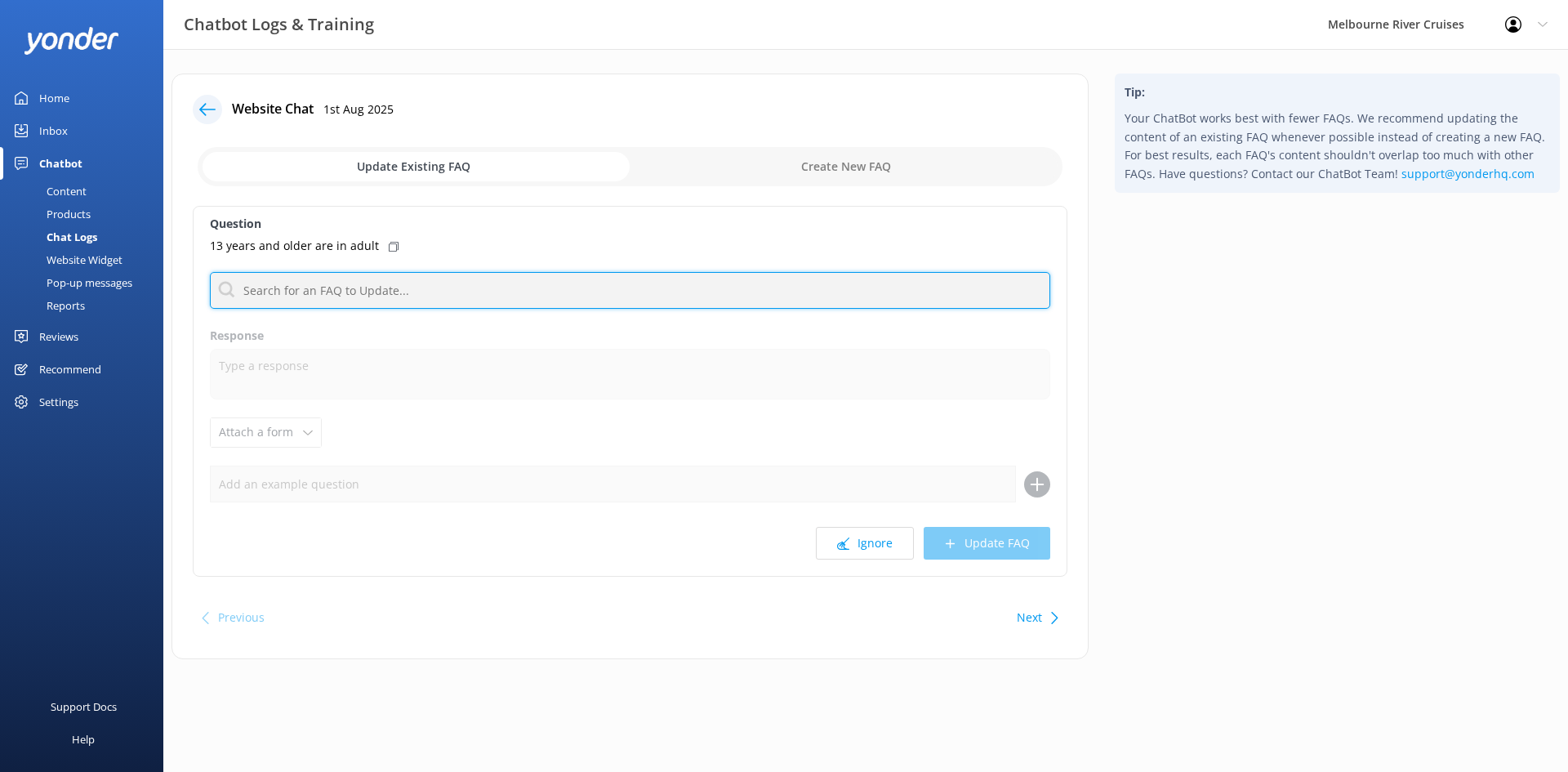 click at bounding box center [630, 290] 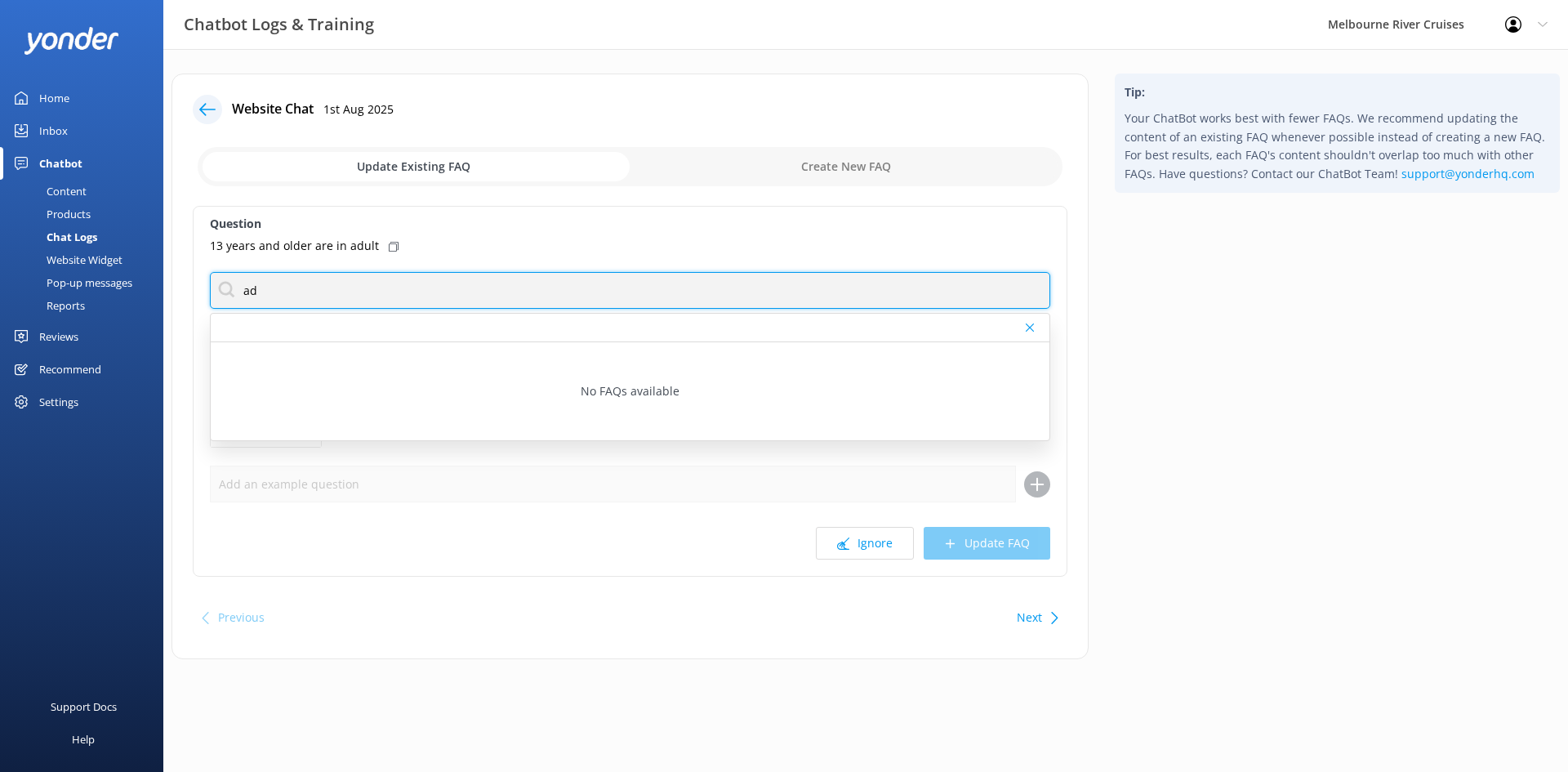 type on "a" 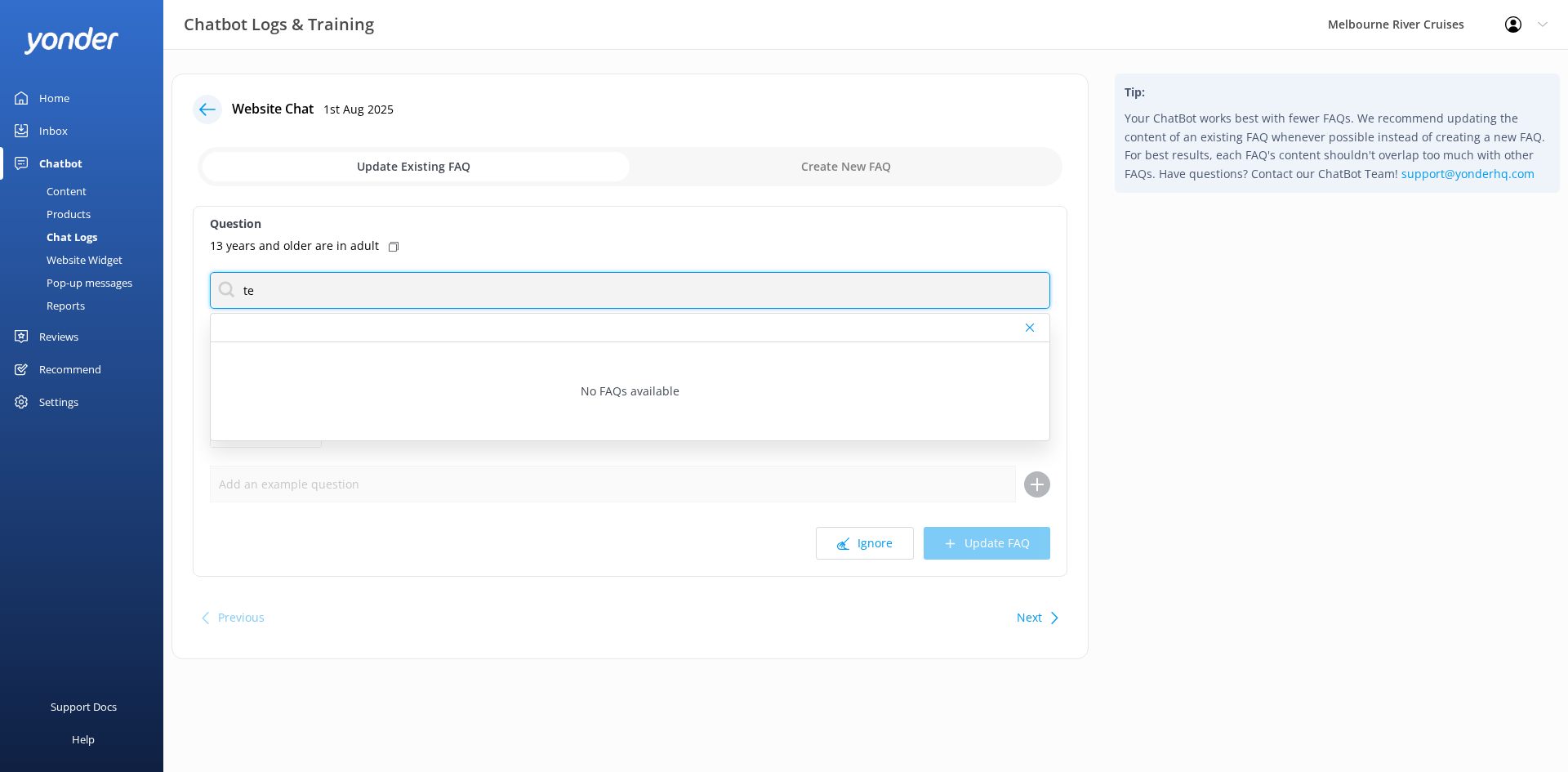 type on "t" 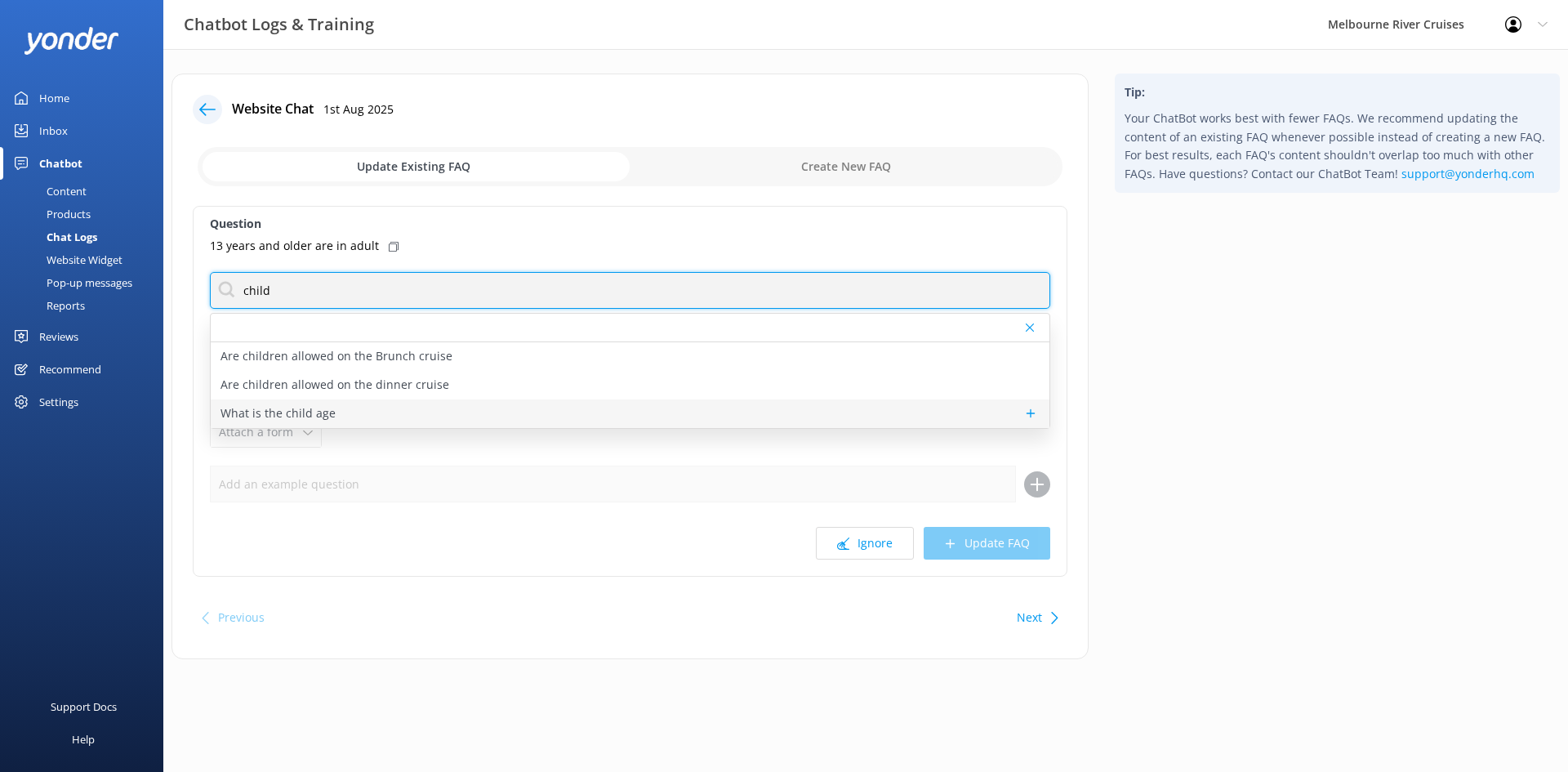 type on "child" 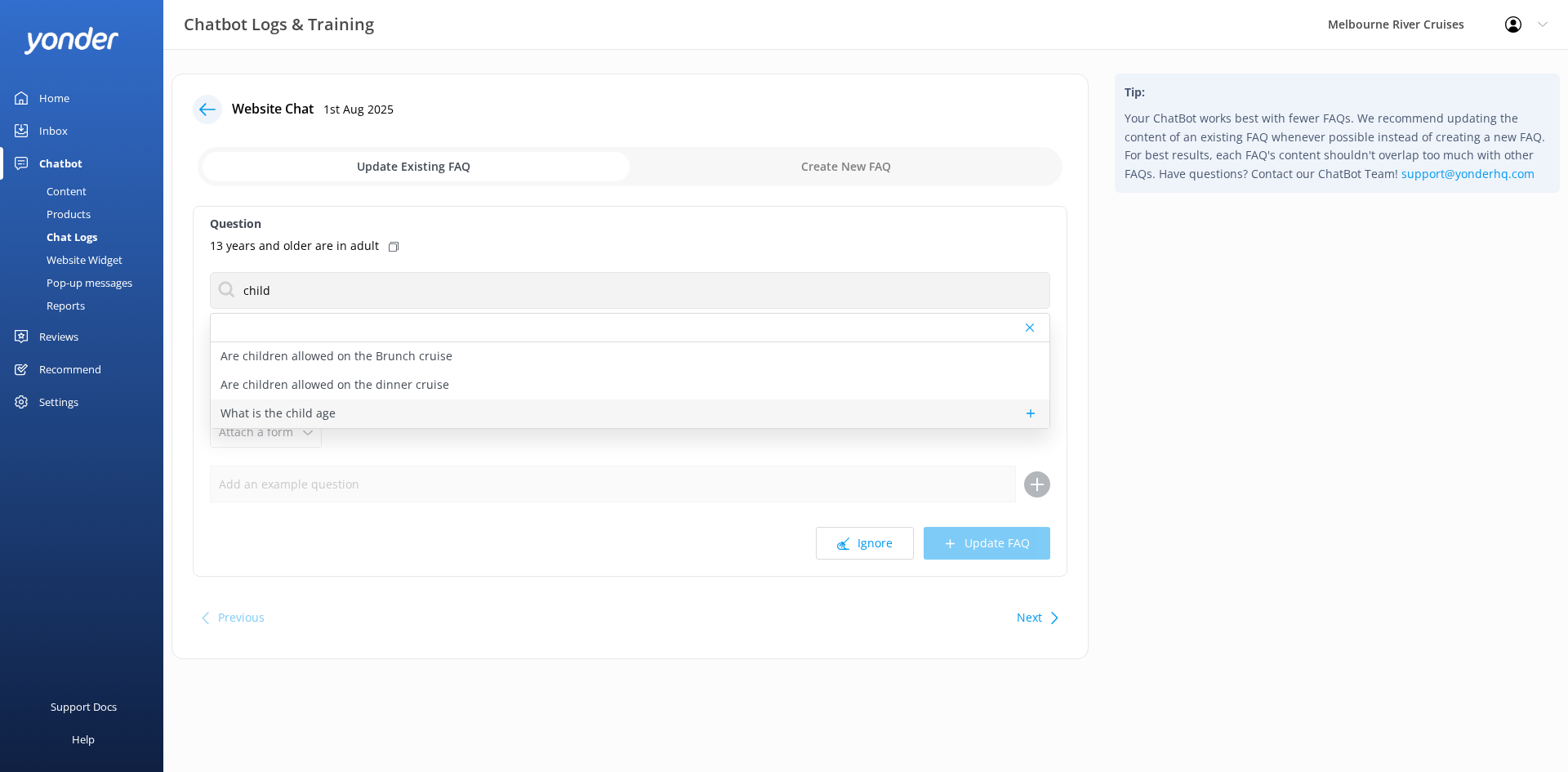 click on "What is the child age" at bounding box center (630, 413) 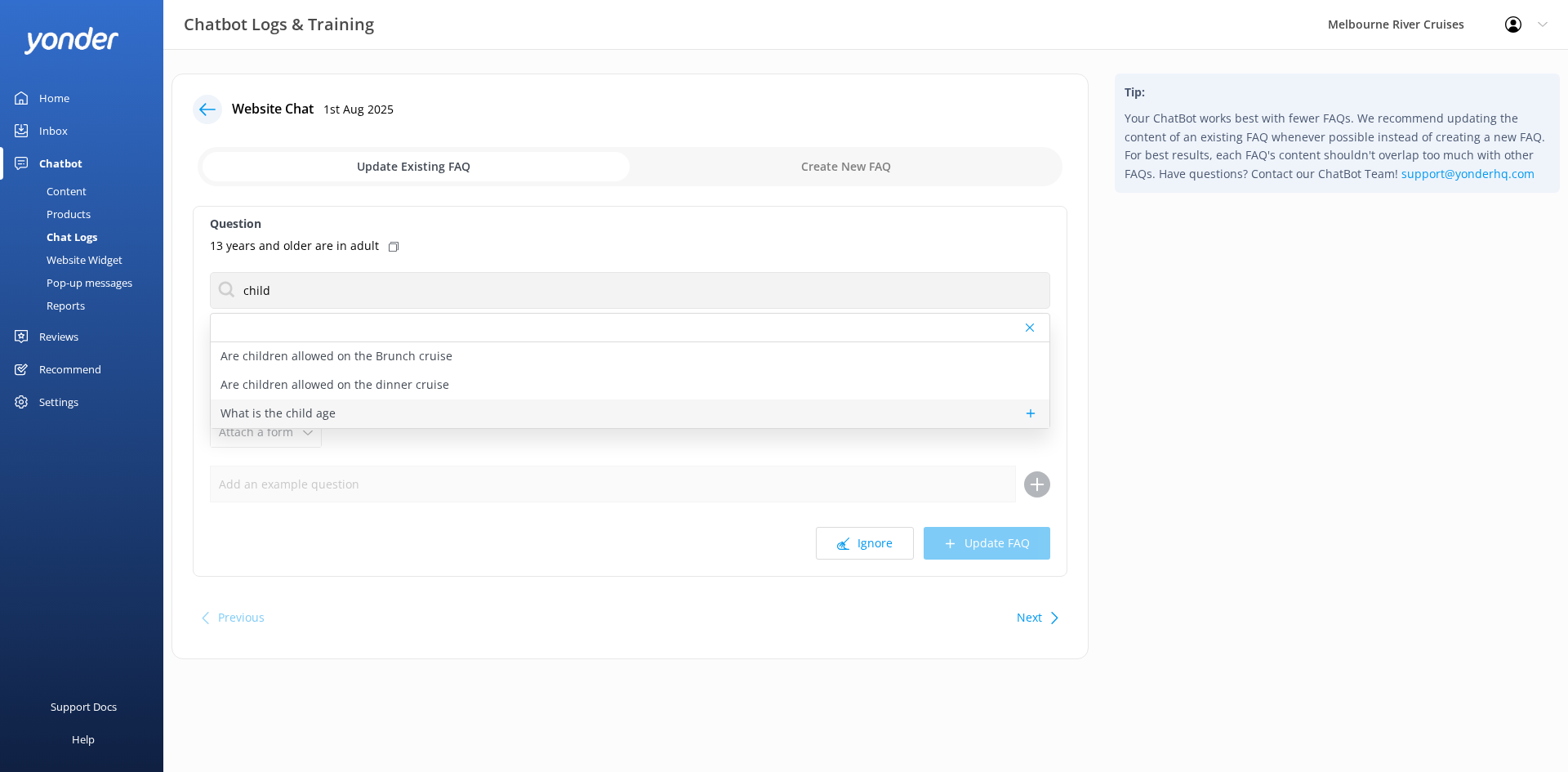 type on "Children aged 2 to 12 years qualify for child fares. Kids under 2 can travel for free." 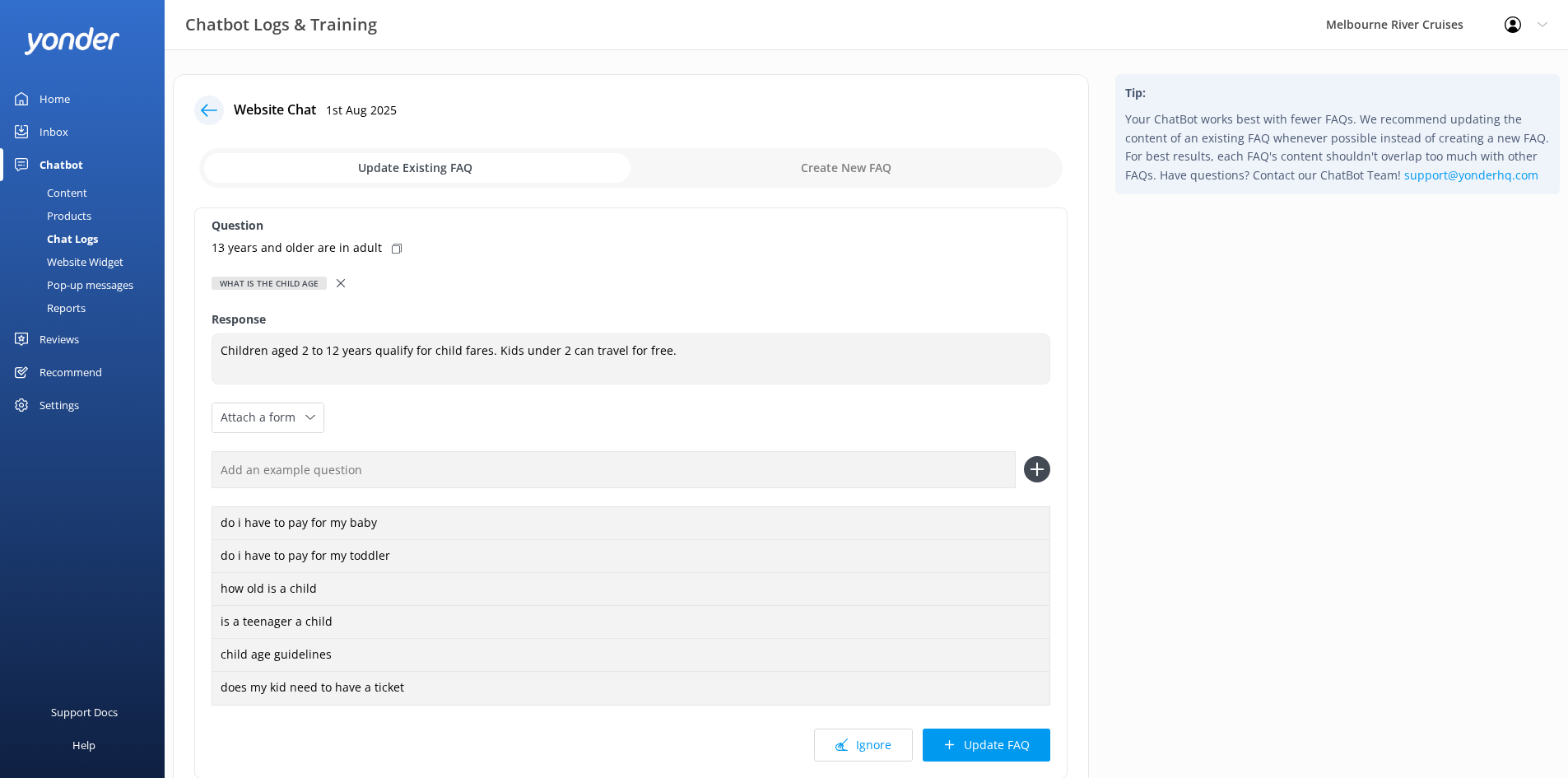click 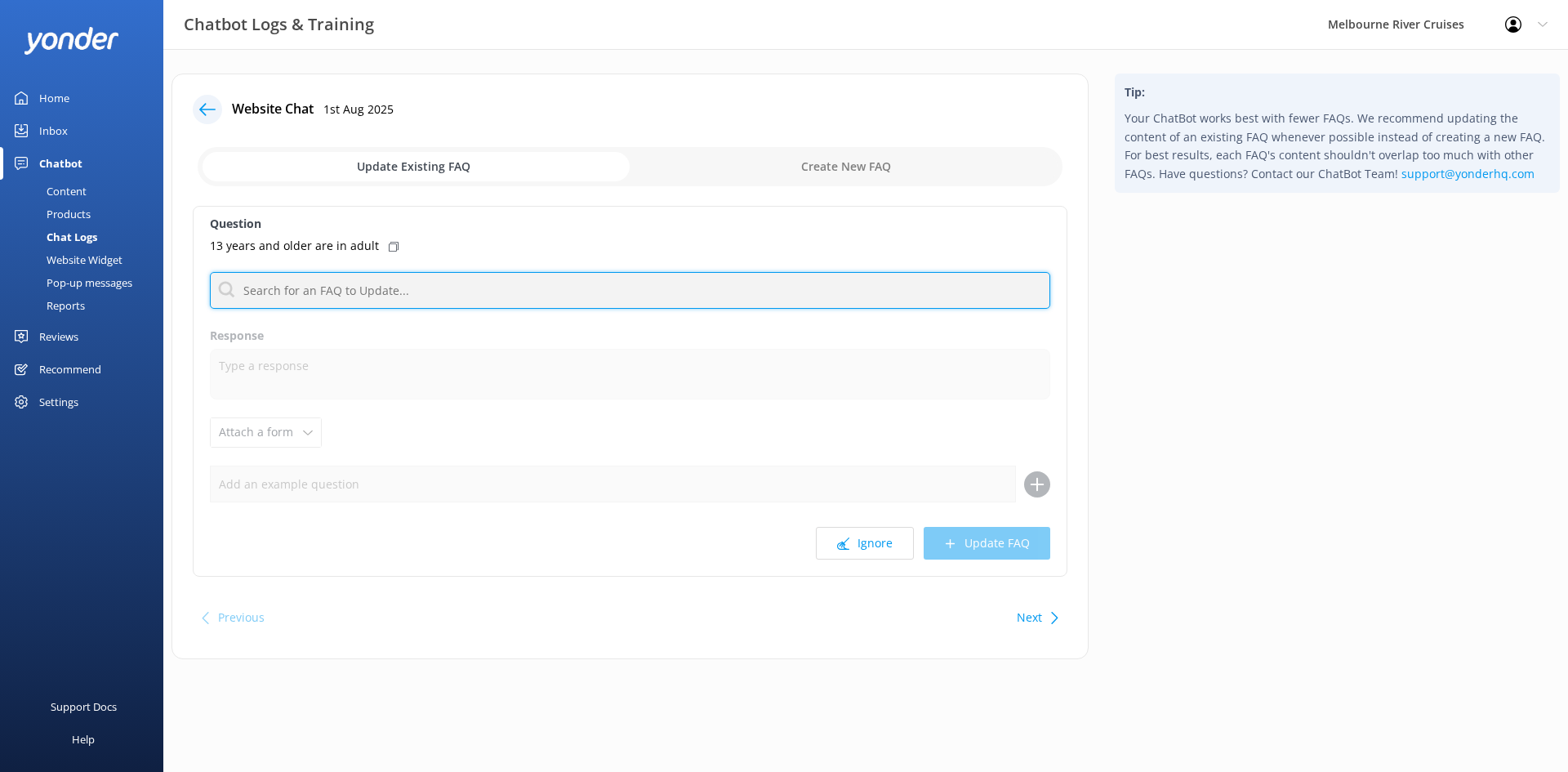 click at bounding box center [630, 290] 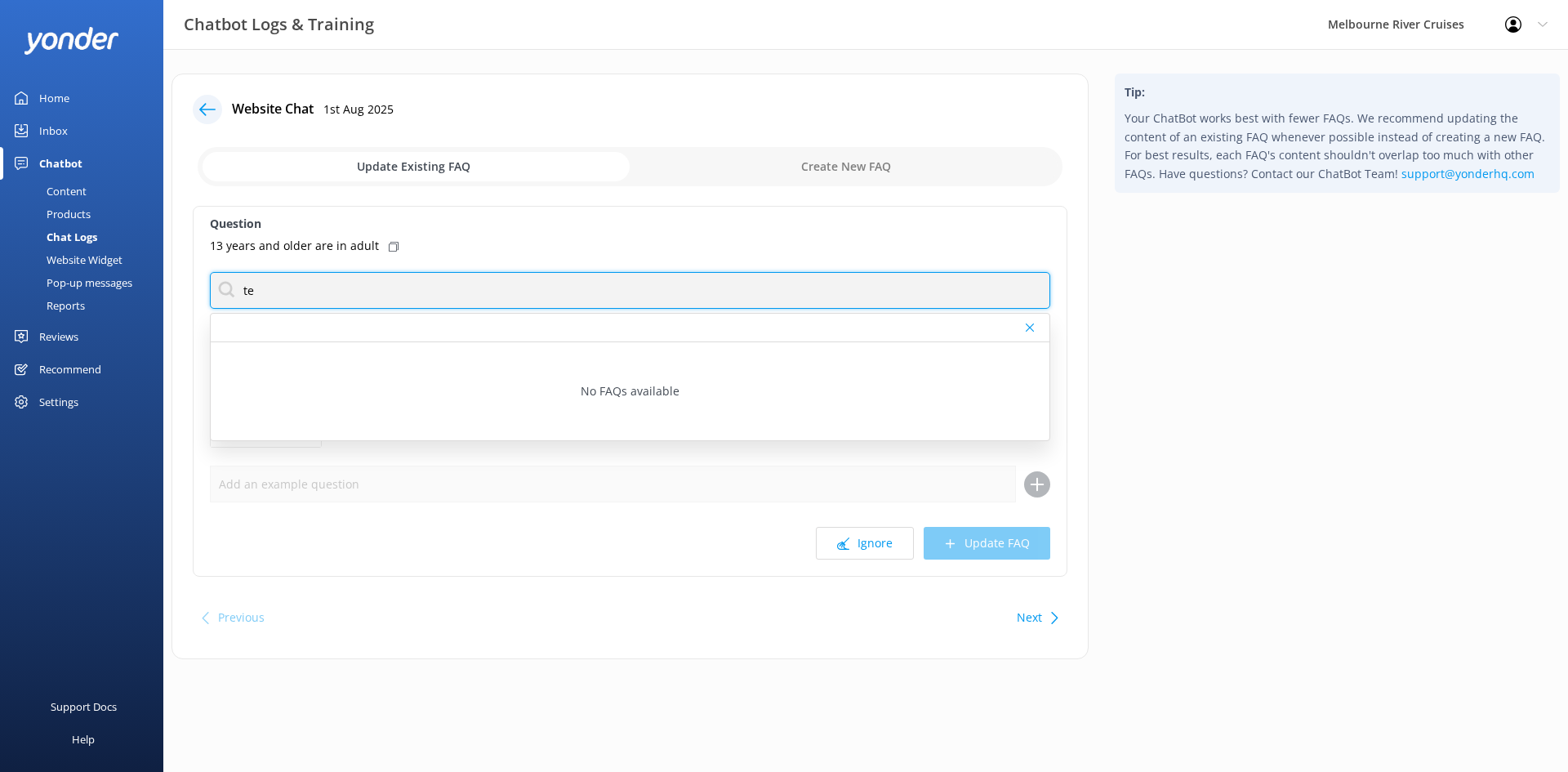 type on "t" 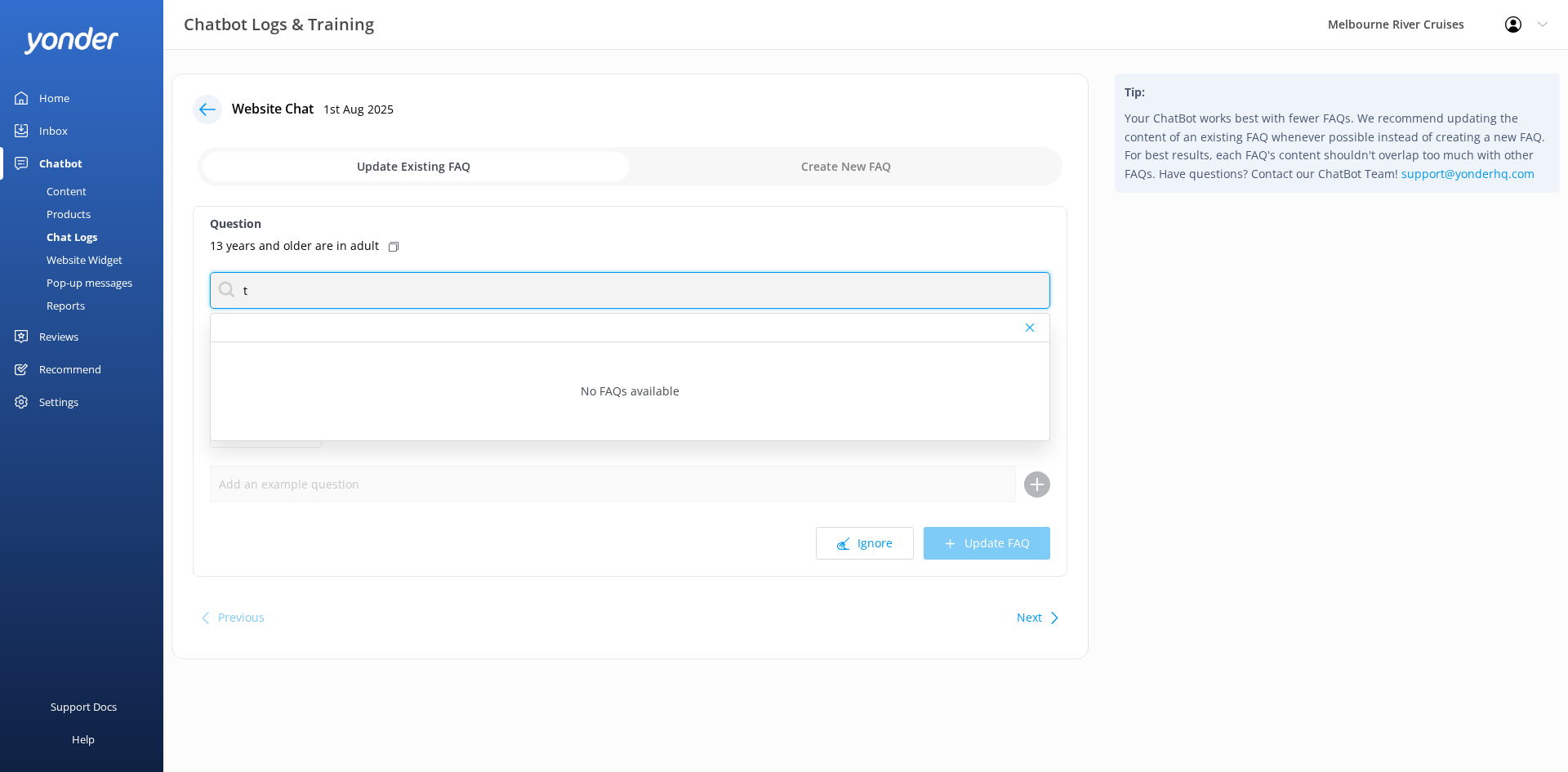 type 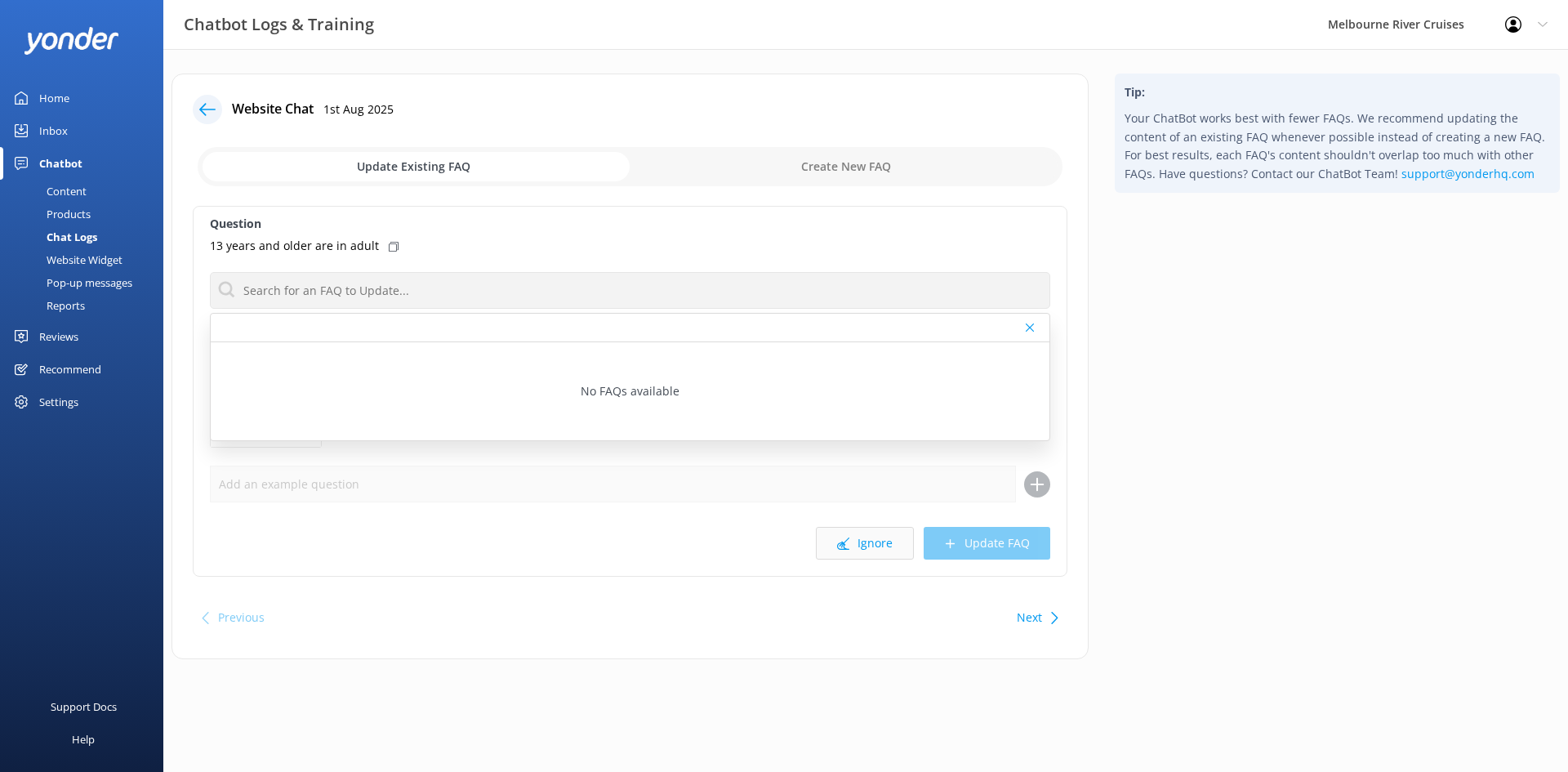 click on "Ignore" at bounding box center [865, 543] 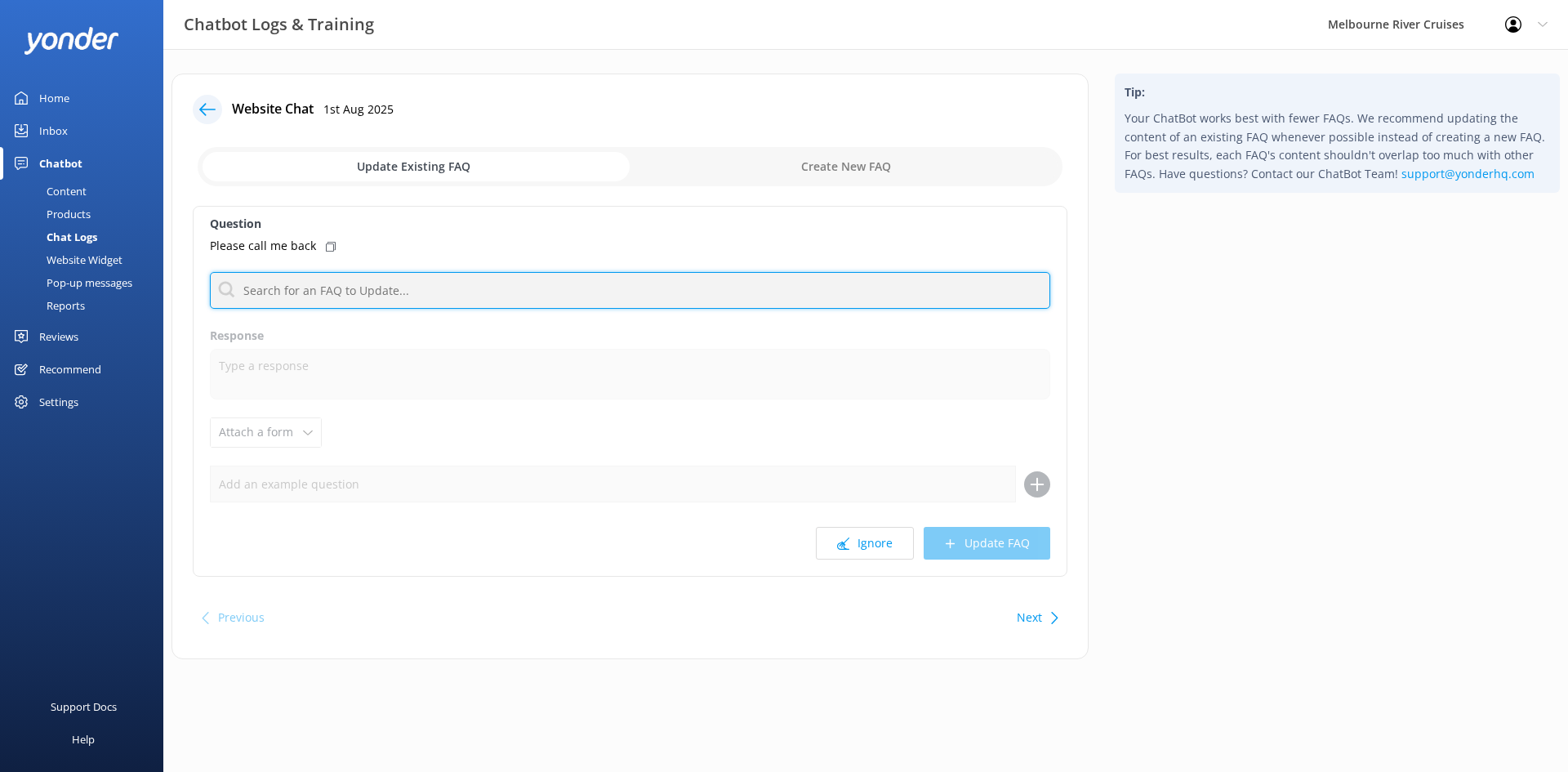 click at bounding box center (630, 290) 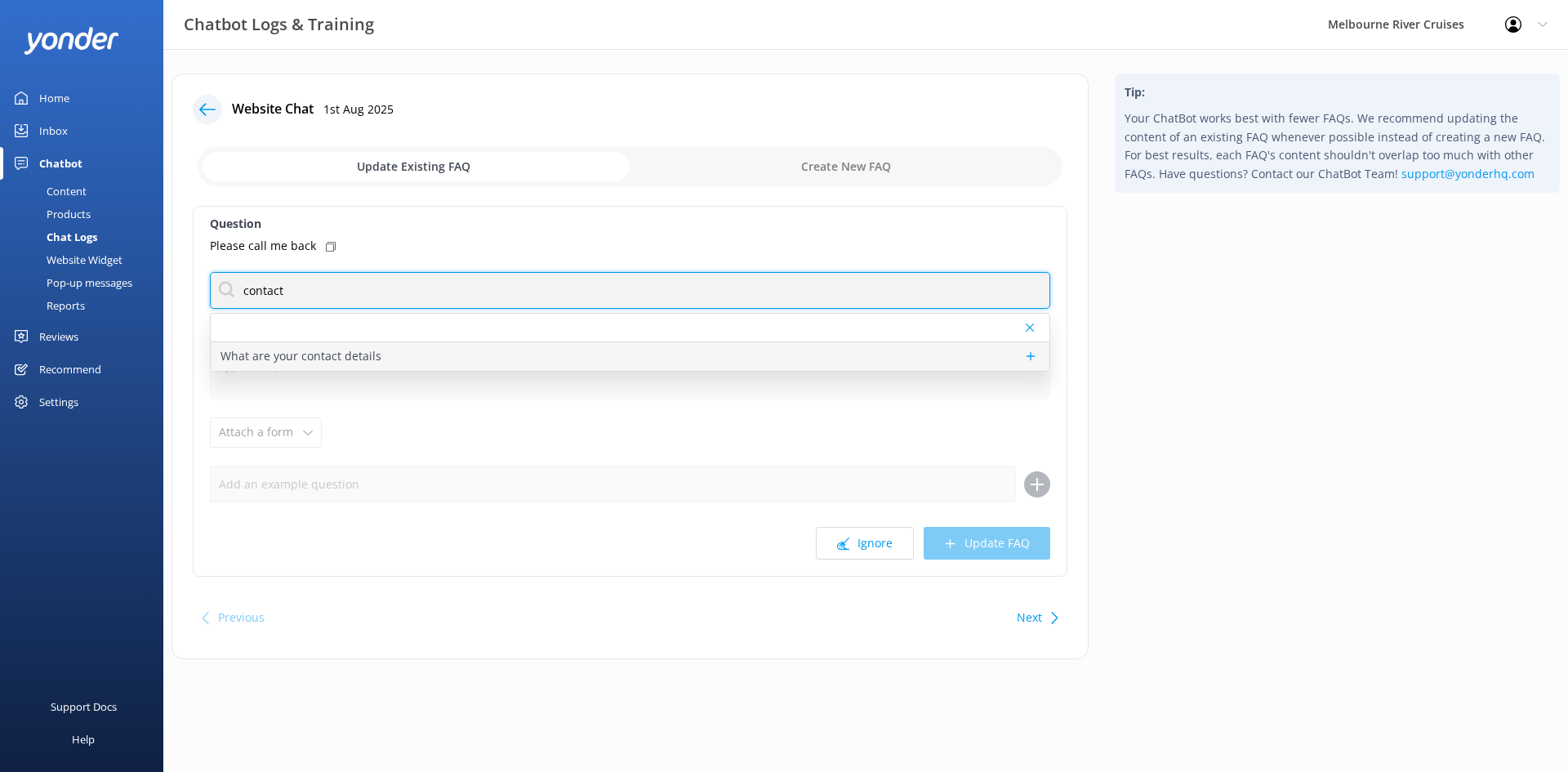 type on "contact" 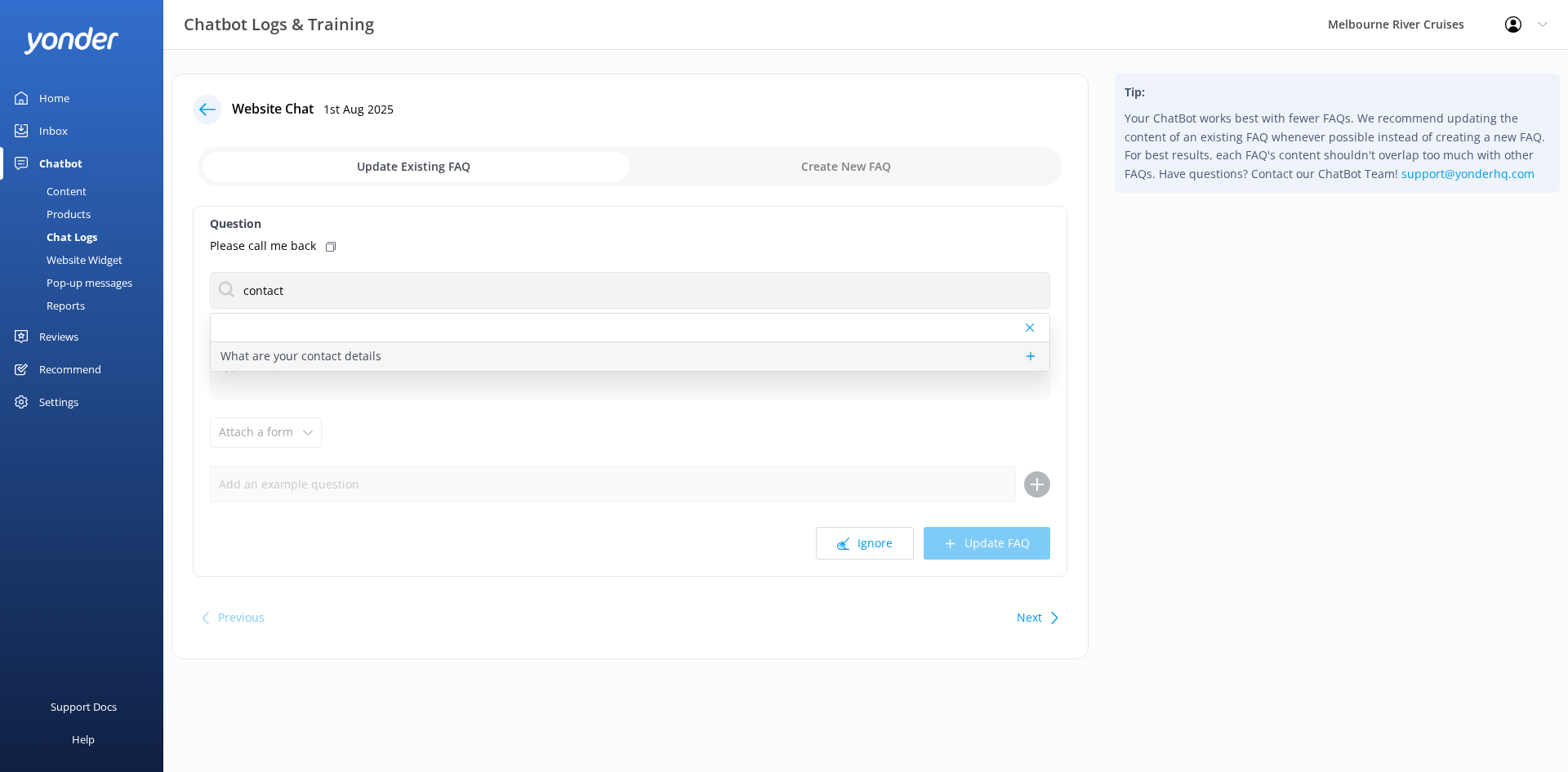 click on "What are your contact details" at bounding box center (630, 356) 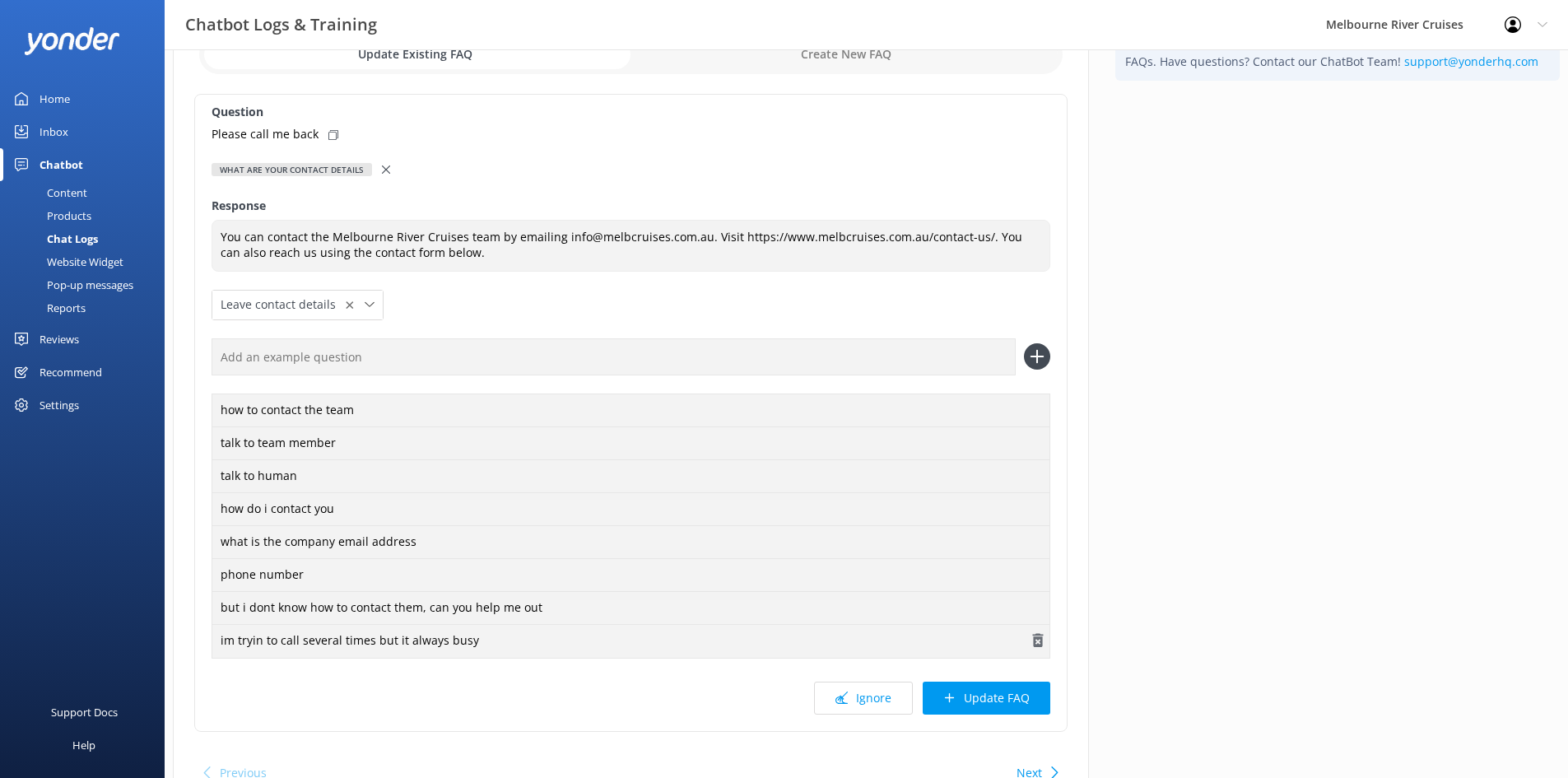 scroll, scrollTop: 200, scrollLeft: 0, axis: vertical 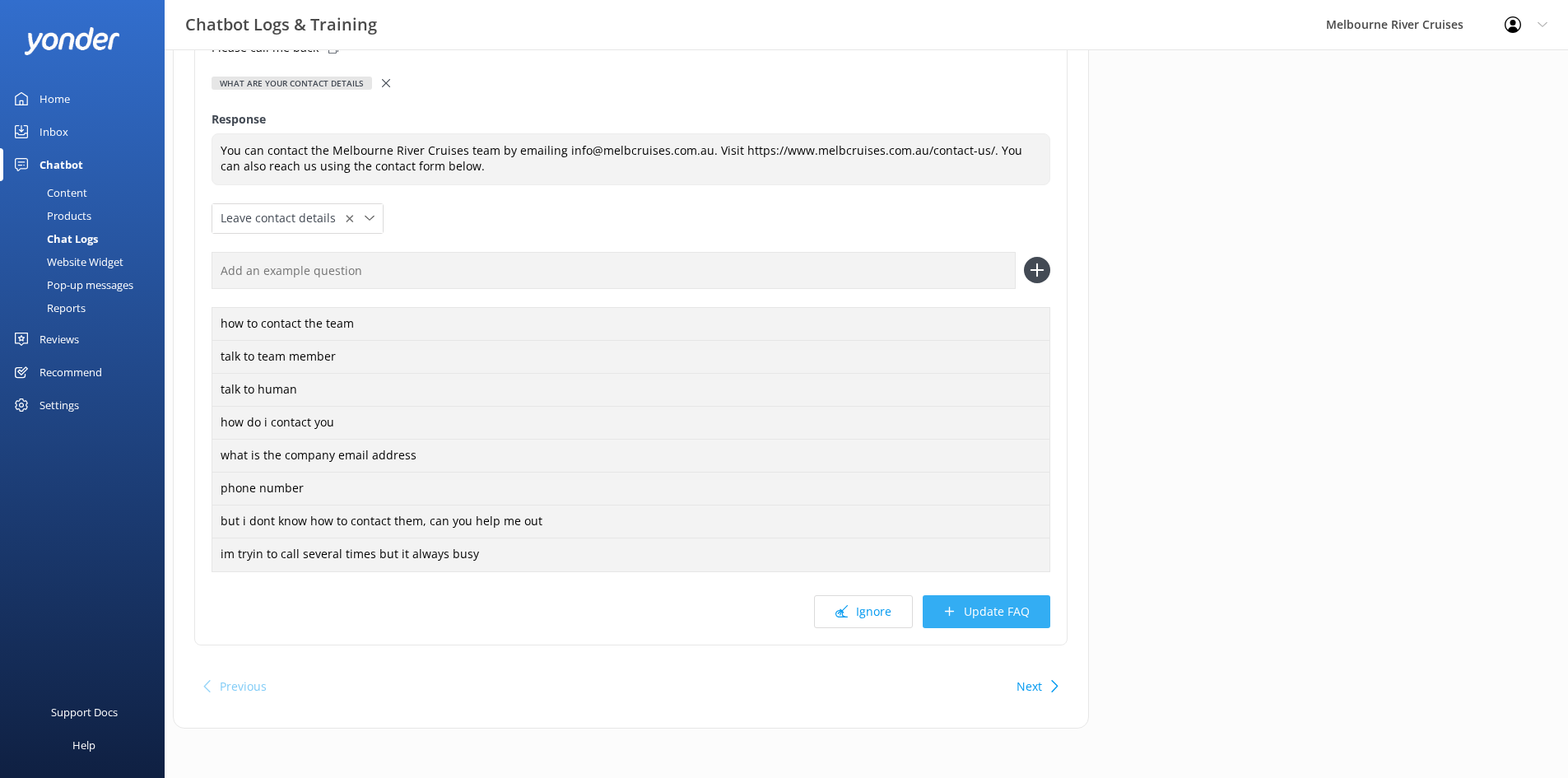 click on "Update FAQ" at bounding box center [986, 612] 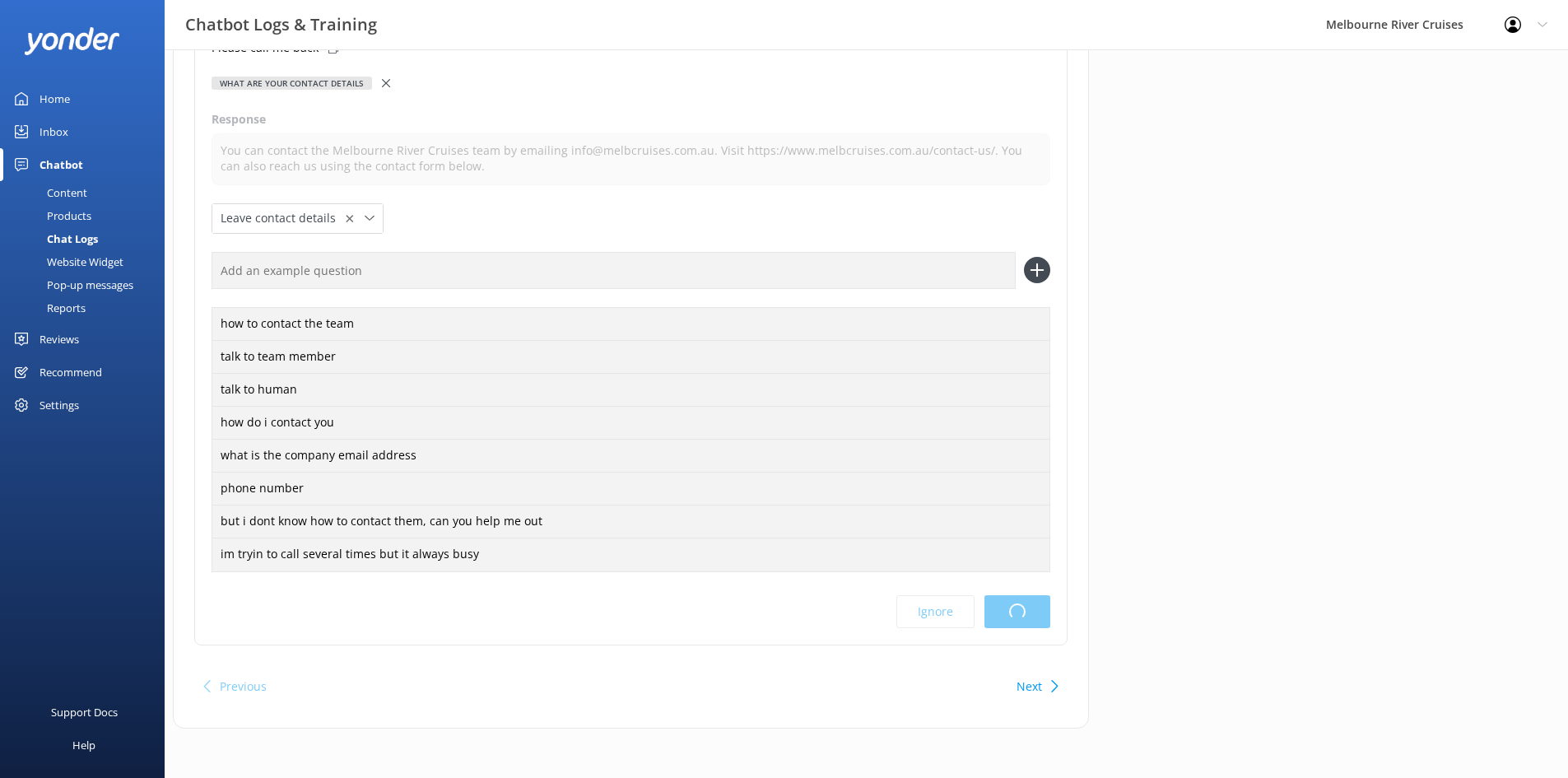 scroll, scrollTop: 0, scrollLeft: 0, axis: both 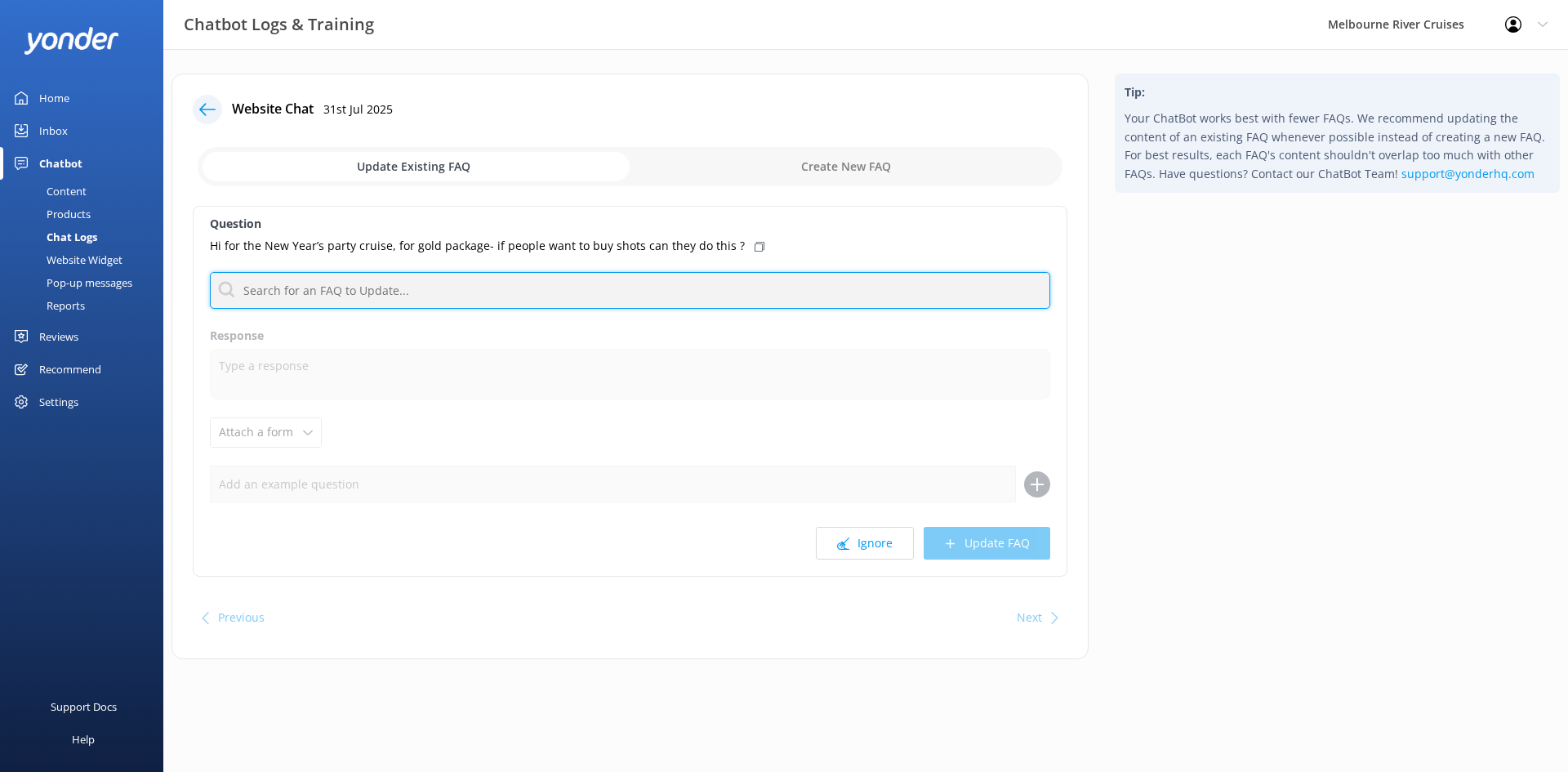 click at bounding box center (630, 290) 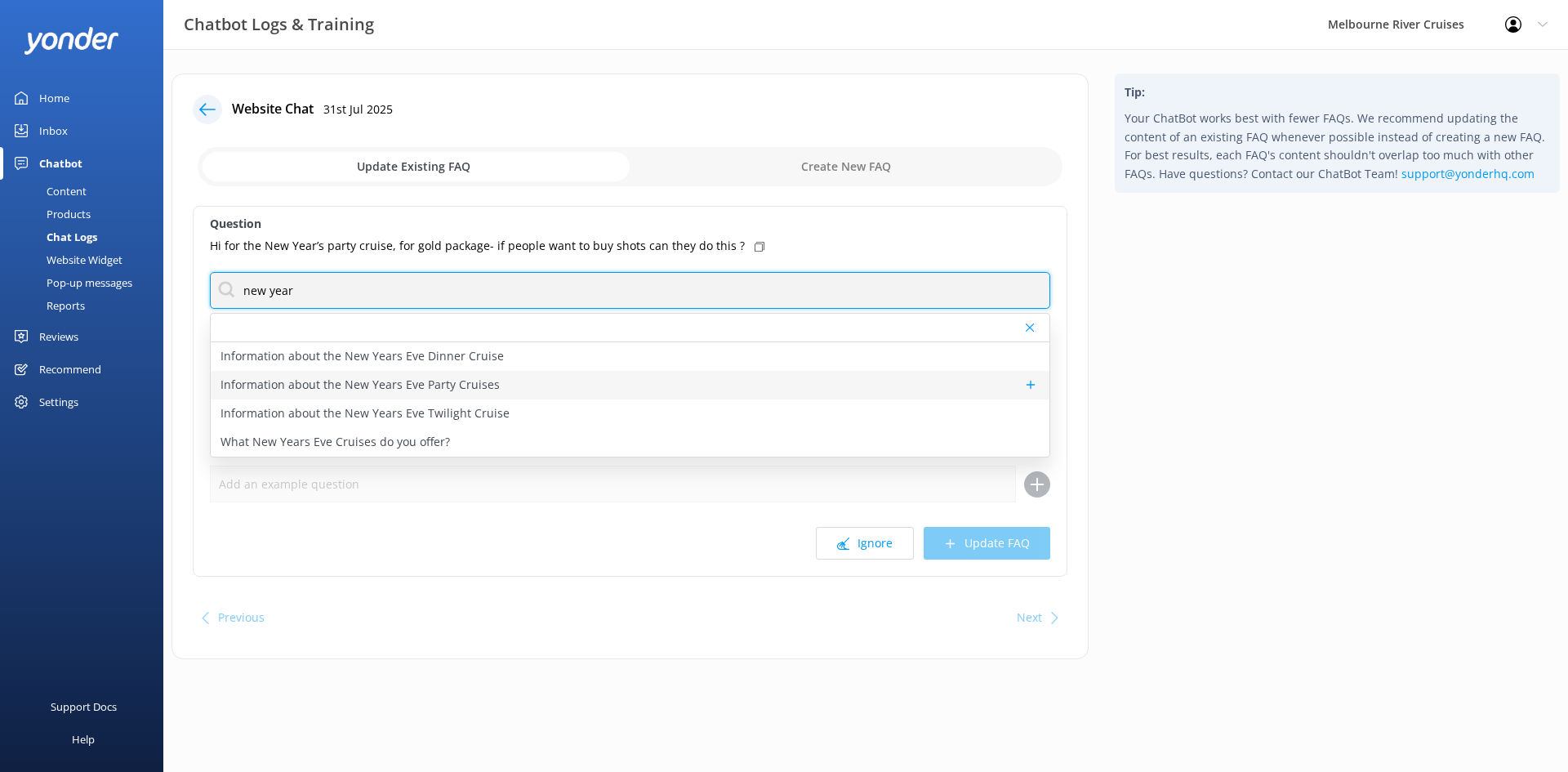 type on "new year" 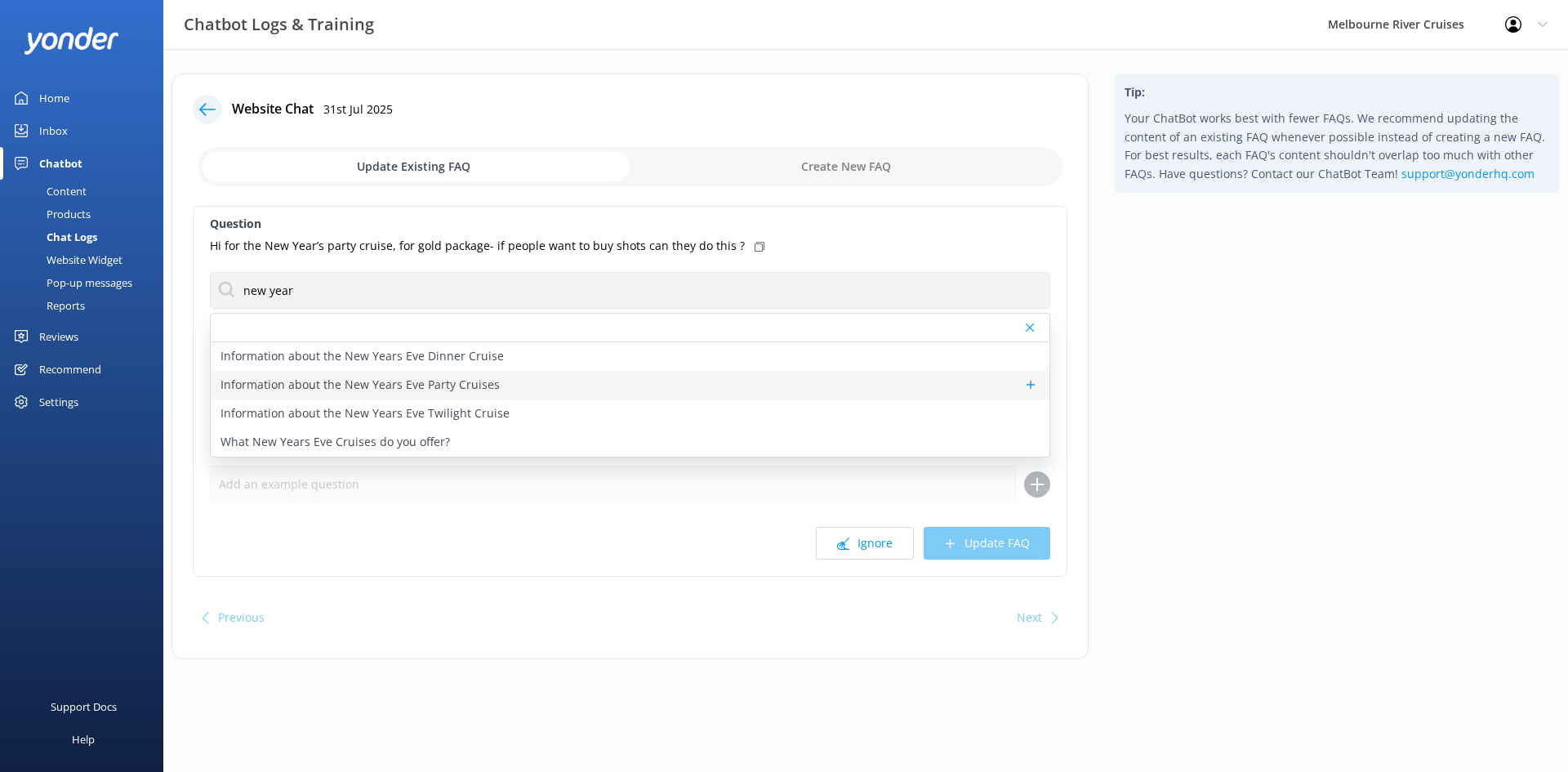 click on "Information about the New Years Eve Party Cruises" at bounding box center (360, 385) 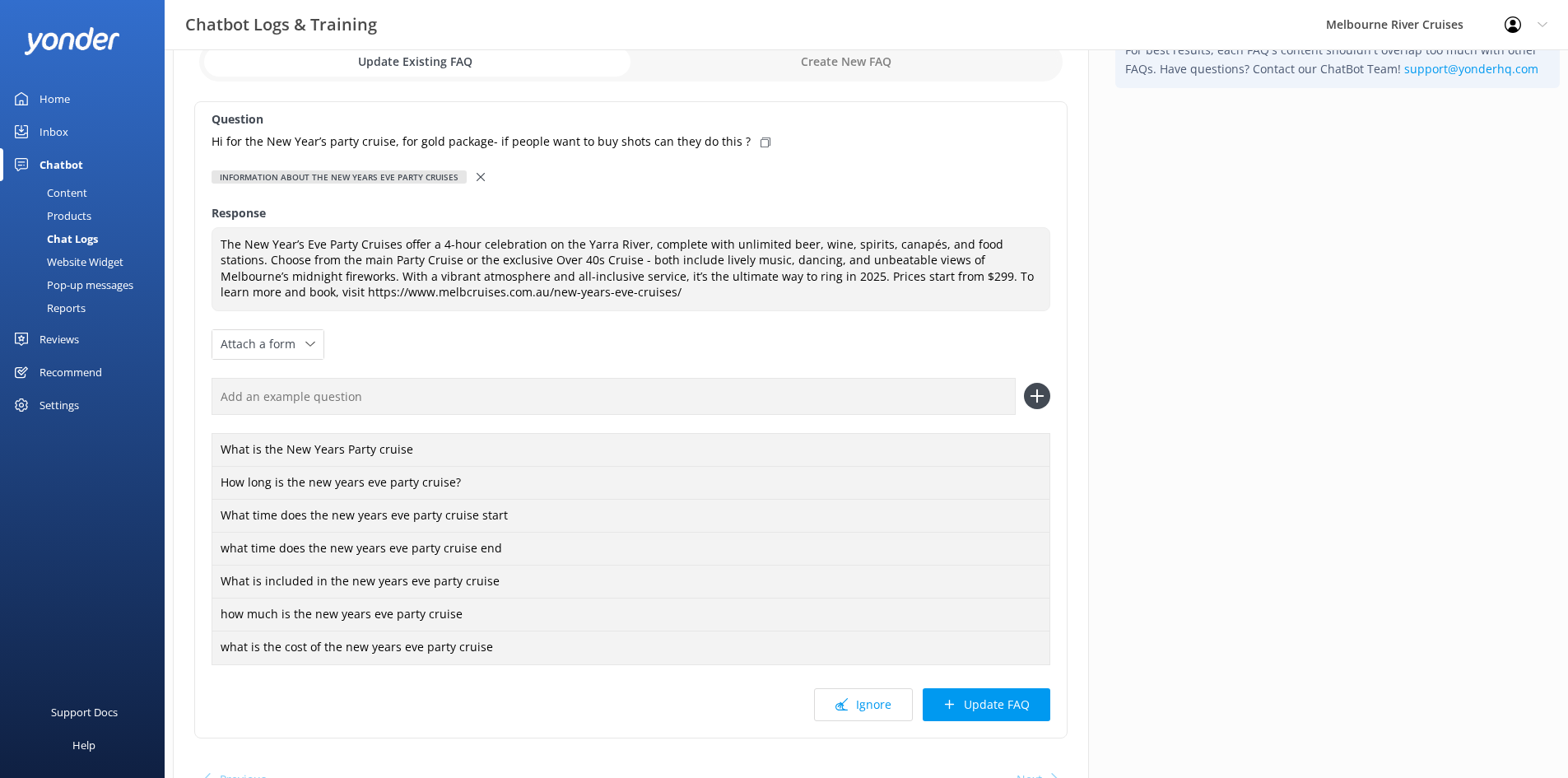 scroll, scrollTop: 199, scrollLeft: 0, axis: vertical 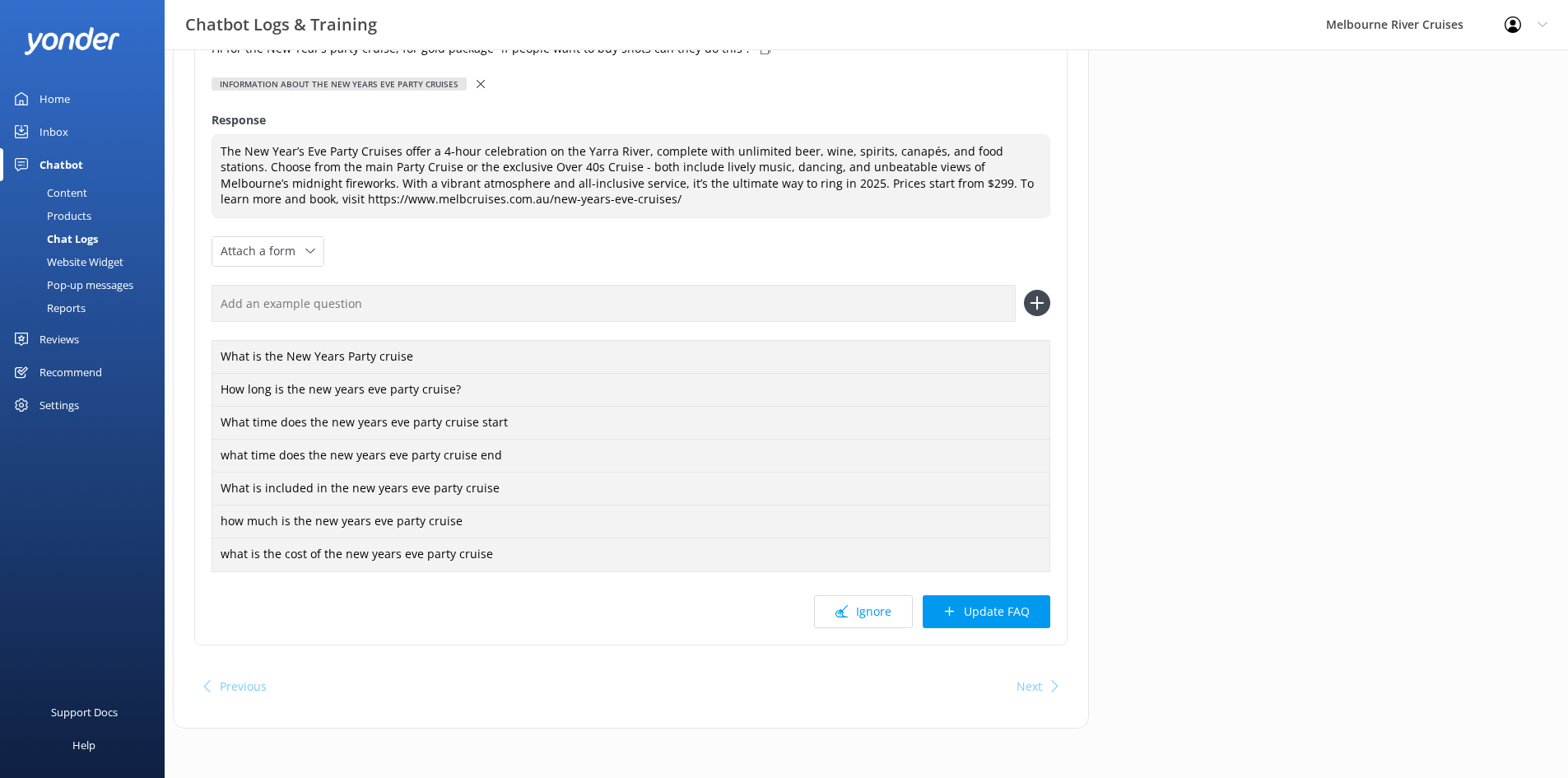 click on "Update FAQ" at bounding box center (986, 612) 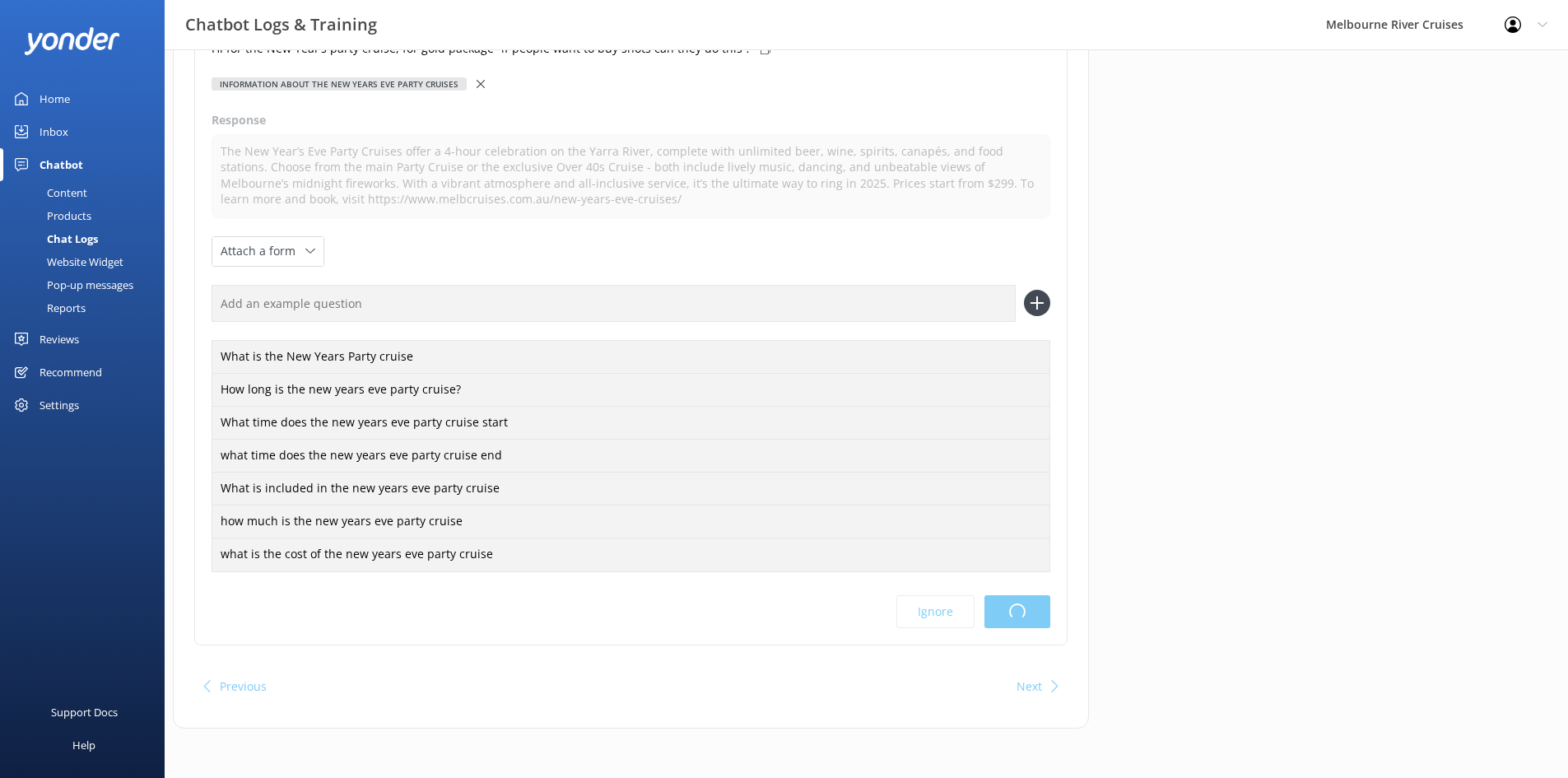 scroll, scrollTop: 0, scrollLeft: 0, axis: both 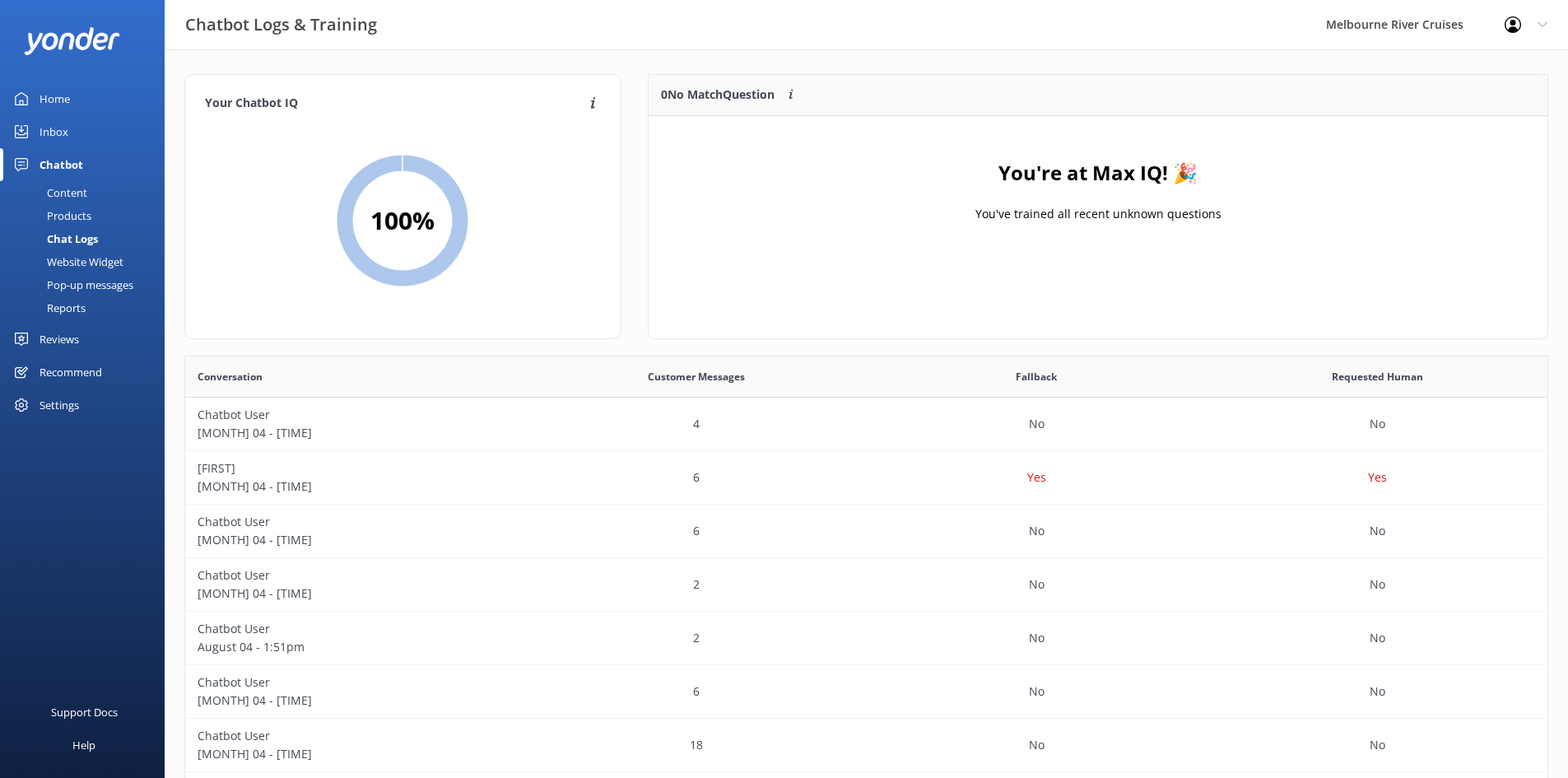 click on "Home" at bounding box center [82, 99] 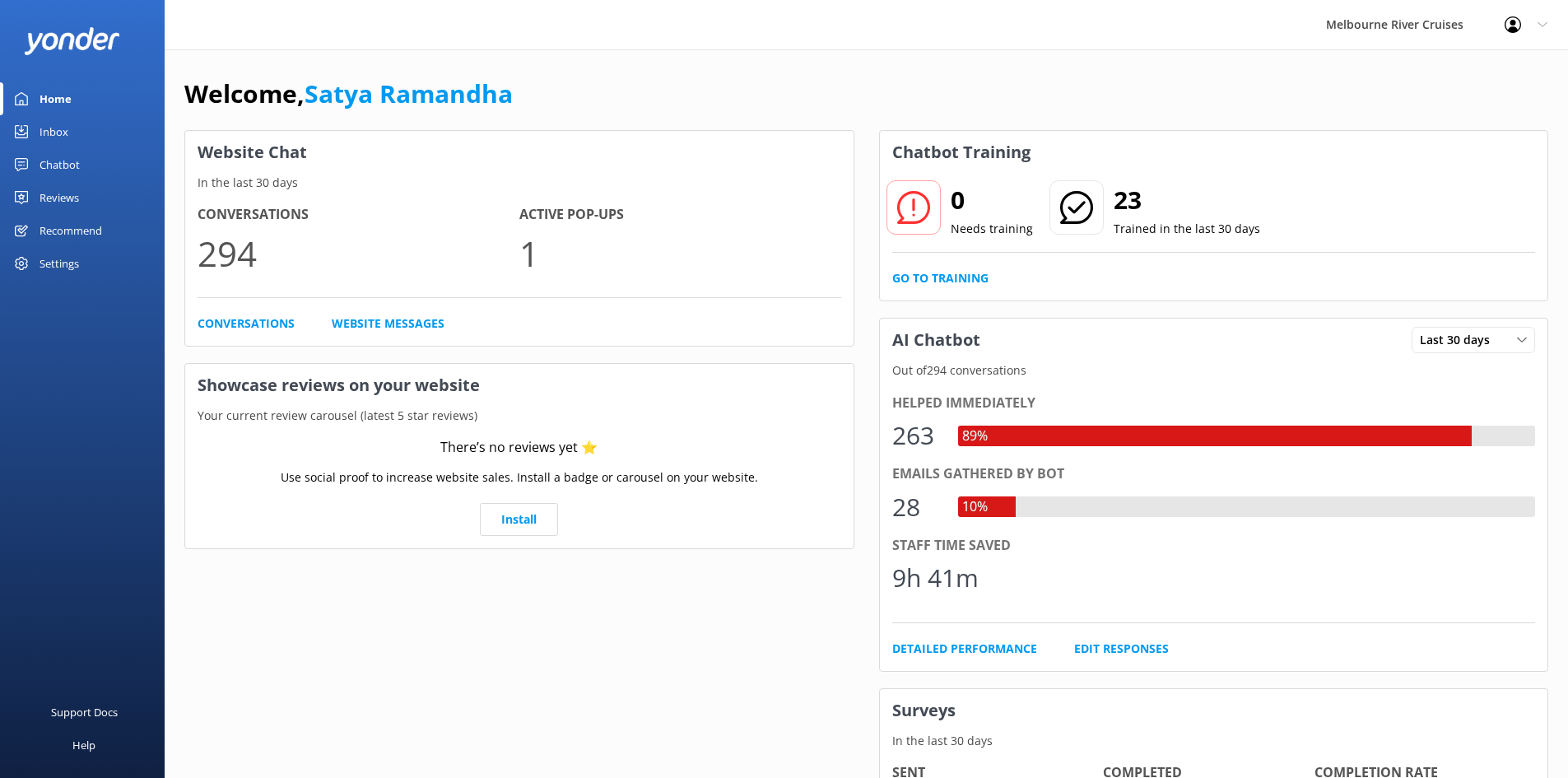 click on "Inbox" at bounding box center [82, 132] 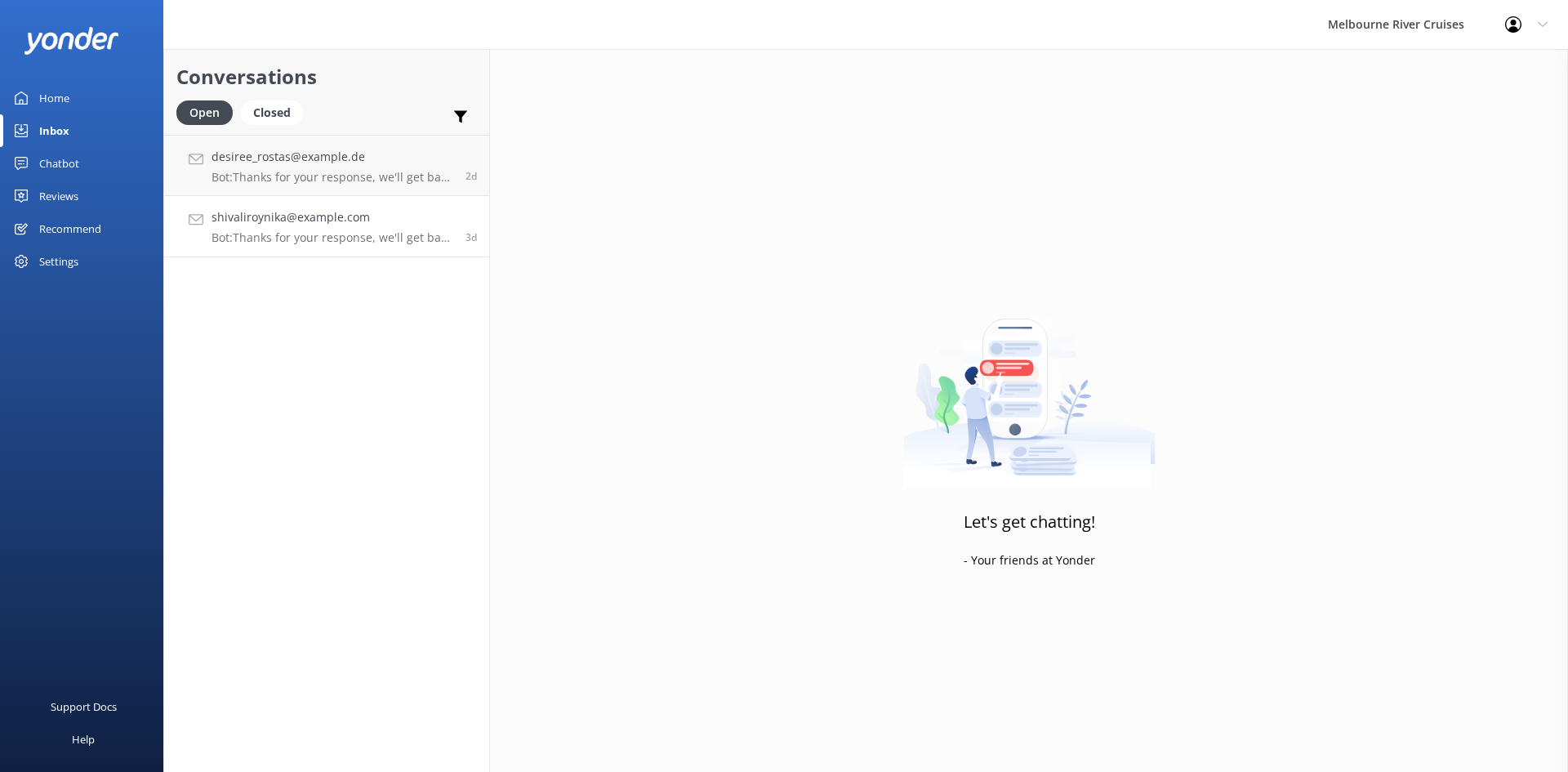 click on "Bot:  Thanks for your response, we'll get back to you as soon as we can during opening hours." at bounding box center [332, 238] 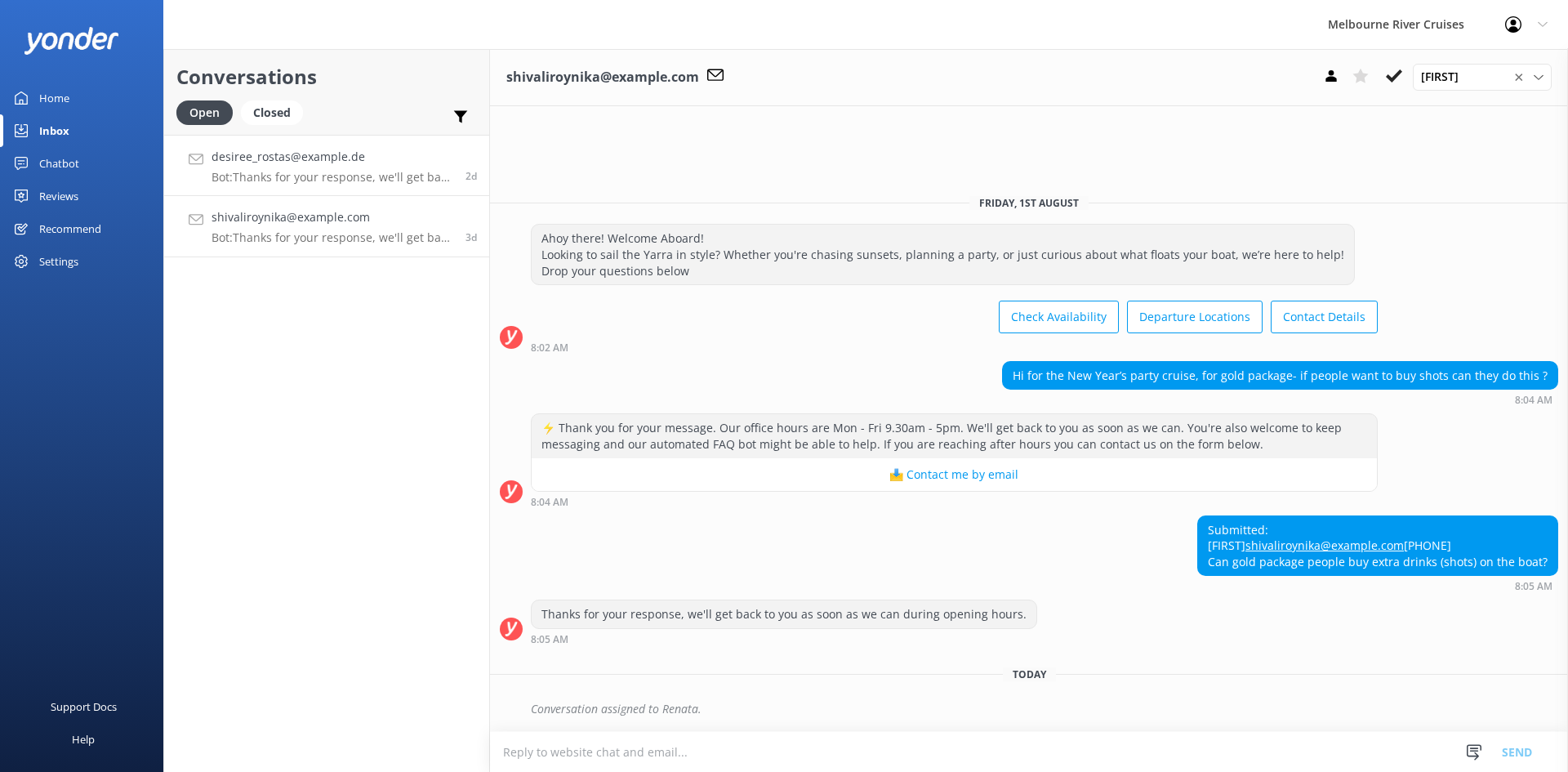 click on "desiree_rostas@yahoo.de Bot:  Thanks for your response, we'll get back to you as soon as we can during opening hours. 2d" at bounding box center (327, 165) 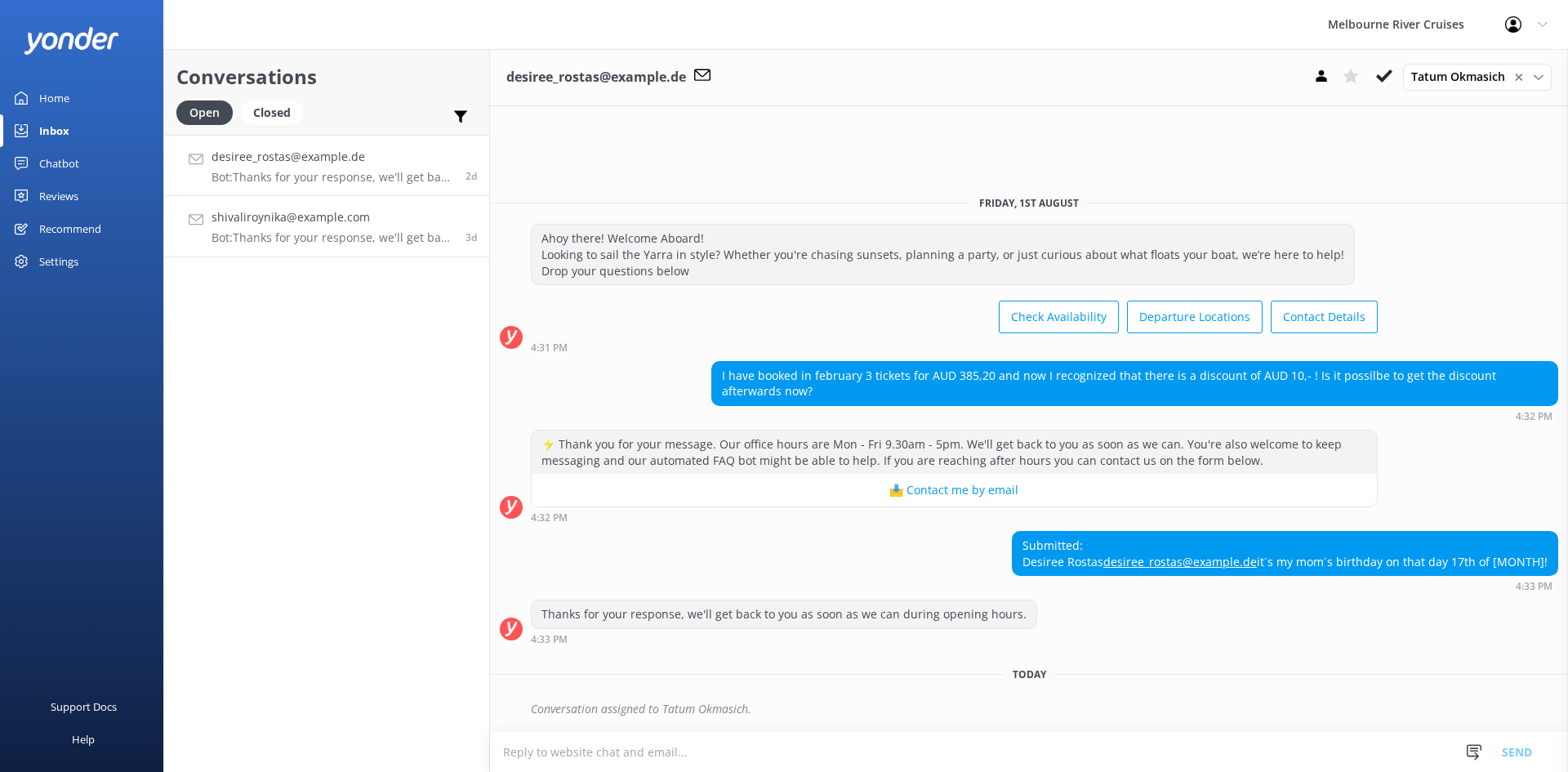 click on "shivaliroynika@yahoo.com Bot:  Thanks for your response, we'll get back to you as soon as we can during opening hours. 3d" at bounding box center (327, 226) 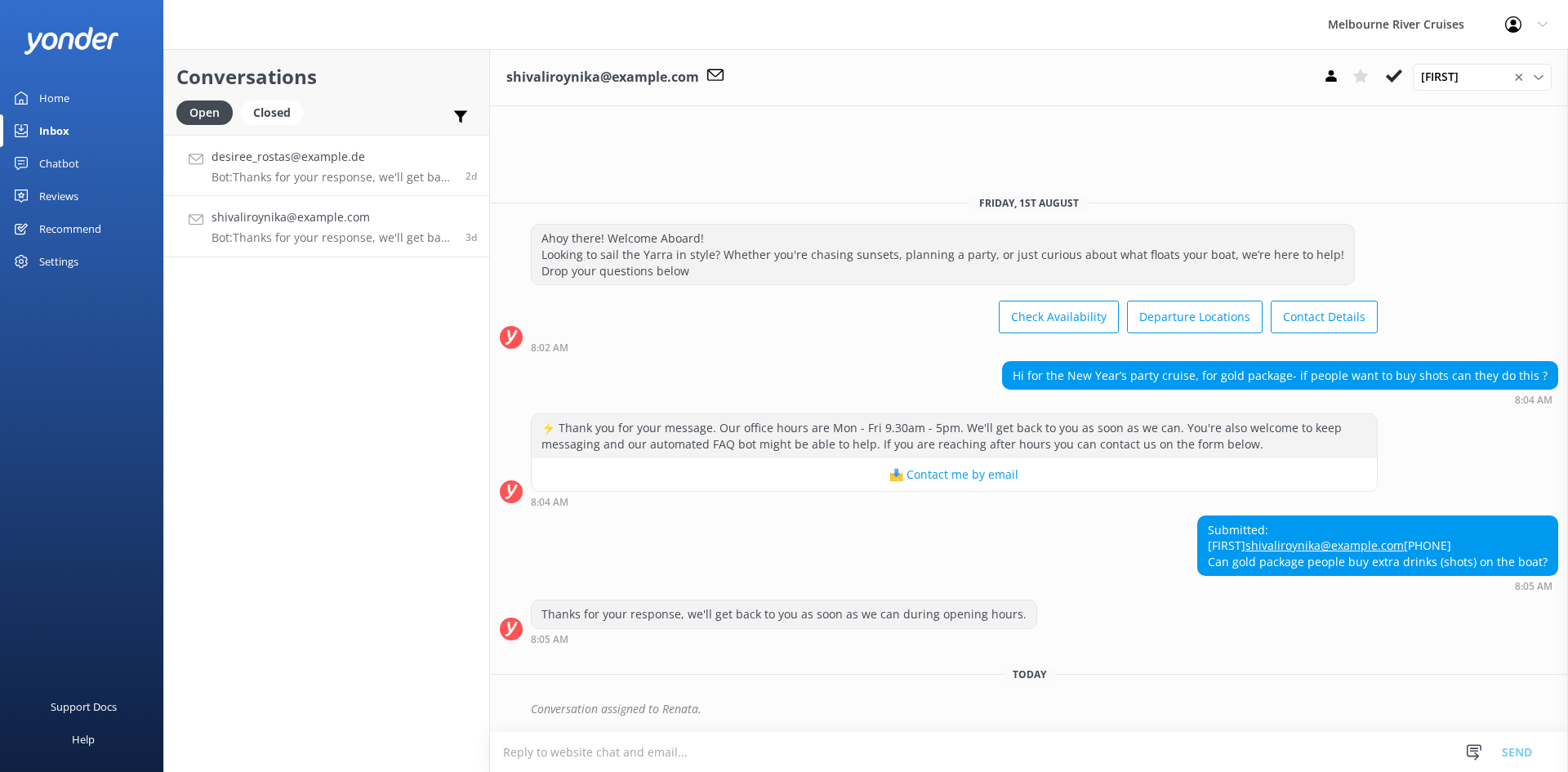 click on "Bot:  Thanks for your response, we'll get back to you as soon as we can during opening hours." at bounding box center (332, 177) 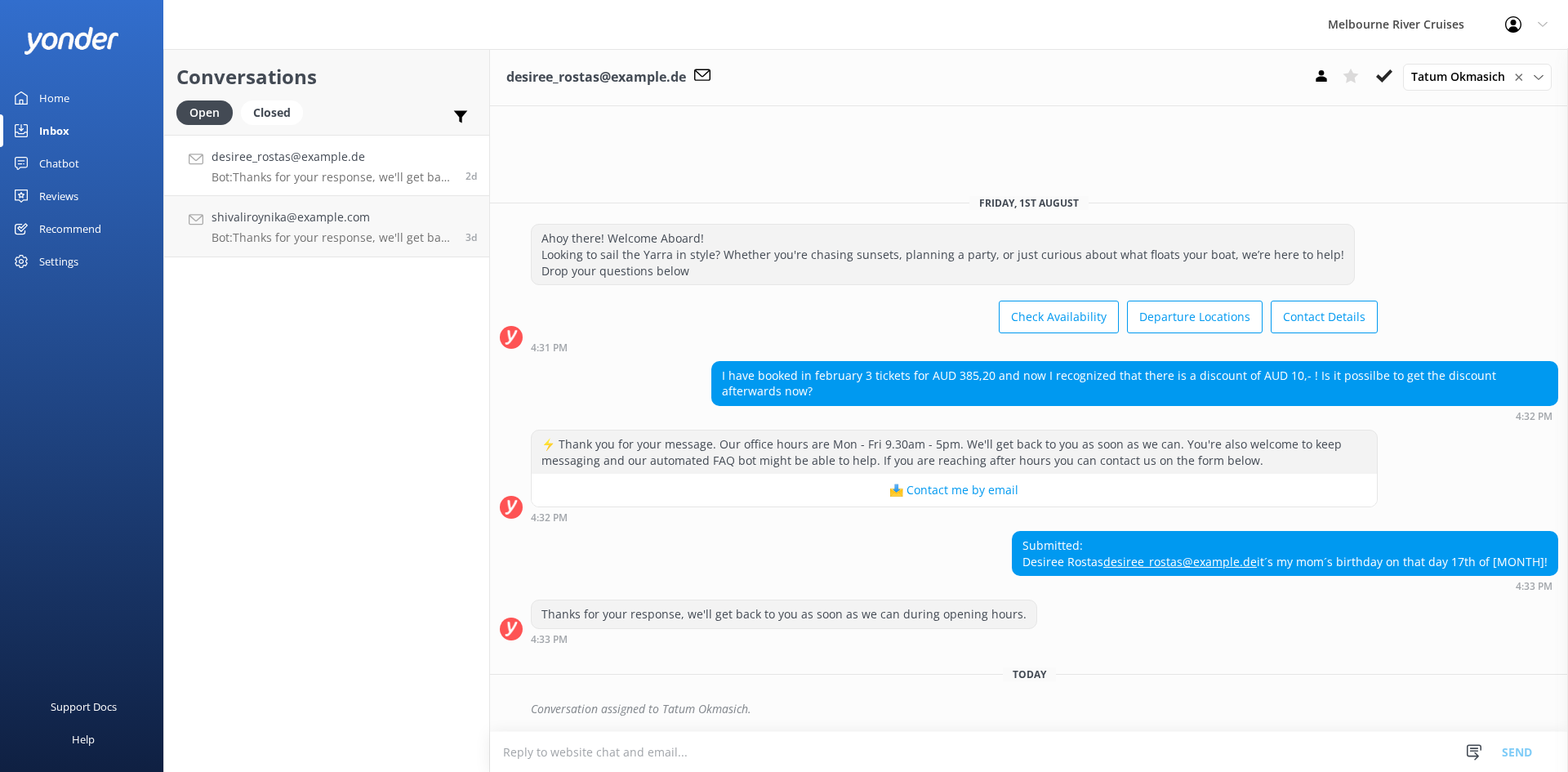 click on "Home" at bounding box center [82, 98] 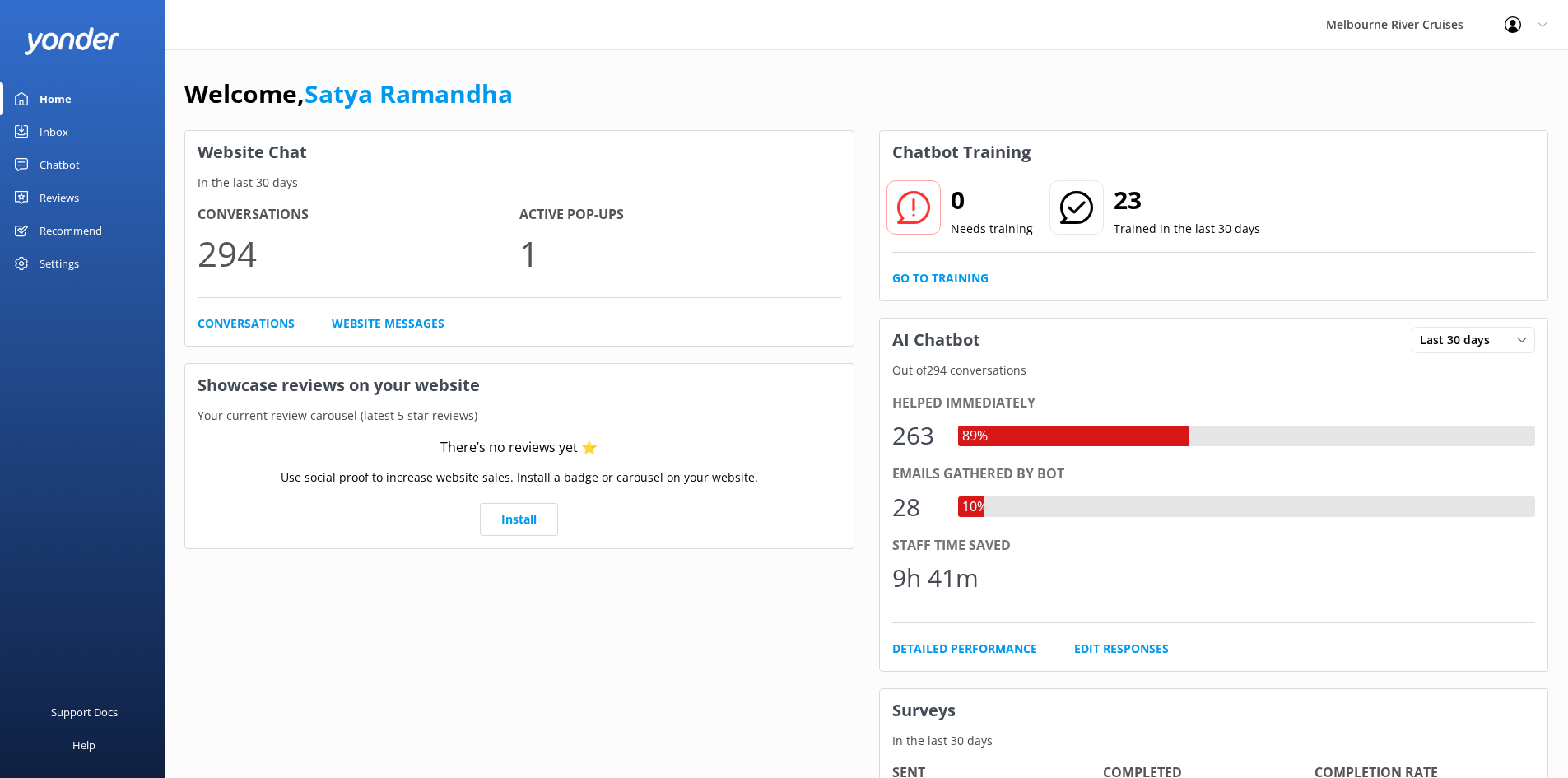 click on "Home" at bounding box center [82, 99] 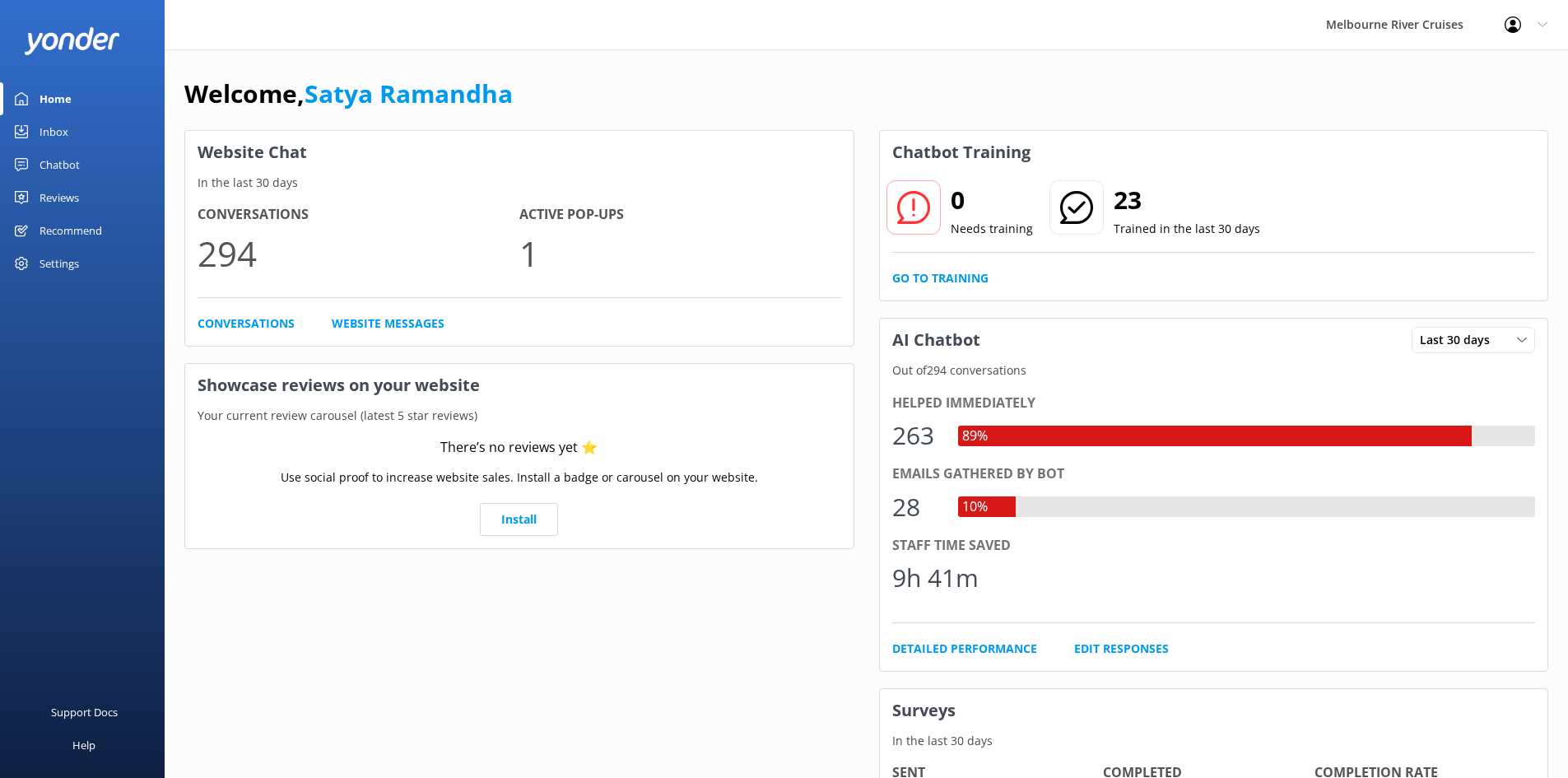 click on "Inbox" at bounding box center [82, 132] 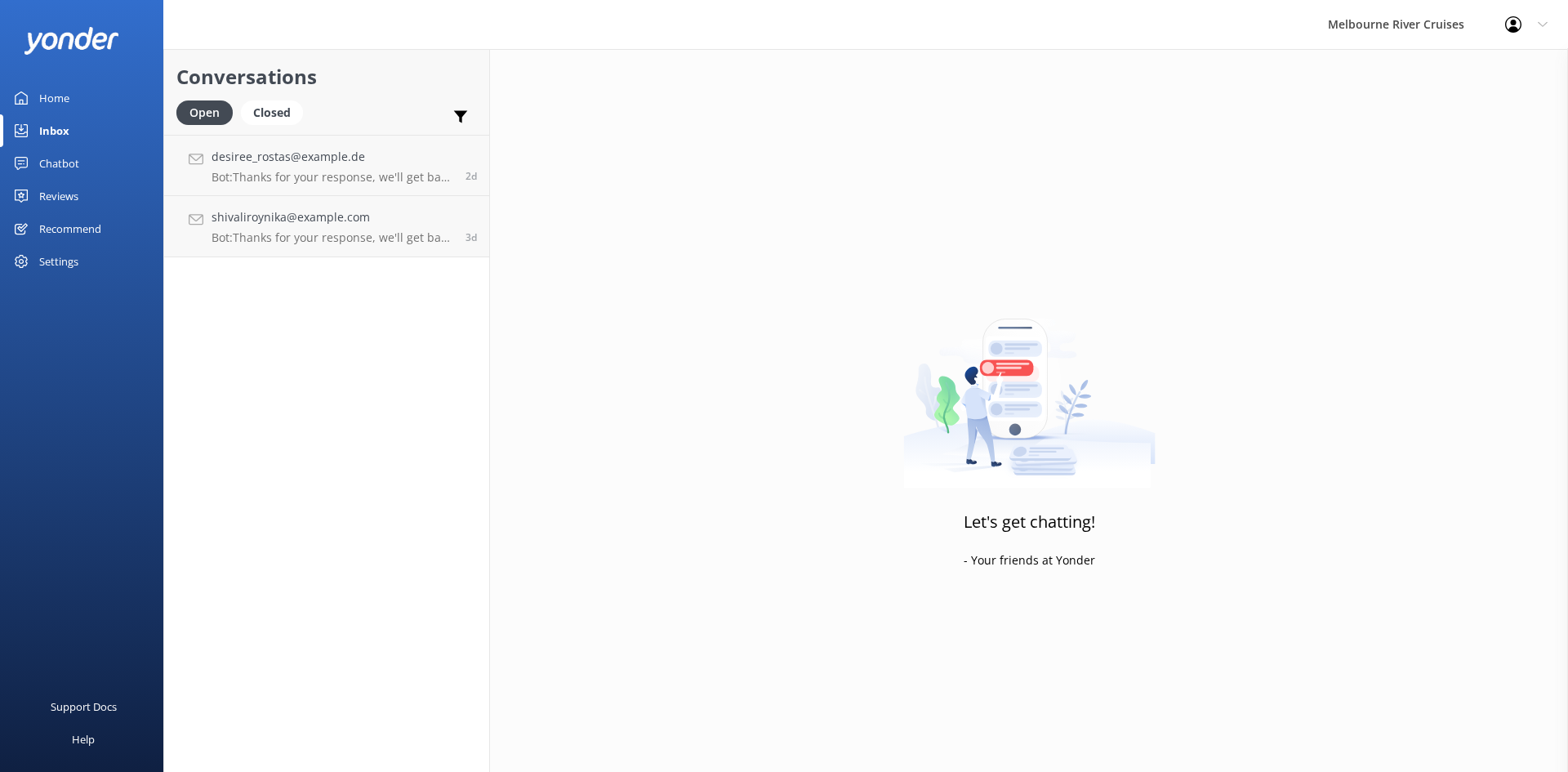 click on "Inbox" at bounding box center (82, 131) 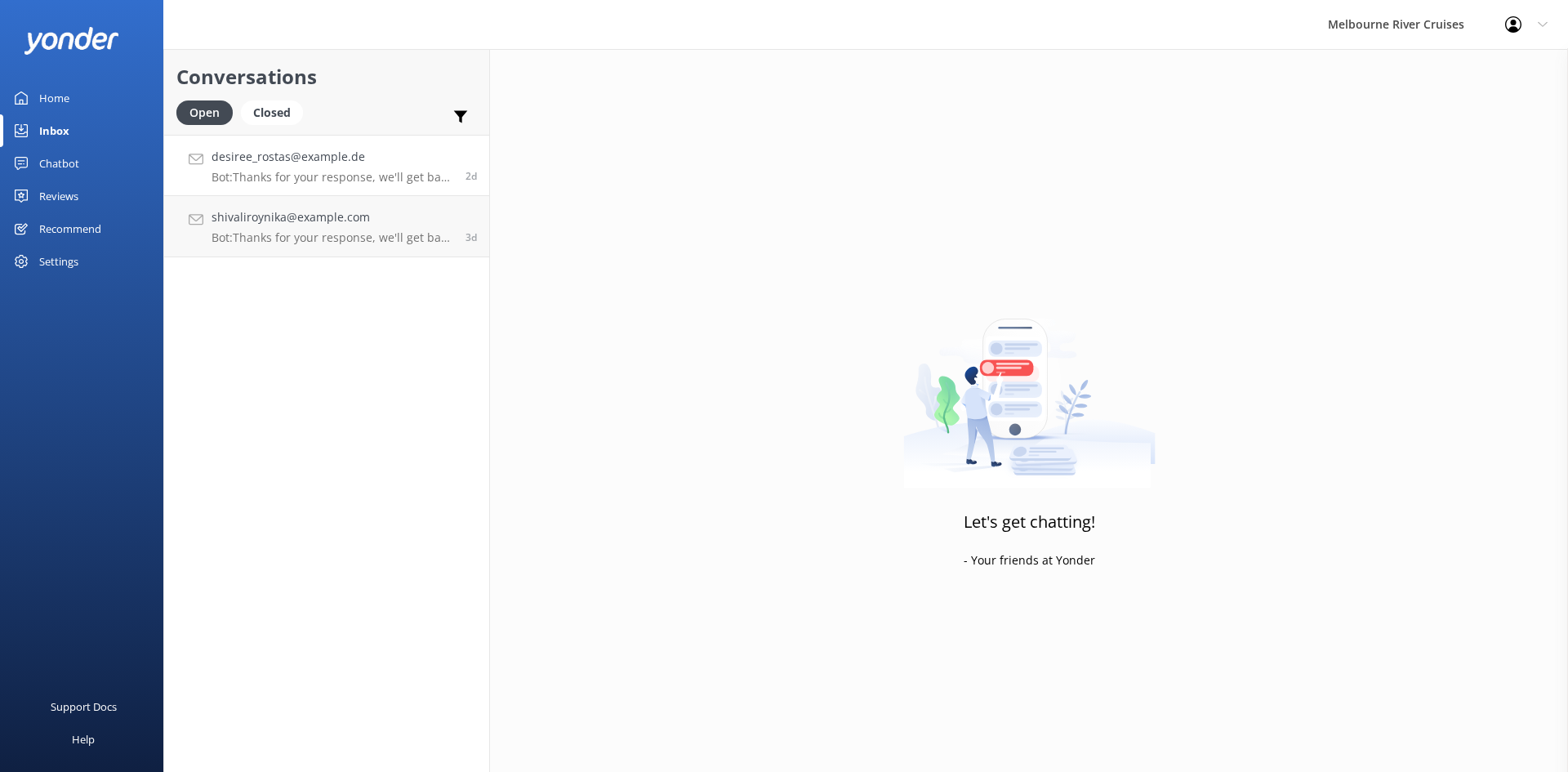 click on "Bot:  Thanks for your response, we'll get back to you as soon as we can during opening hours." at bounding box center [332, 177] 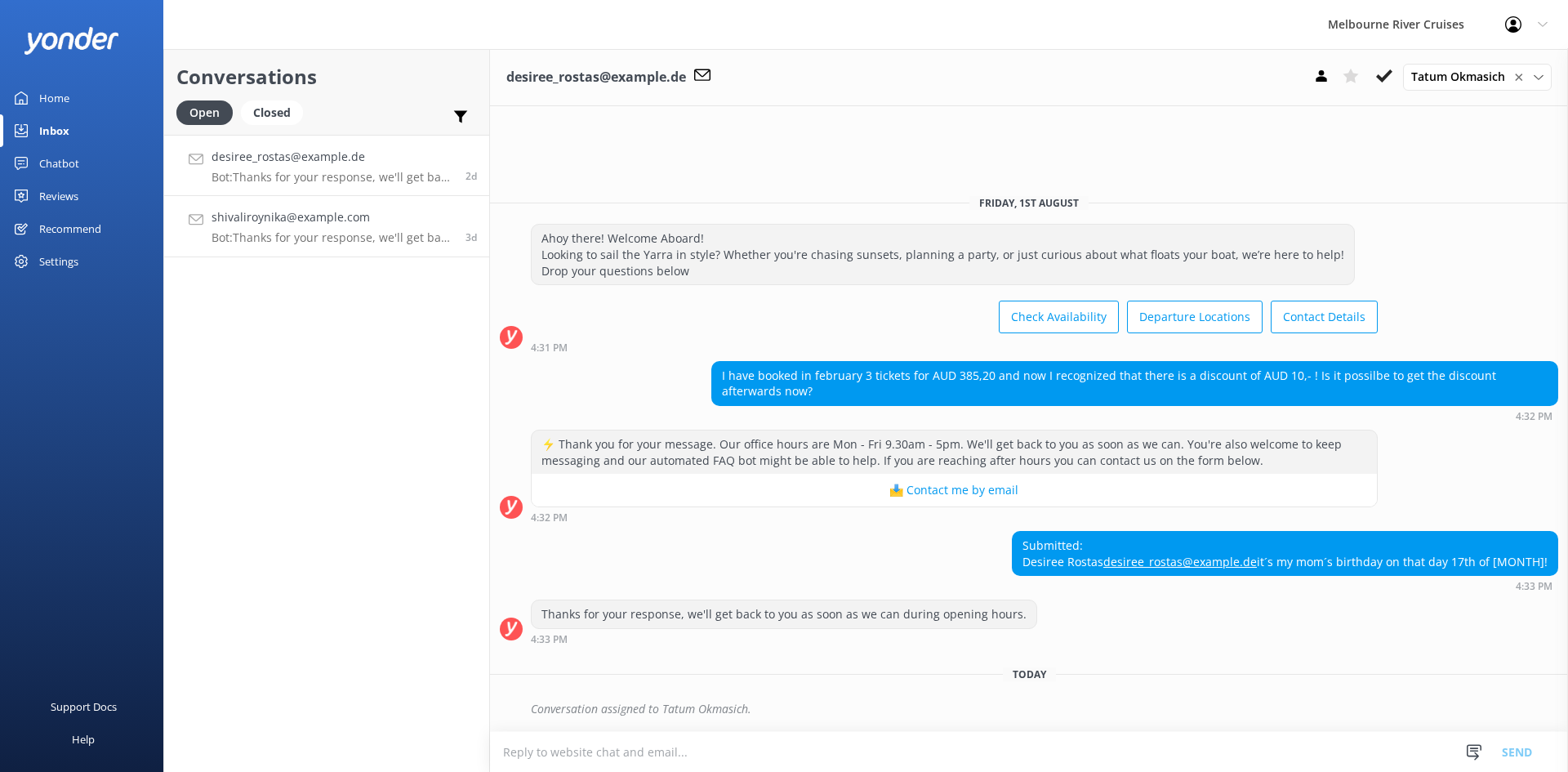 click on "Bot:  Thanks for your response, we'll get back to you as soon as we can during opening hours." at bounding box center (332, 238) 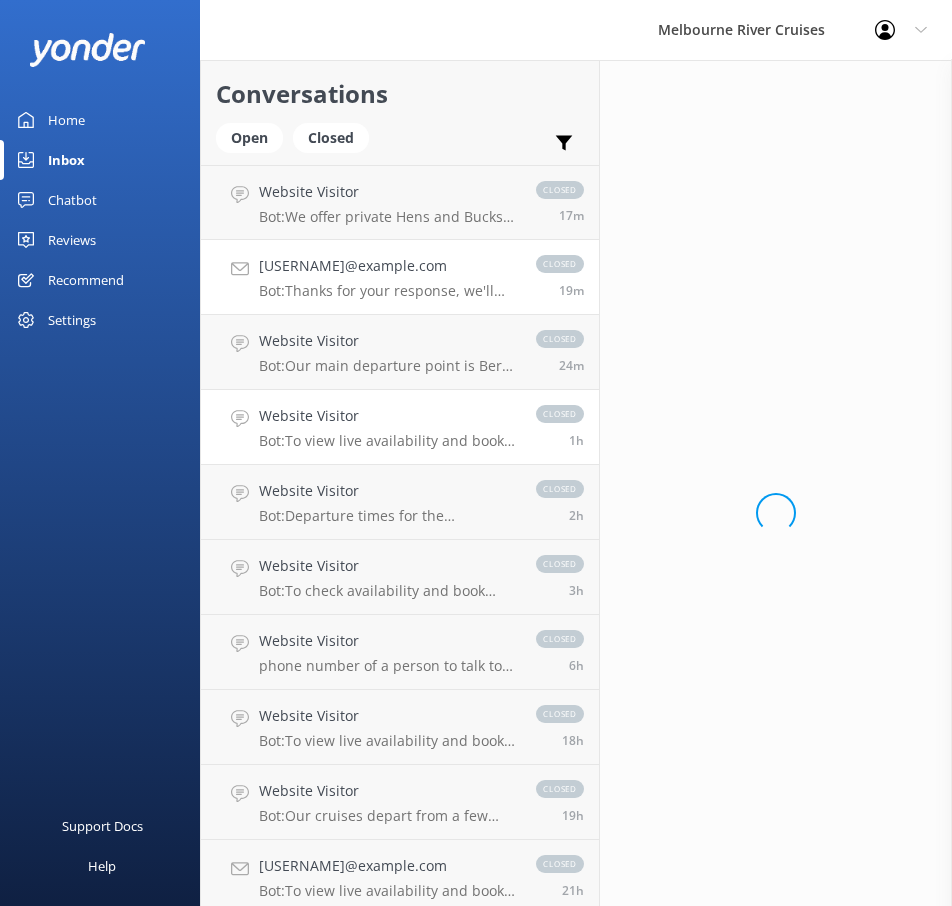 scroll, scrollTop: 0, scrollLeft: 0, axis: both 